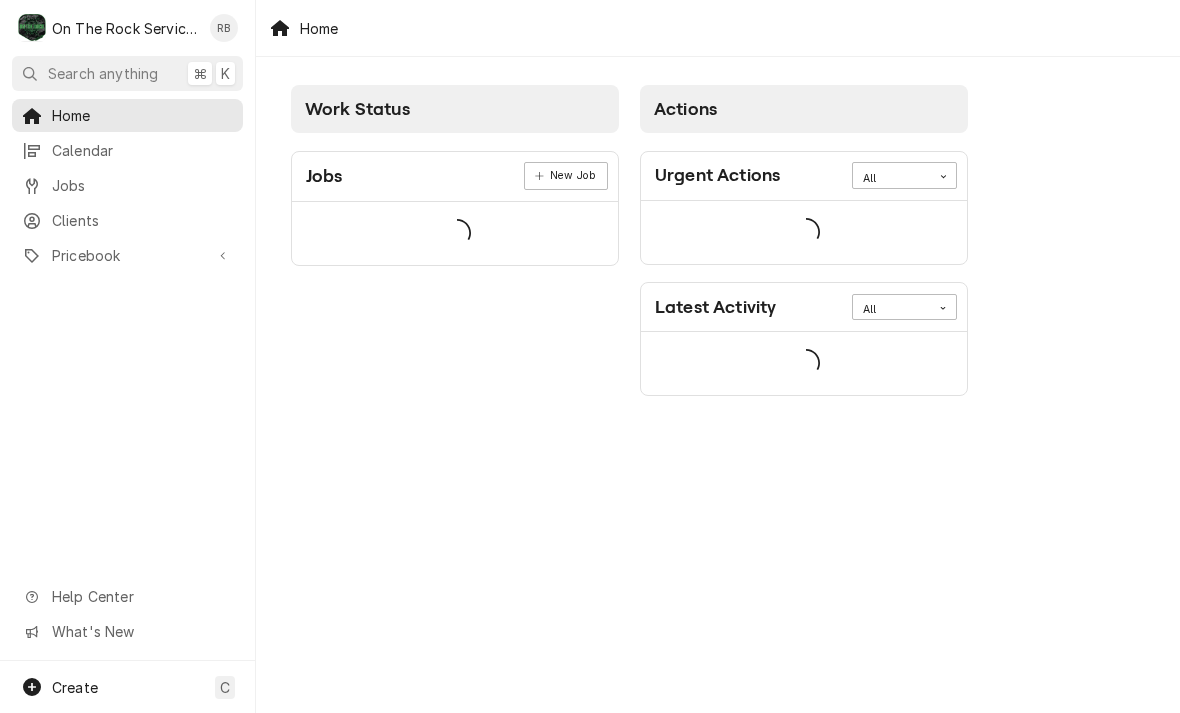 scroll, scrollTop: 0, scrollLeft: 0, axis: both 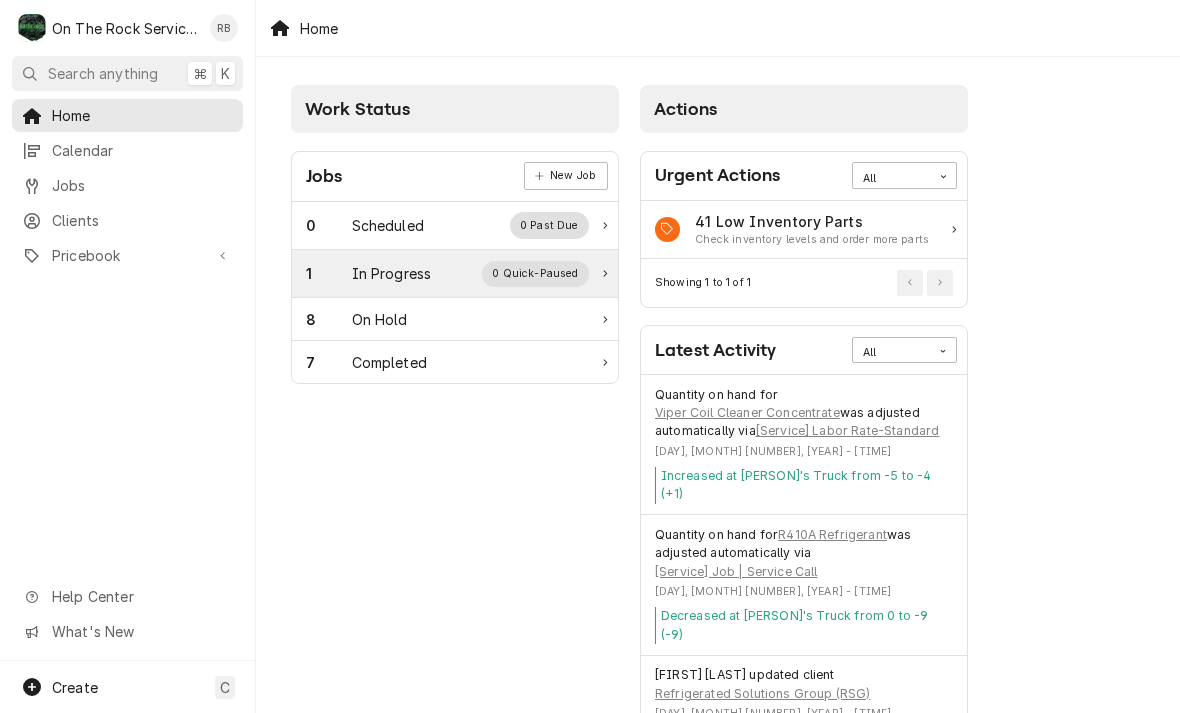 click on "In Progress" at bounding box center [392, 273] 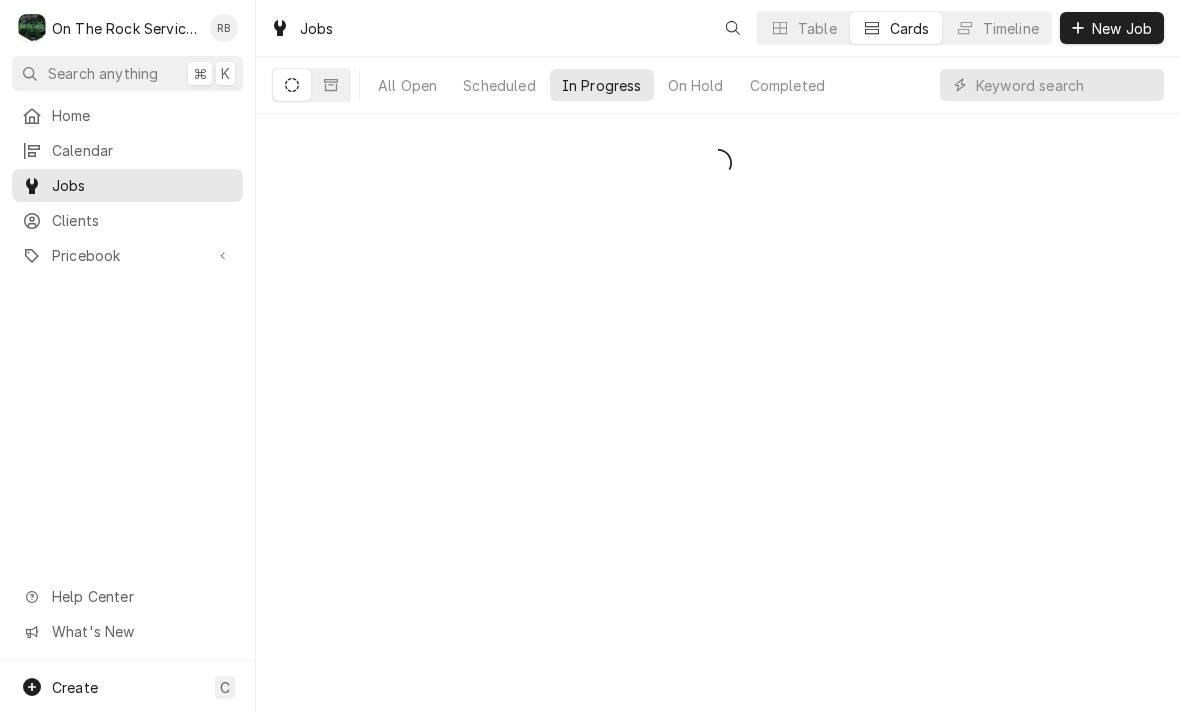scroll, scrollTop: 0, scrollLeft: 0, axis: both 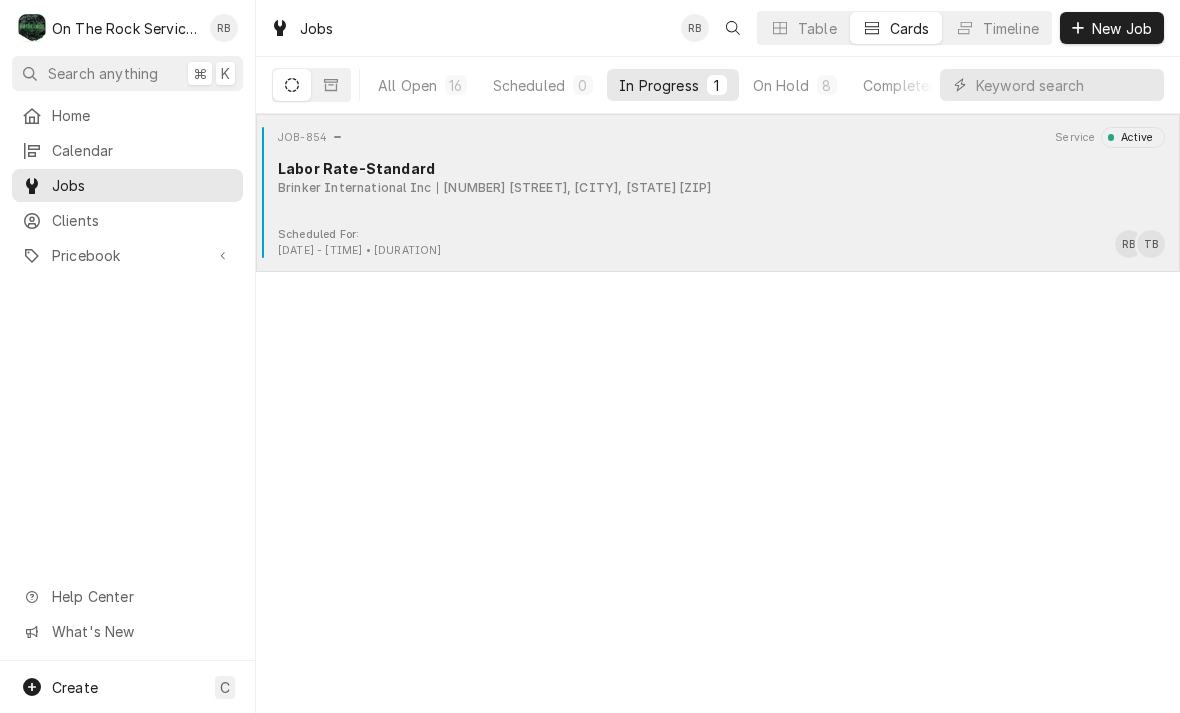 click on "JOB-854 Service Active Labor Rate-Standard Brinker International Inc [NUMBER] [STREET], [CITY], [STATE] [ZIP]" at bounding box center [718, 177] 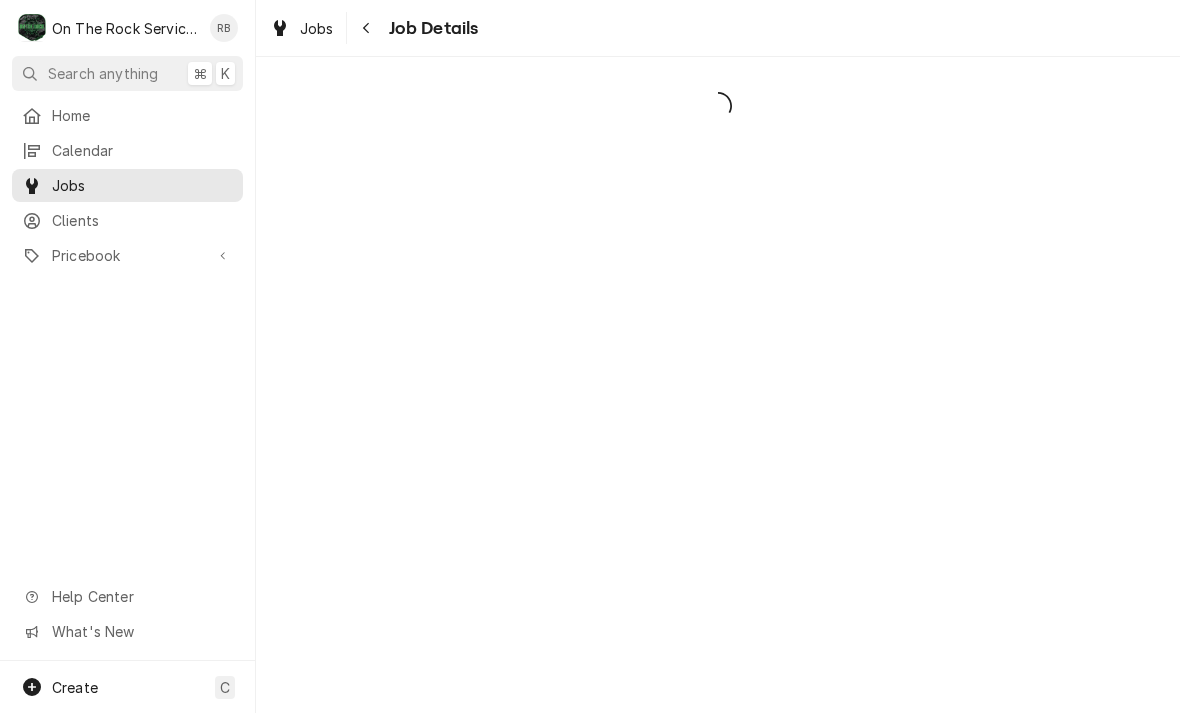 scroll, scrollTop: 0, scrollLeft: 0, axis: both 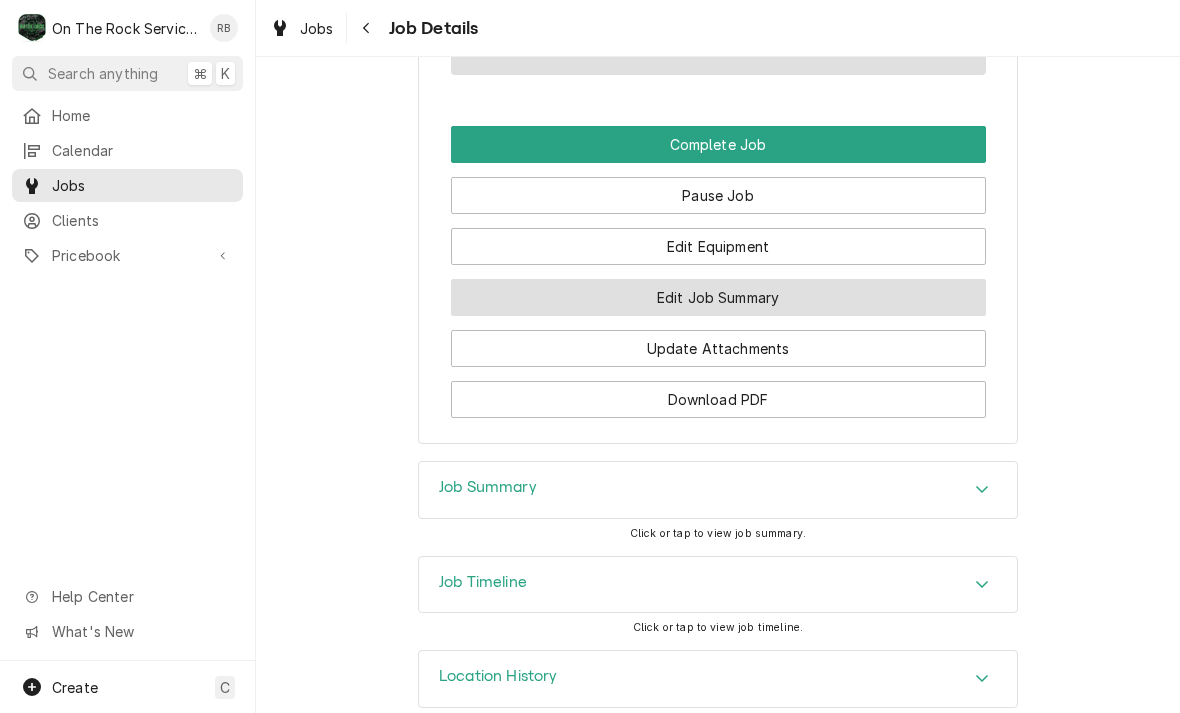 click on "Edit Job Summary" at bounding box center [718, 297] 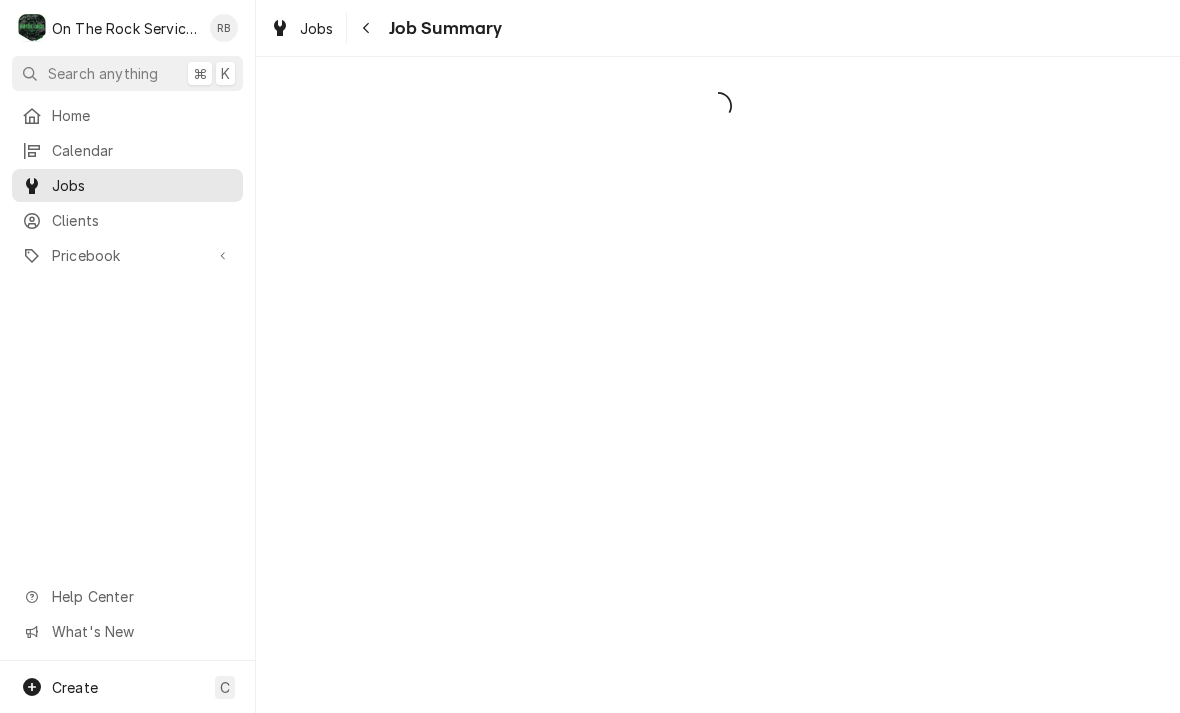 scroll, scrollTop: 0, scrollLeft: 0, axis: both 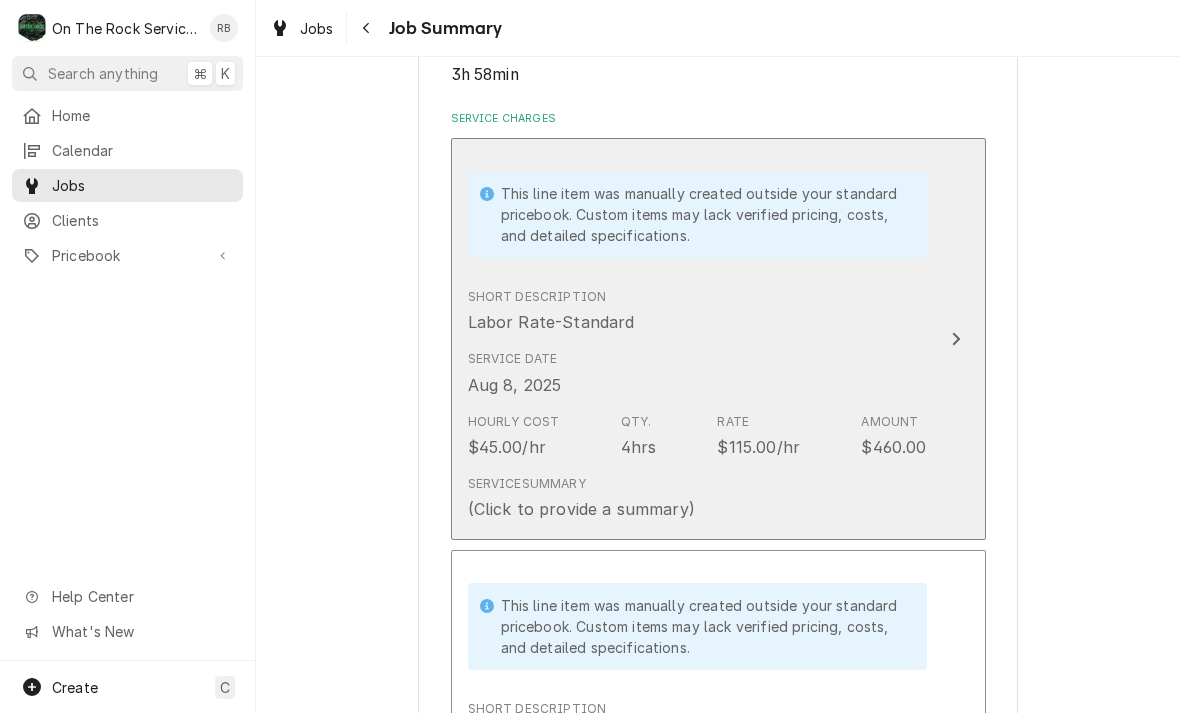 click at bounding box center (956, 339) 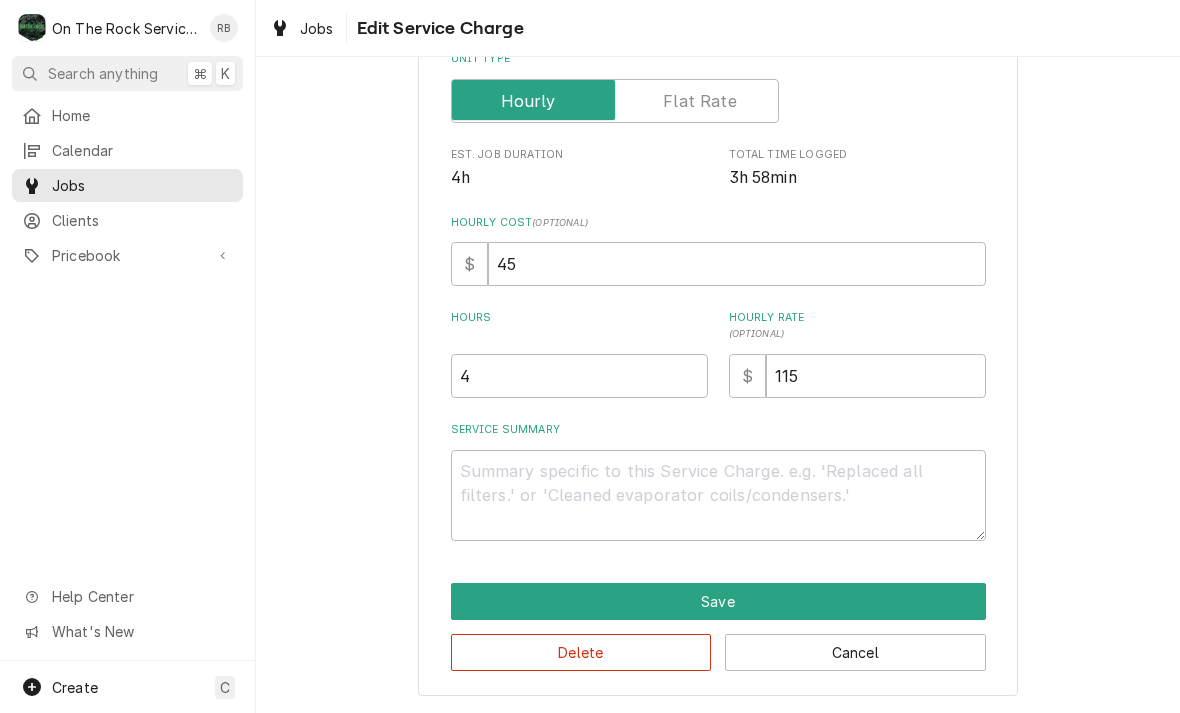 scroll, scrollTop: 389, scrollLeft: 0, axis: vertical 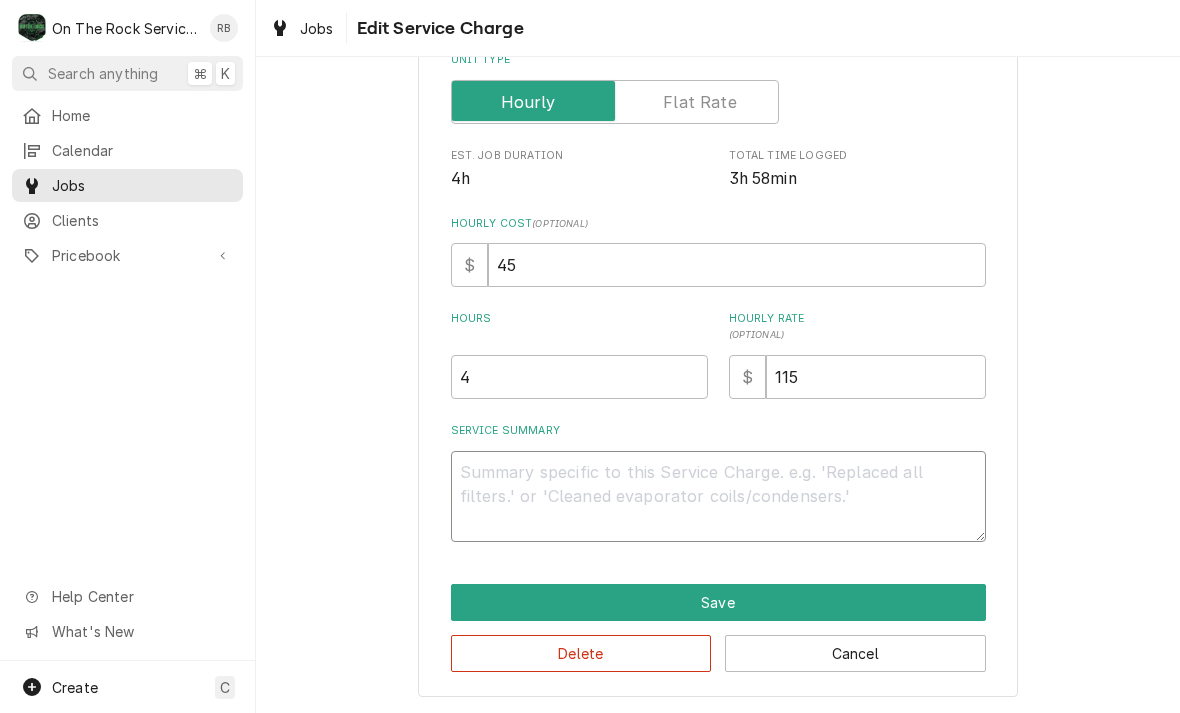 click on "Service Summary" at bounding box center (718, 496) 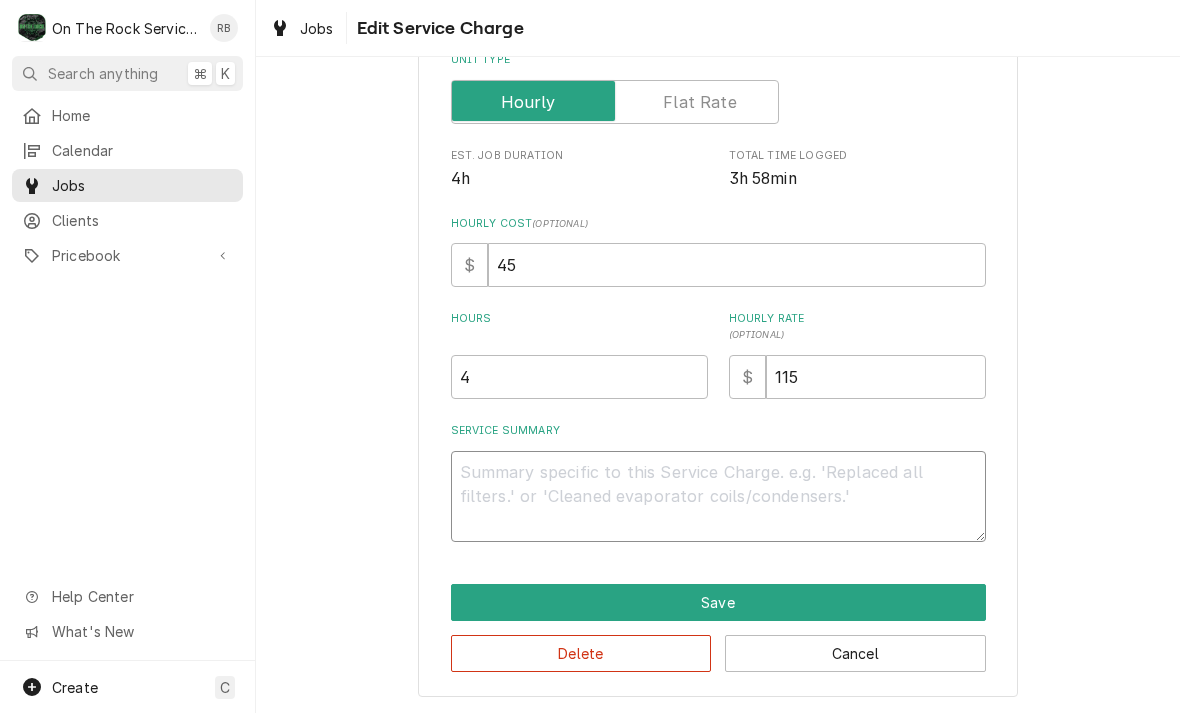 type on "x" 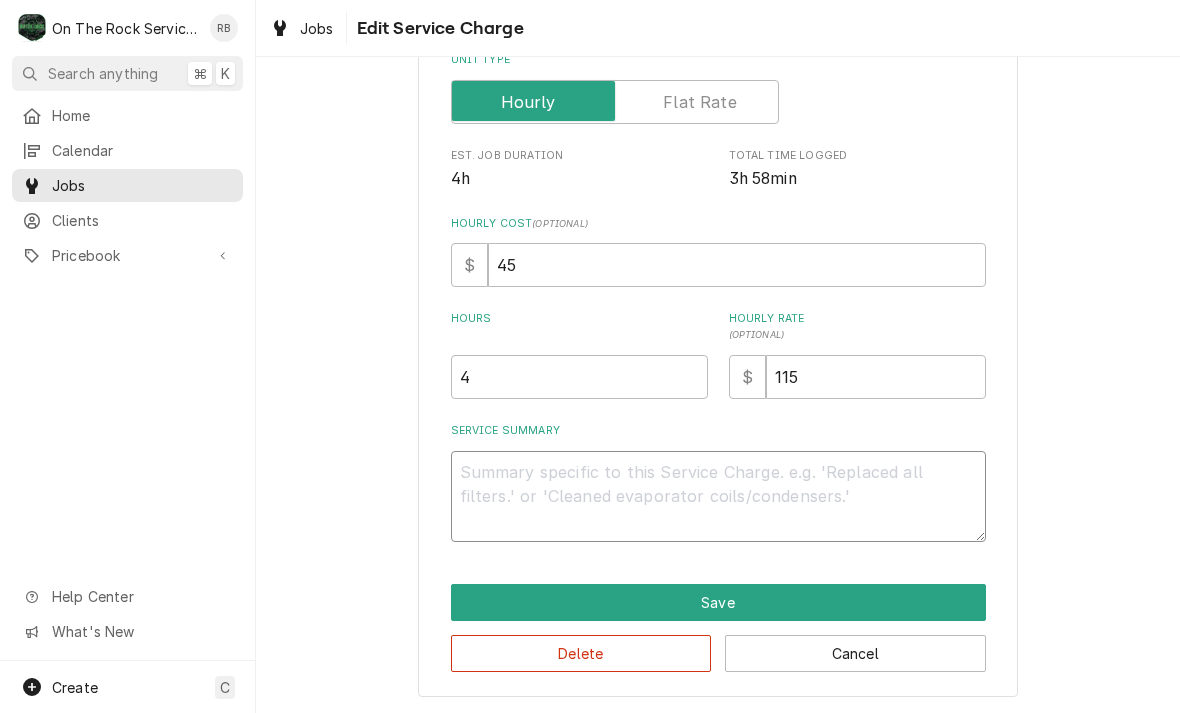 type on "R" 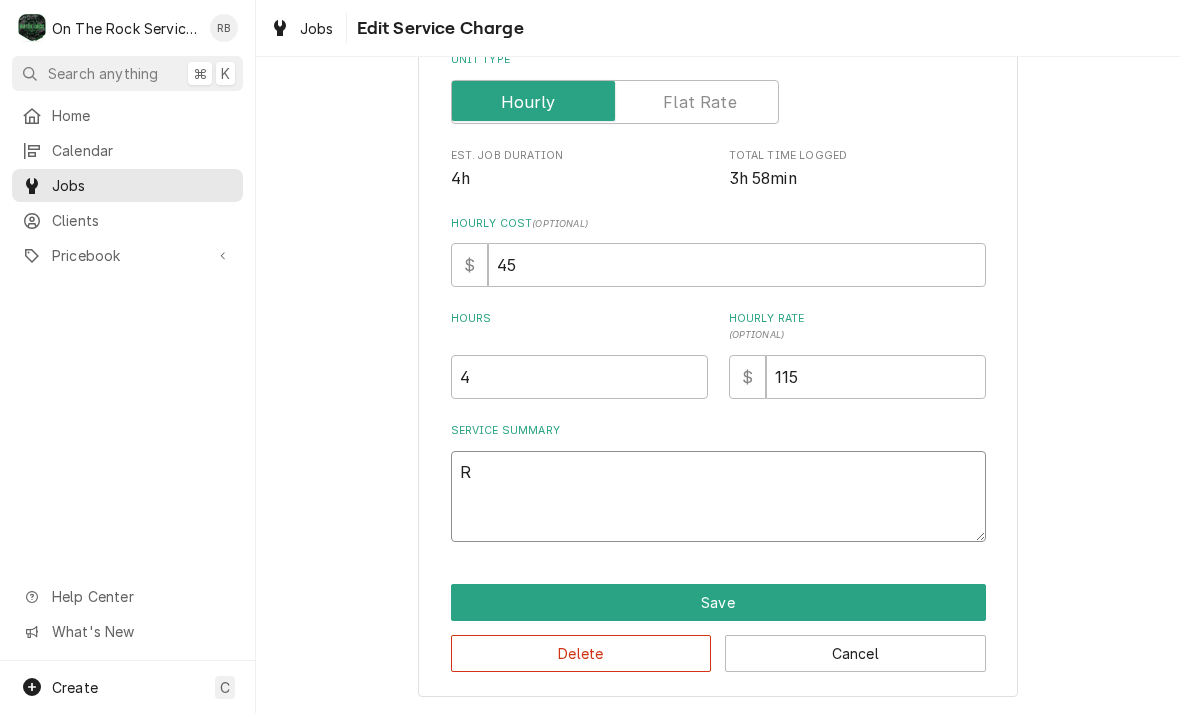 type on "x" 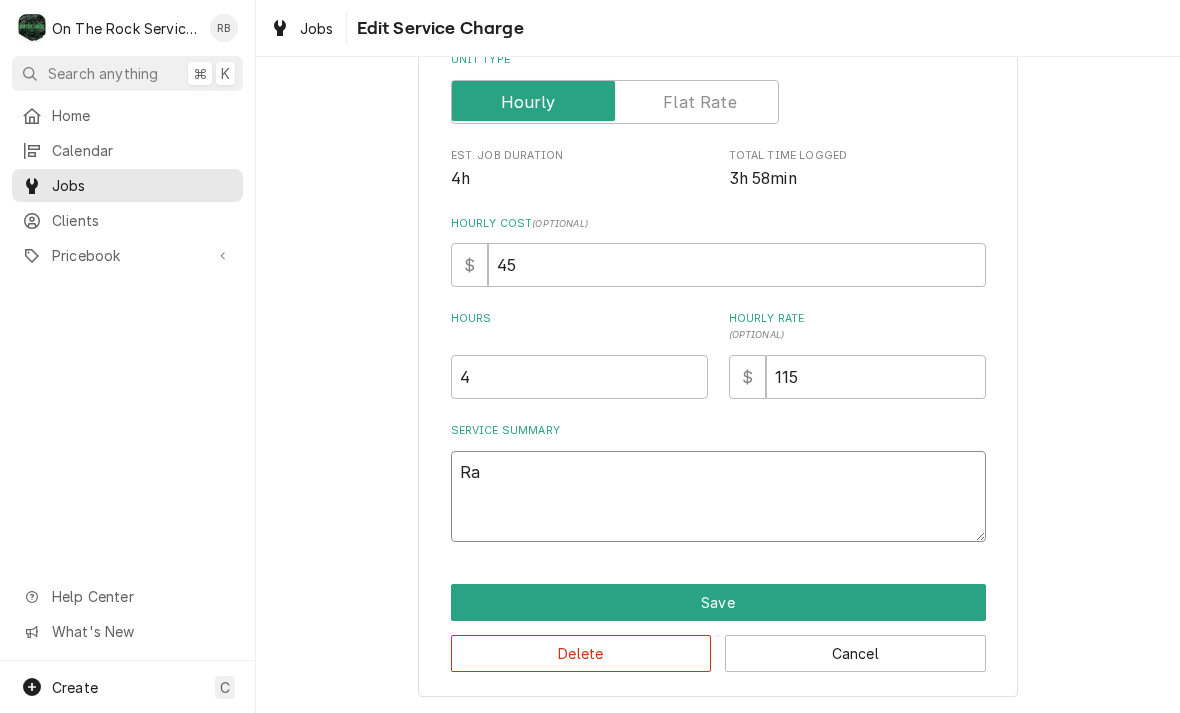 type on "x" 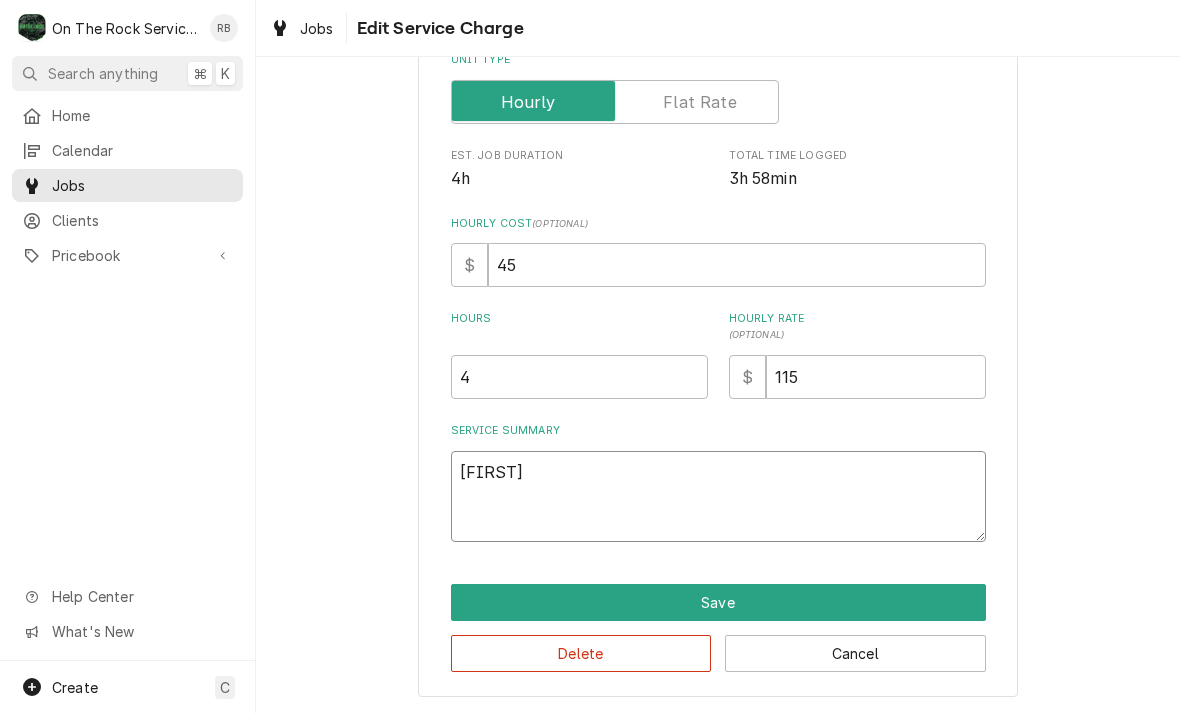 type on "x" 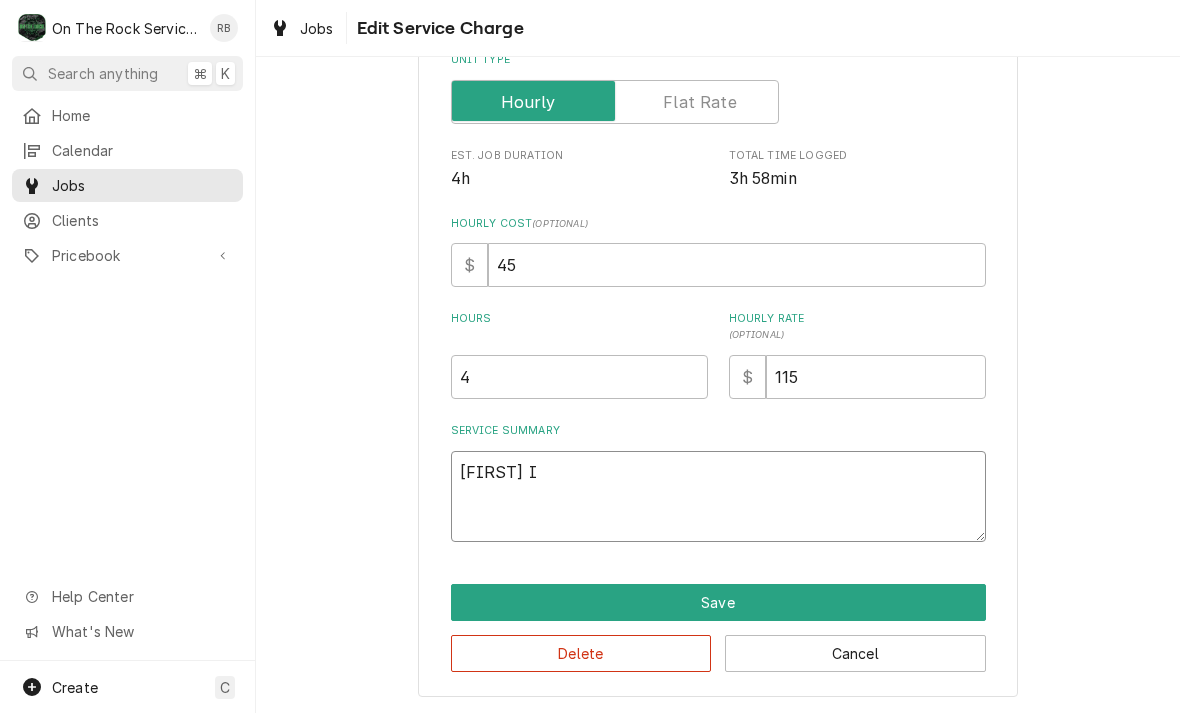 type on "x" 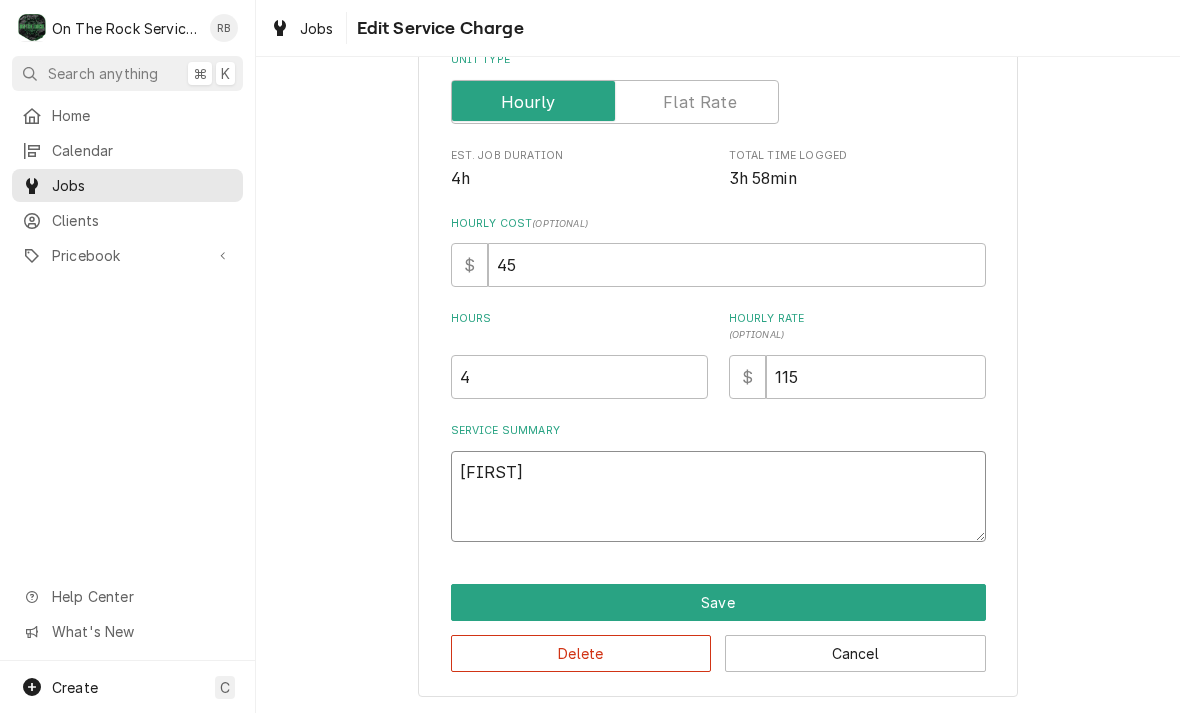 type on "x" 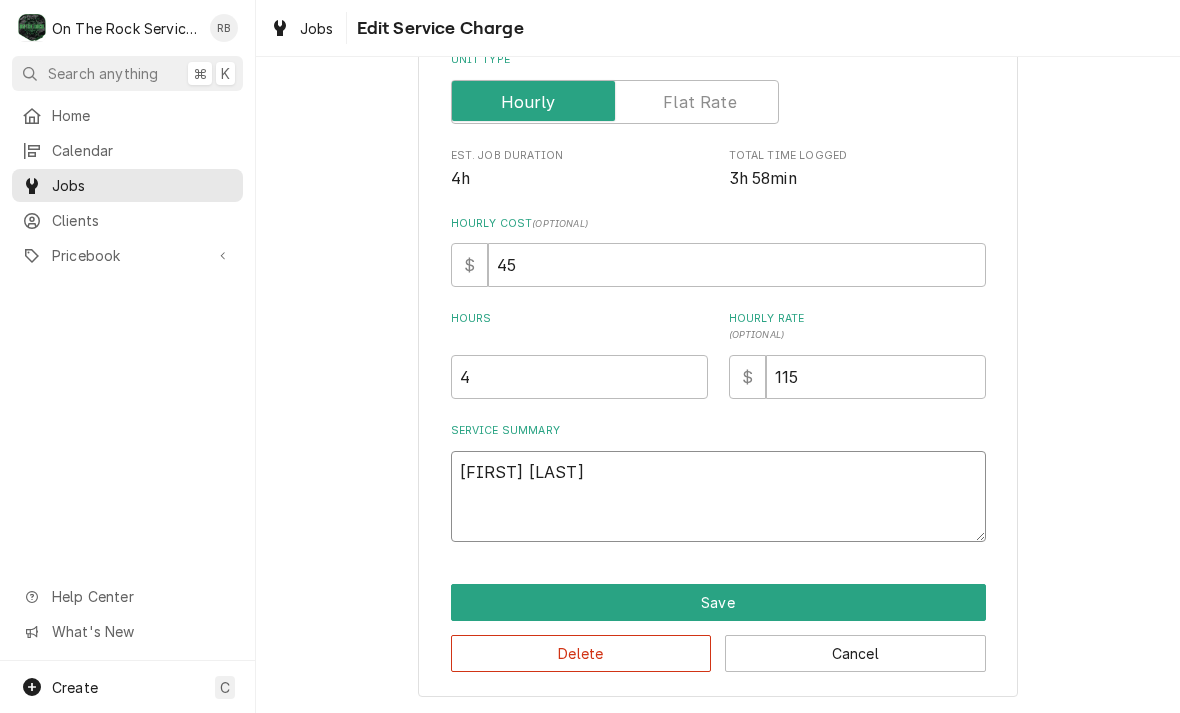 type on "x" 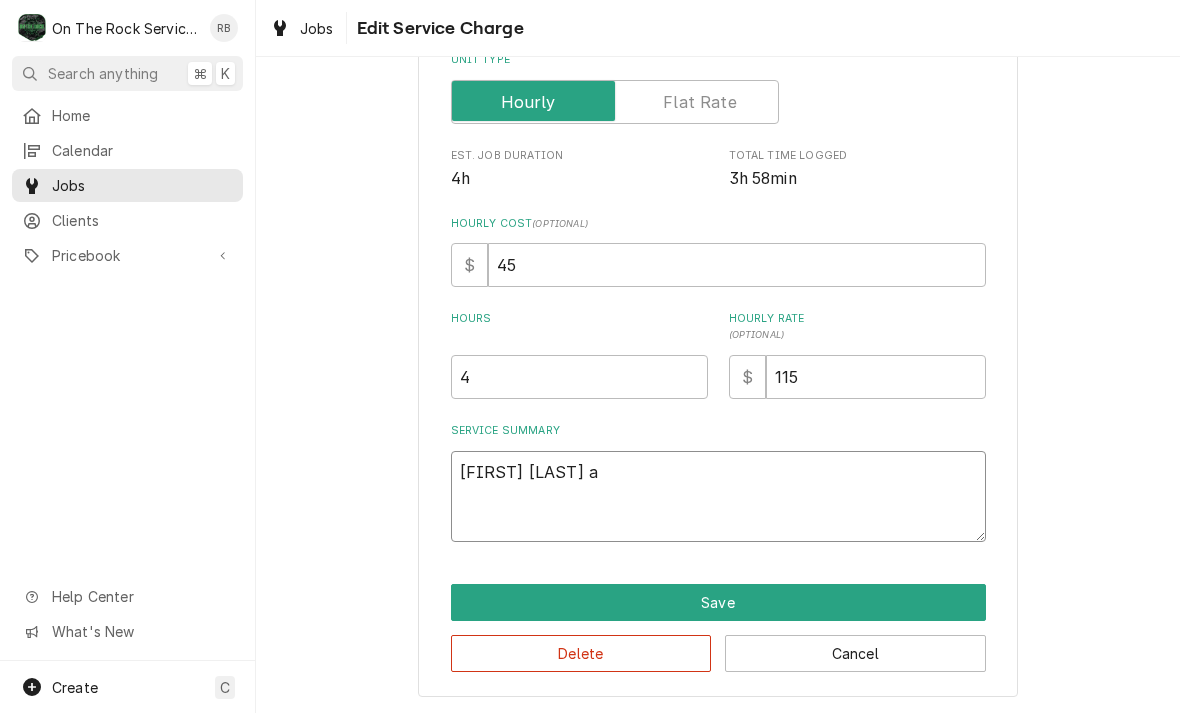 type on "x" 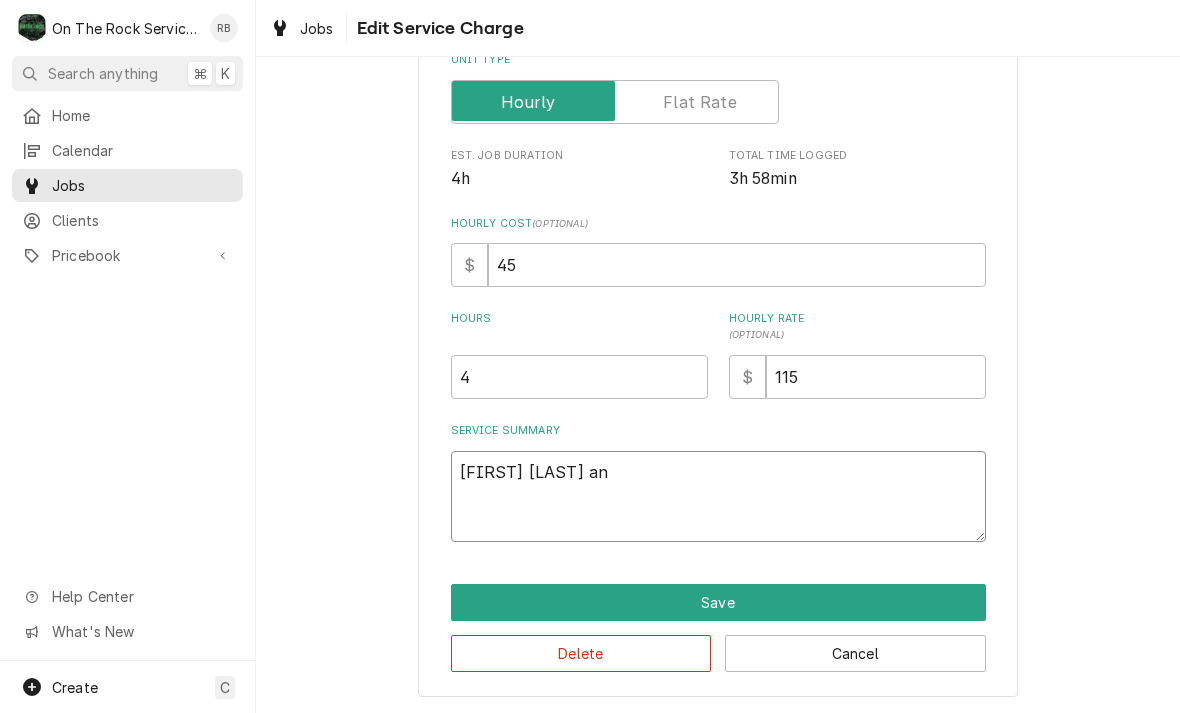 type on "x" 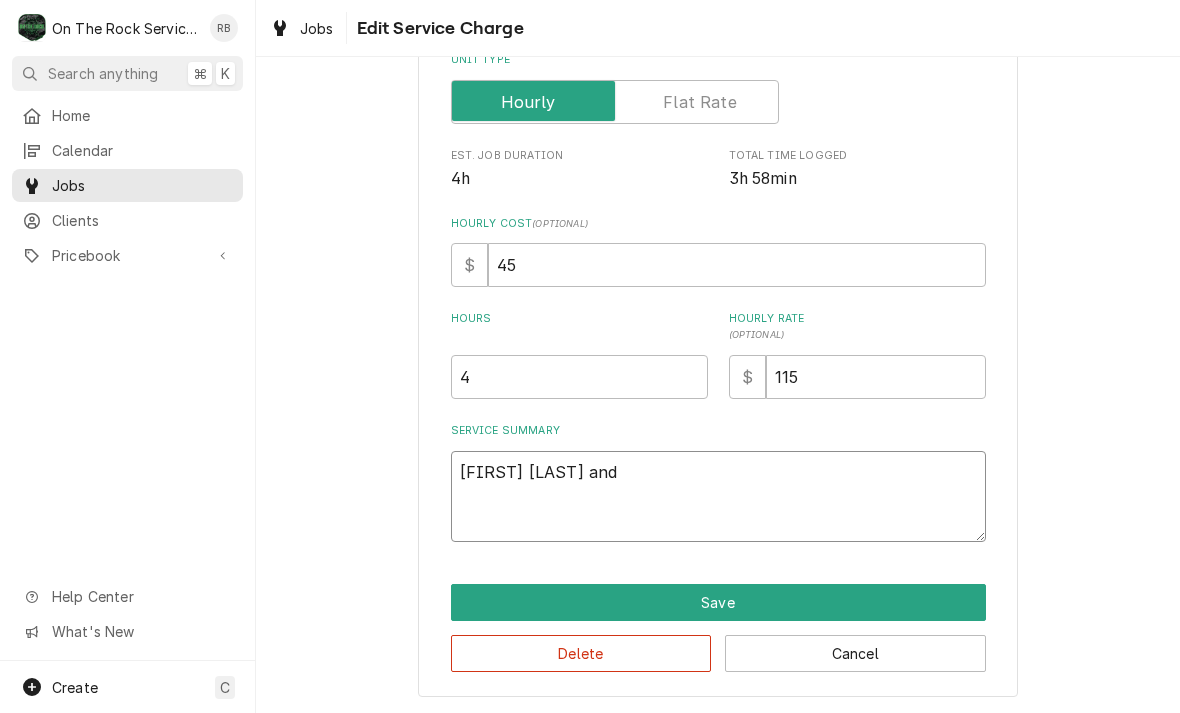 type on "x" 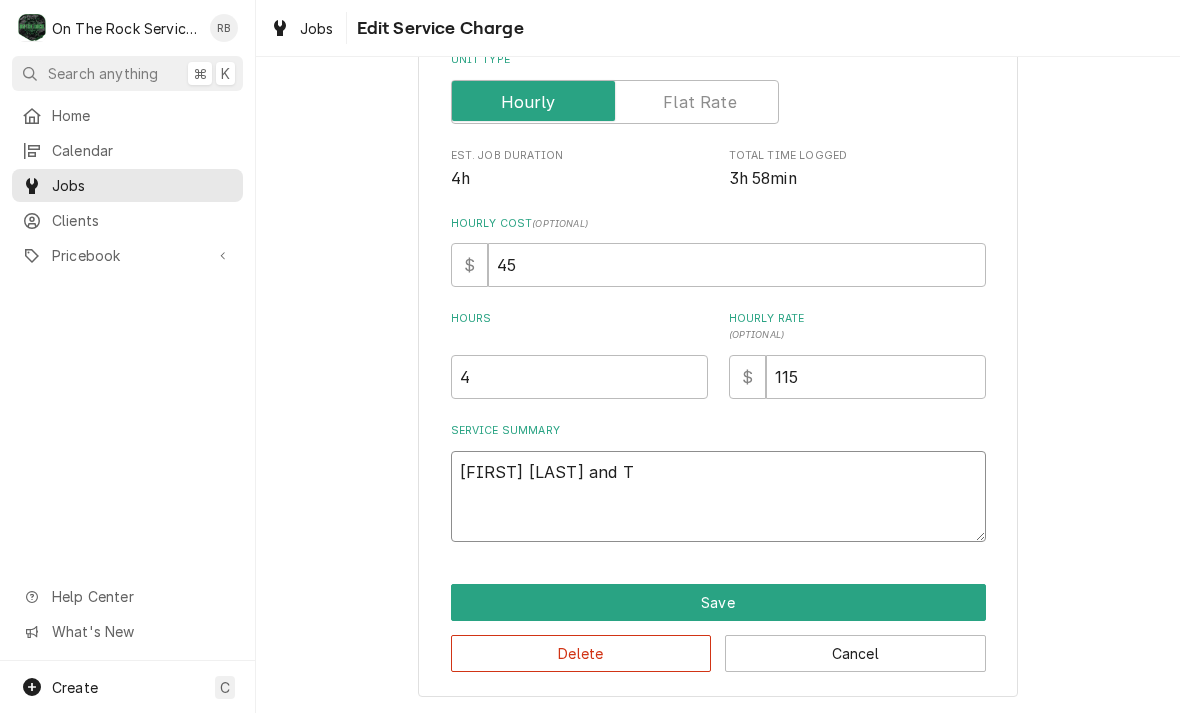 type on "x" 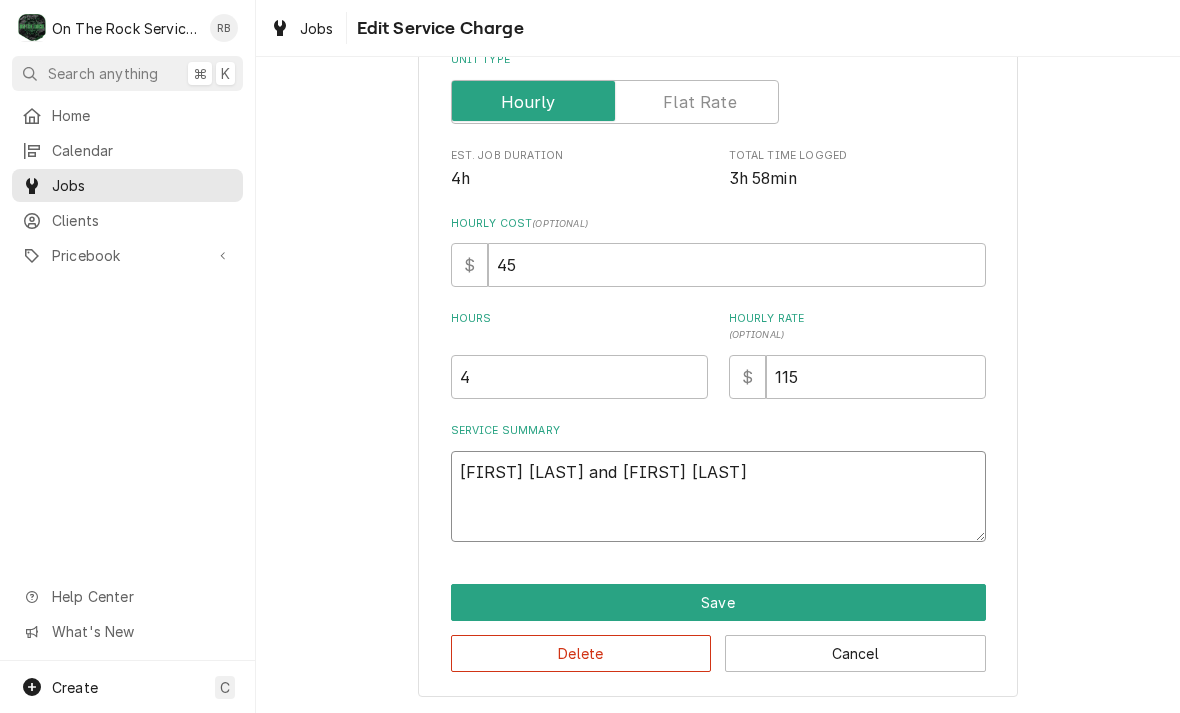 type on "x" 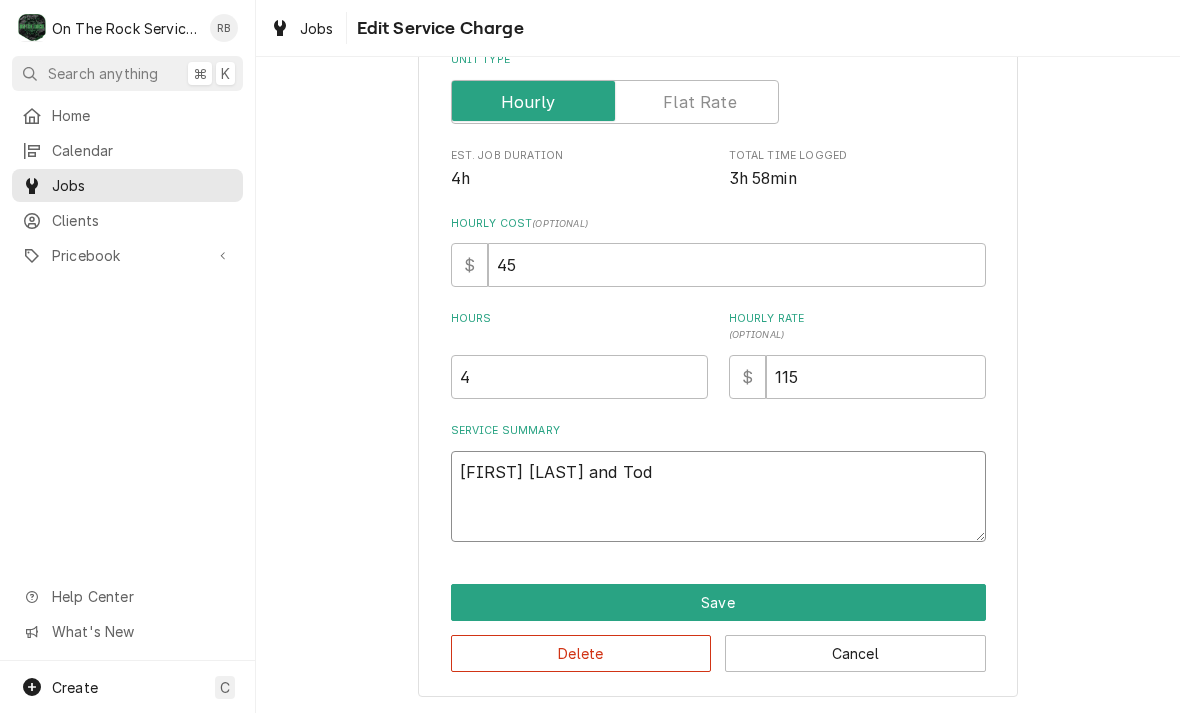 type on "x" 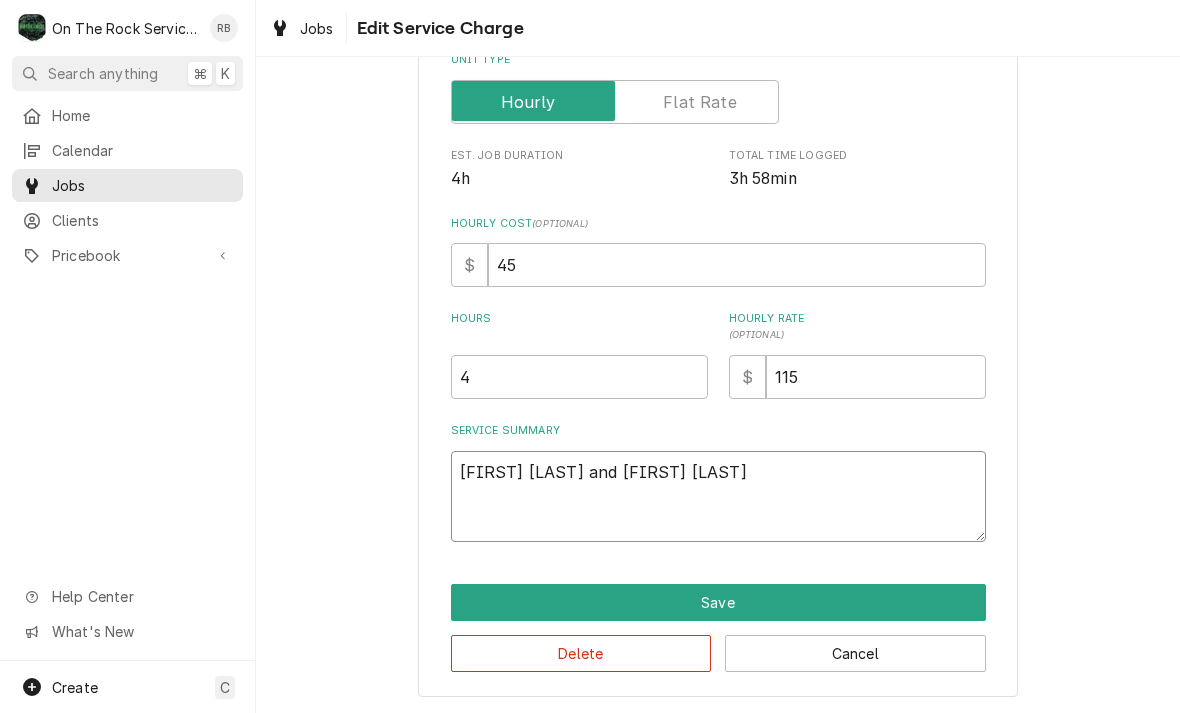 type on "x" 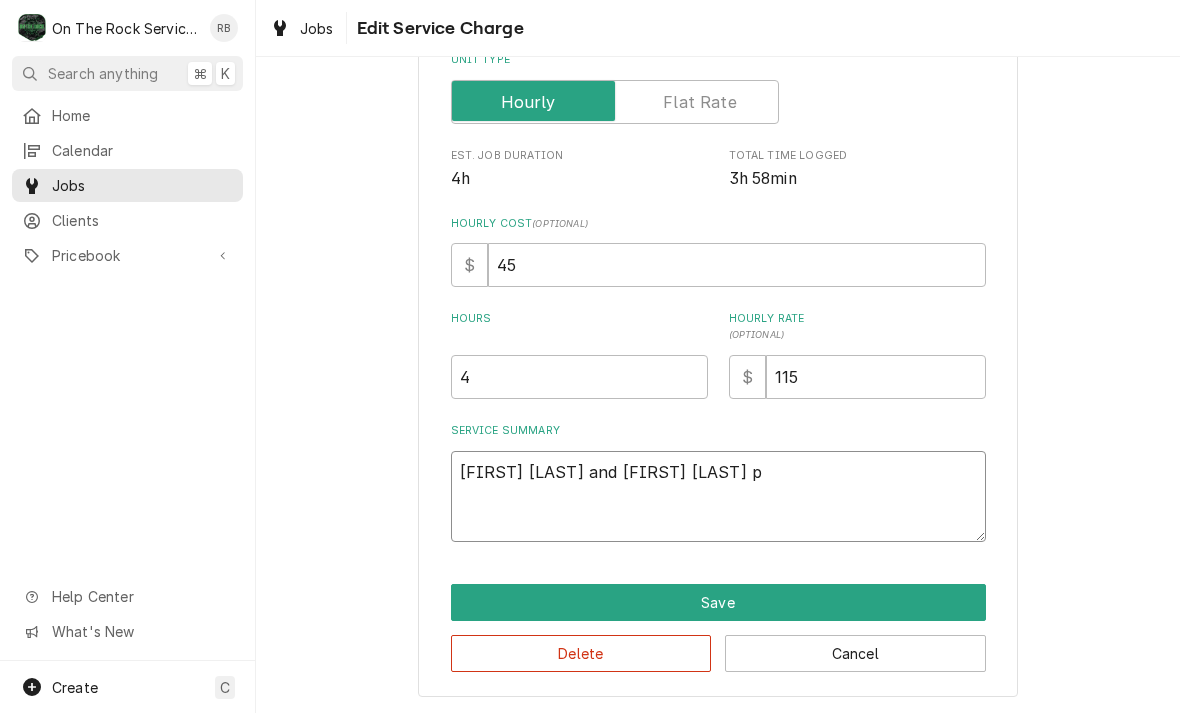 type on "x" 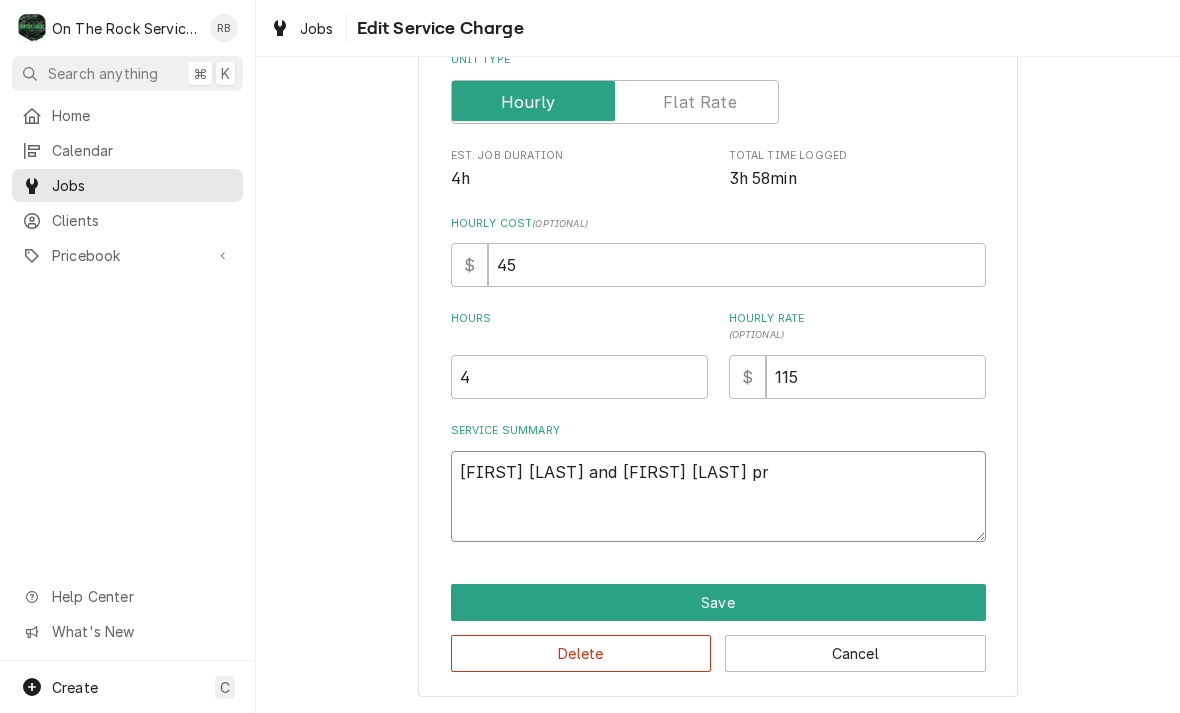 type on "x" 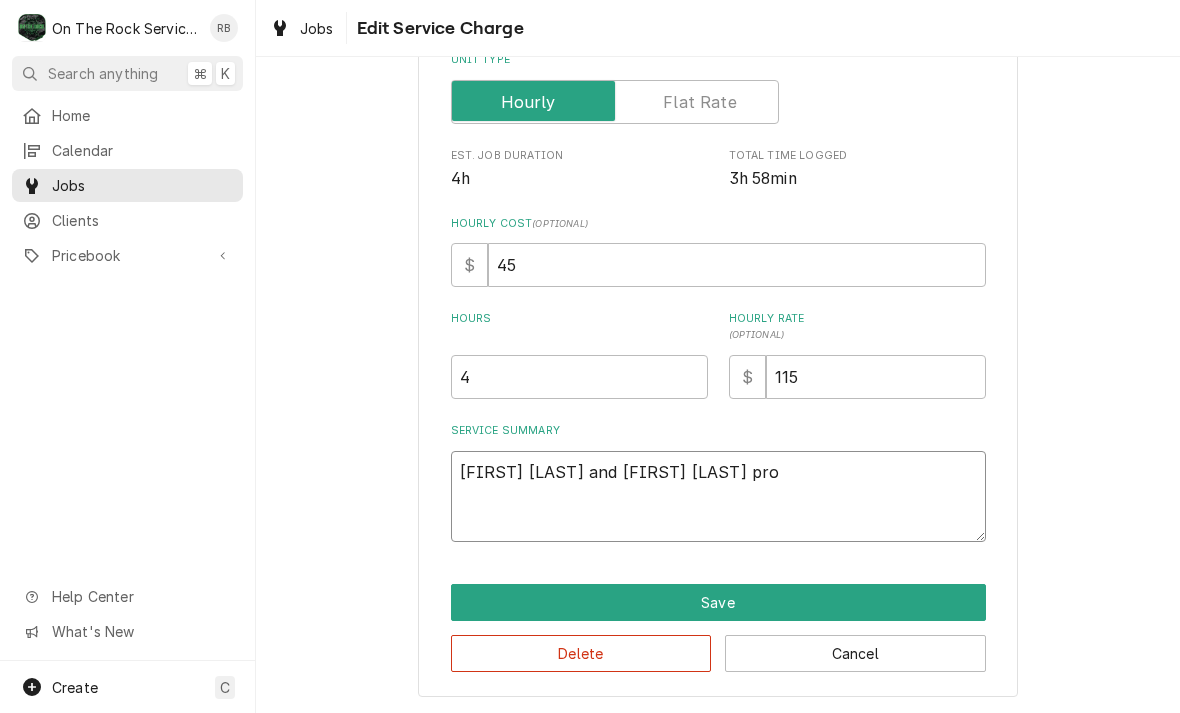 type on "x" 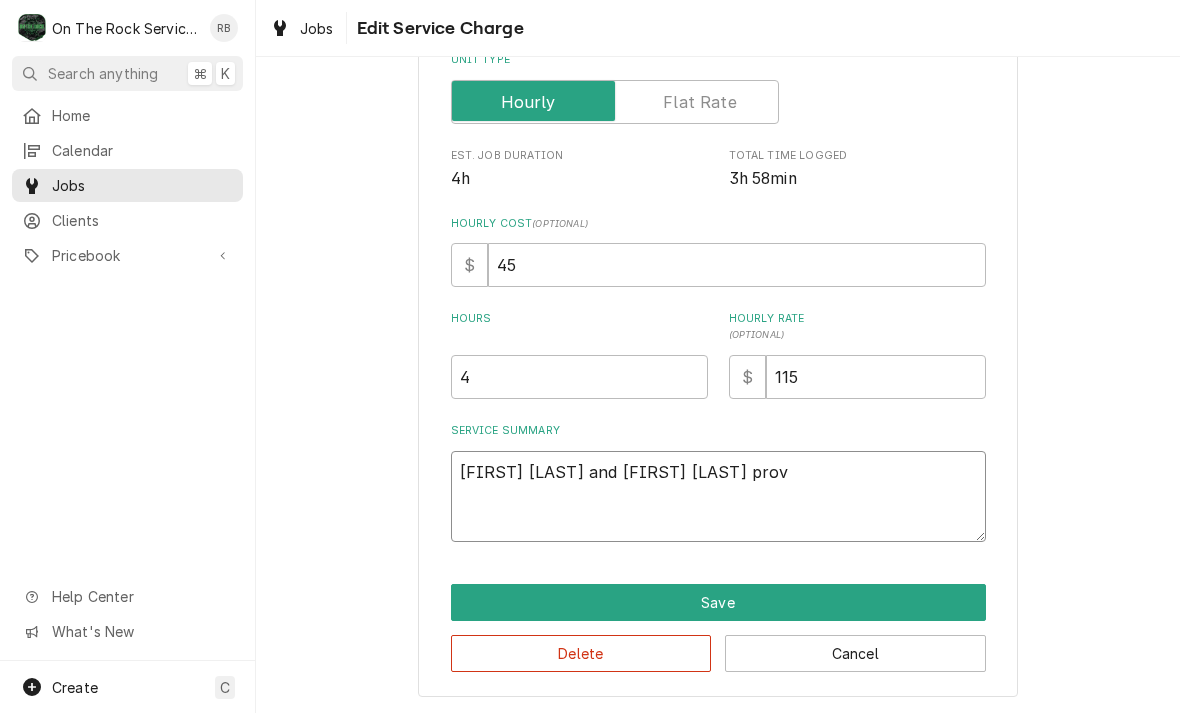 type on "x" 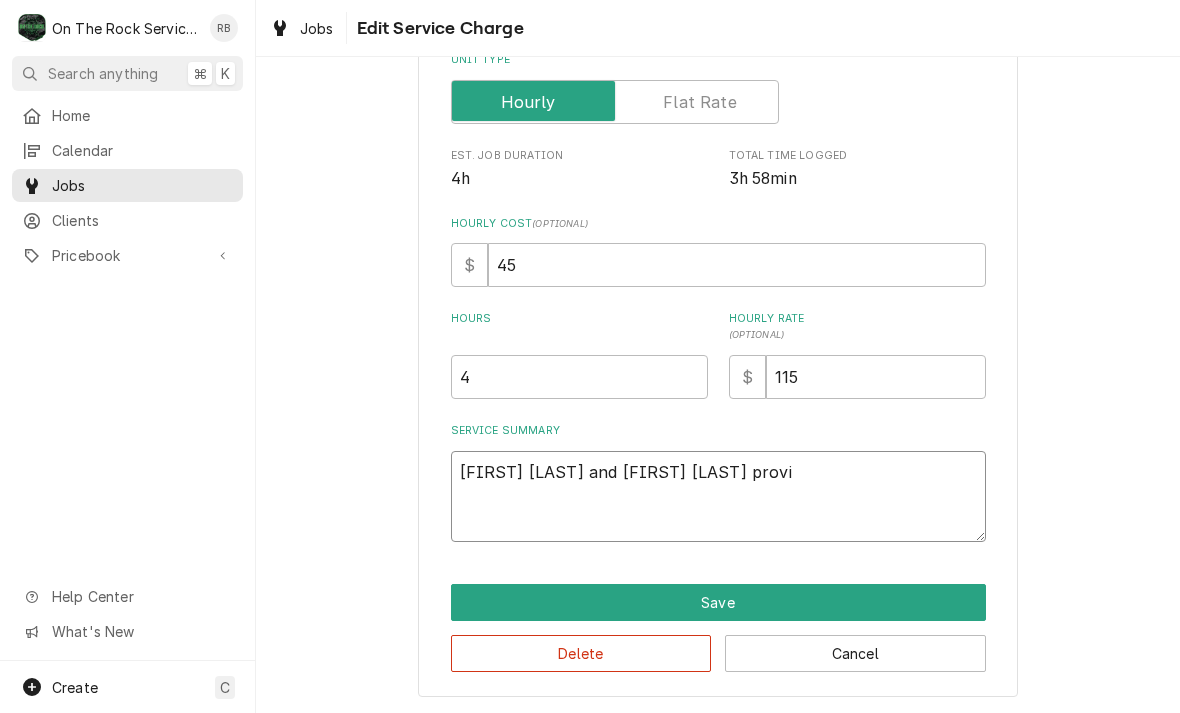 type on "x" 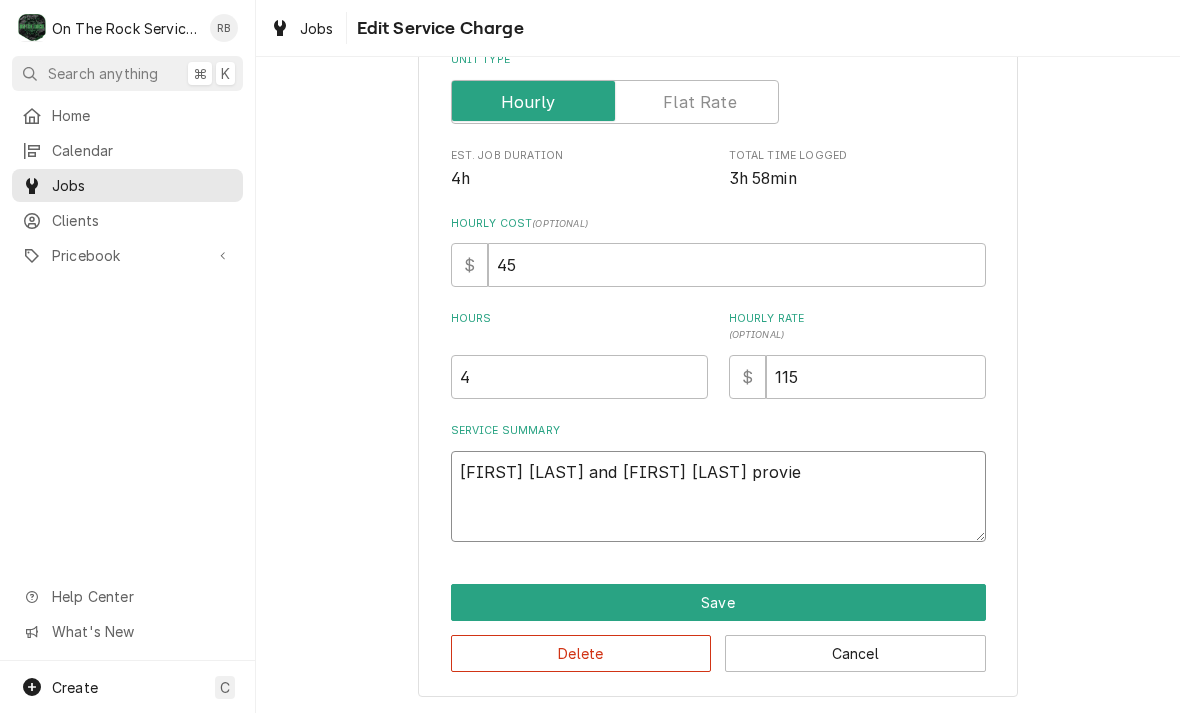 type on "x" 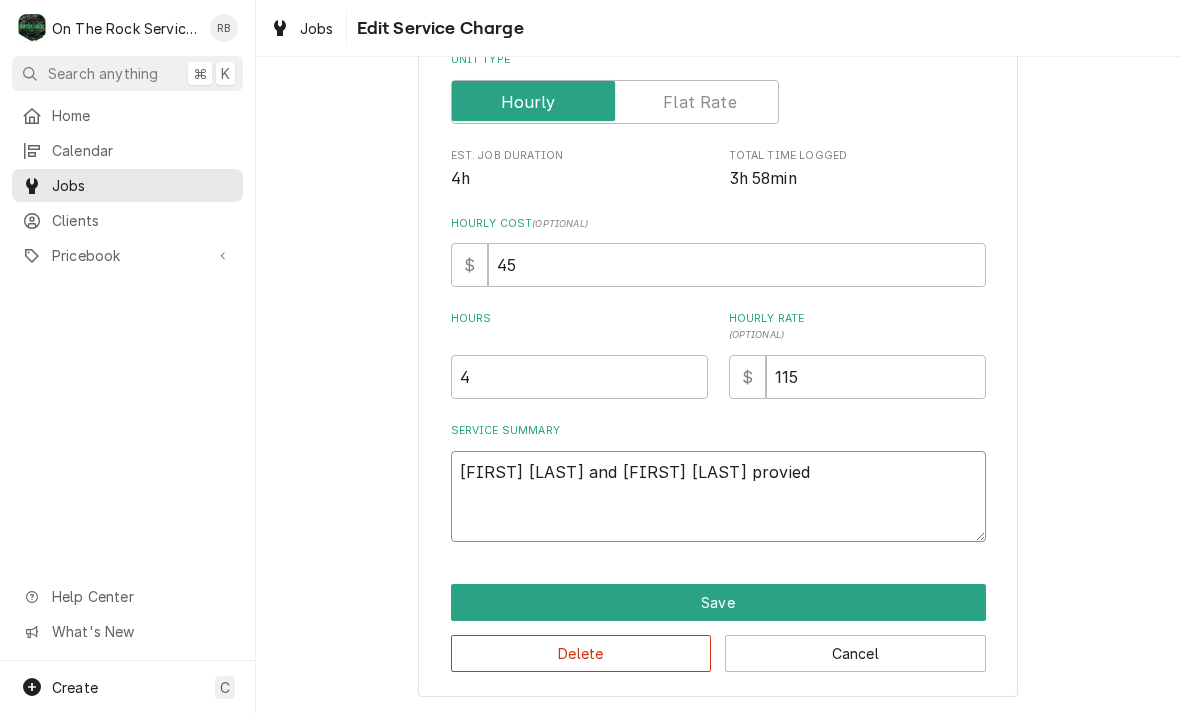 type on "x" 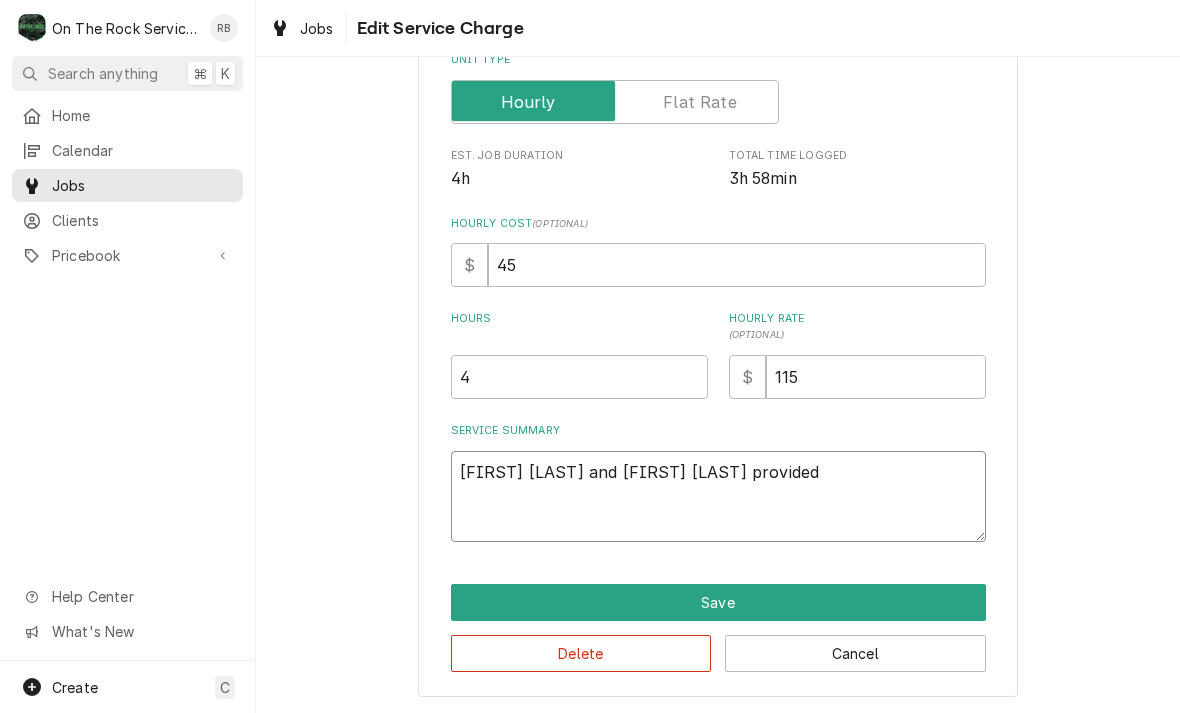 type on "x" 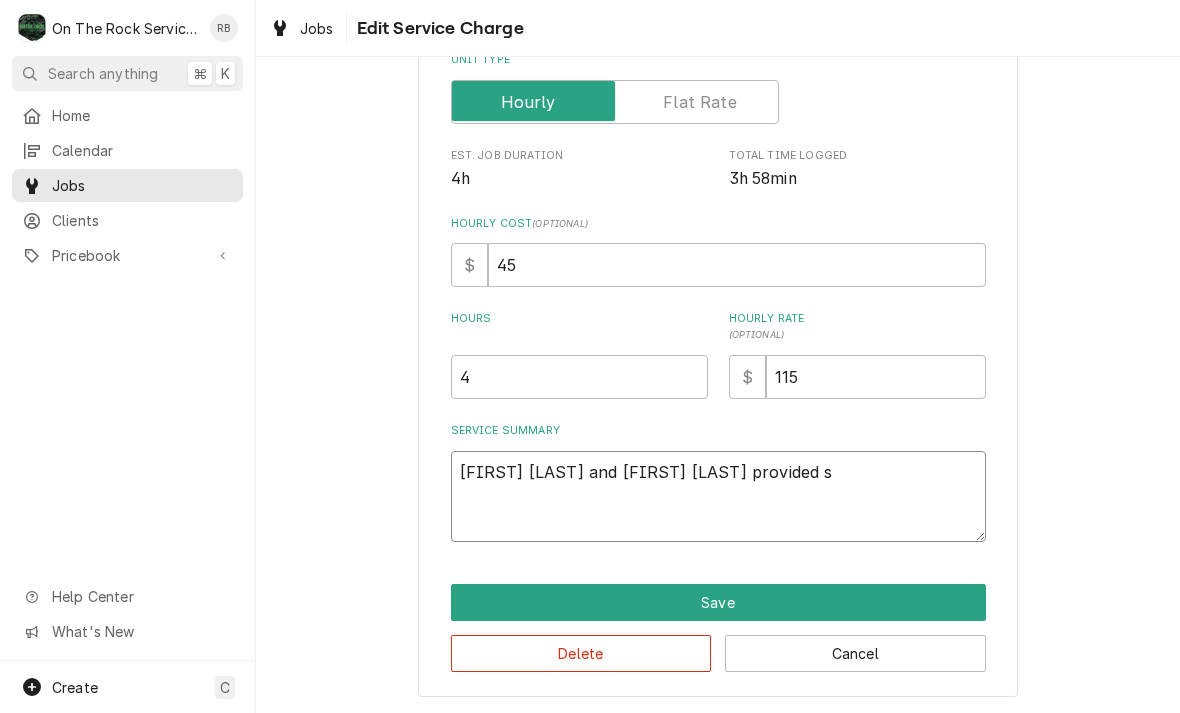 type on "x" 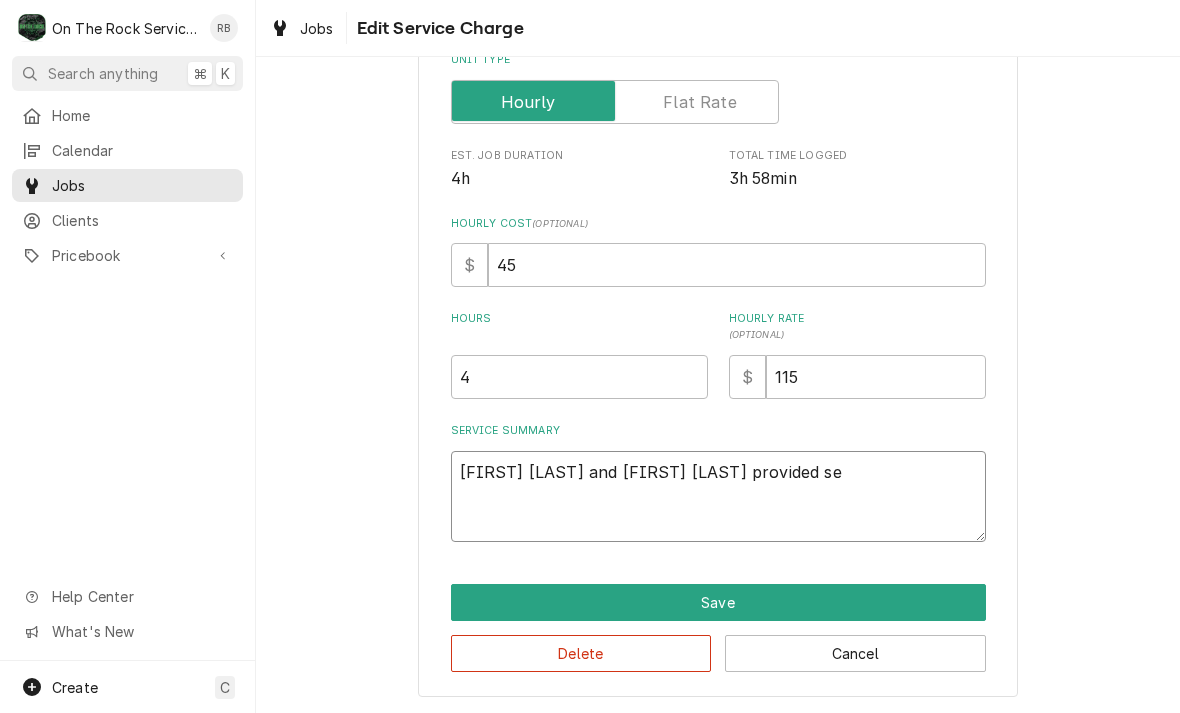 type on "x" 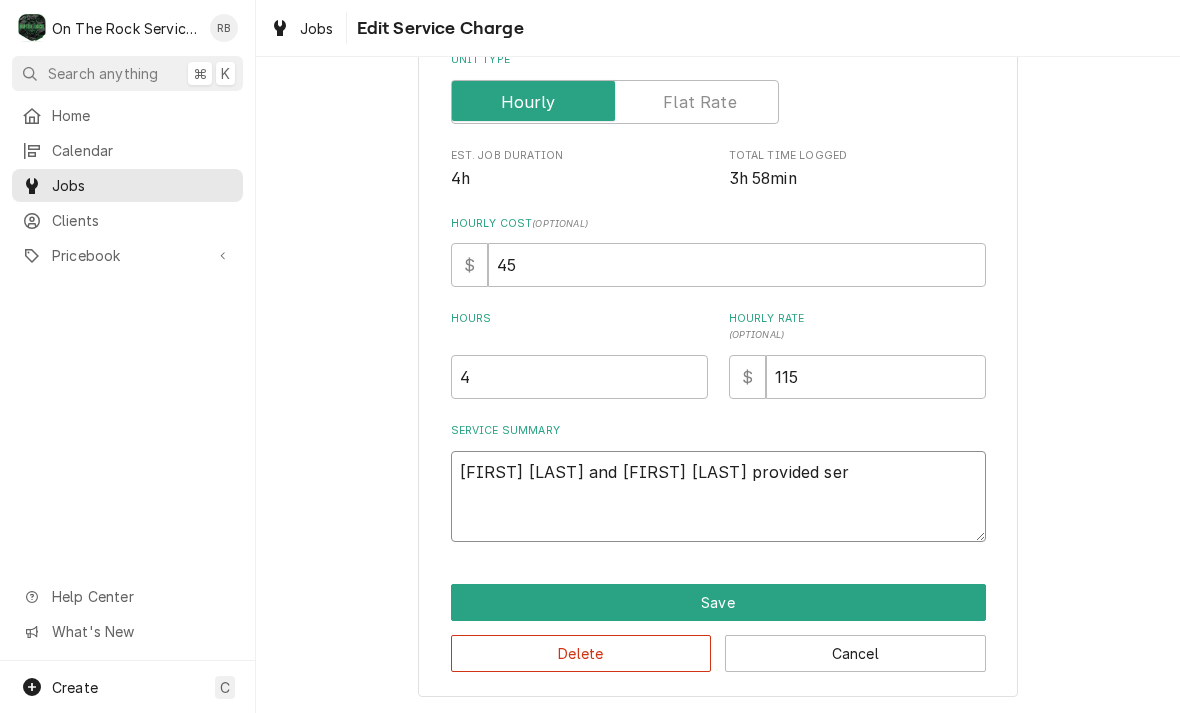 type on "x" 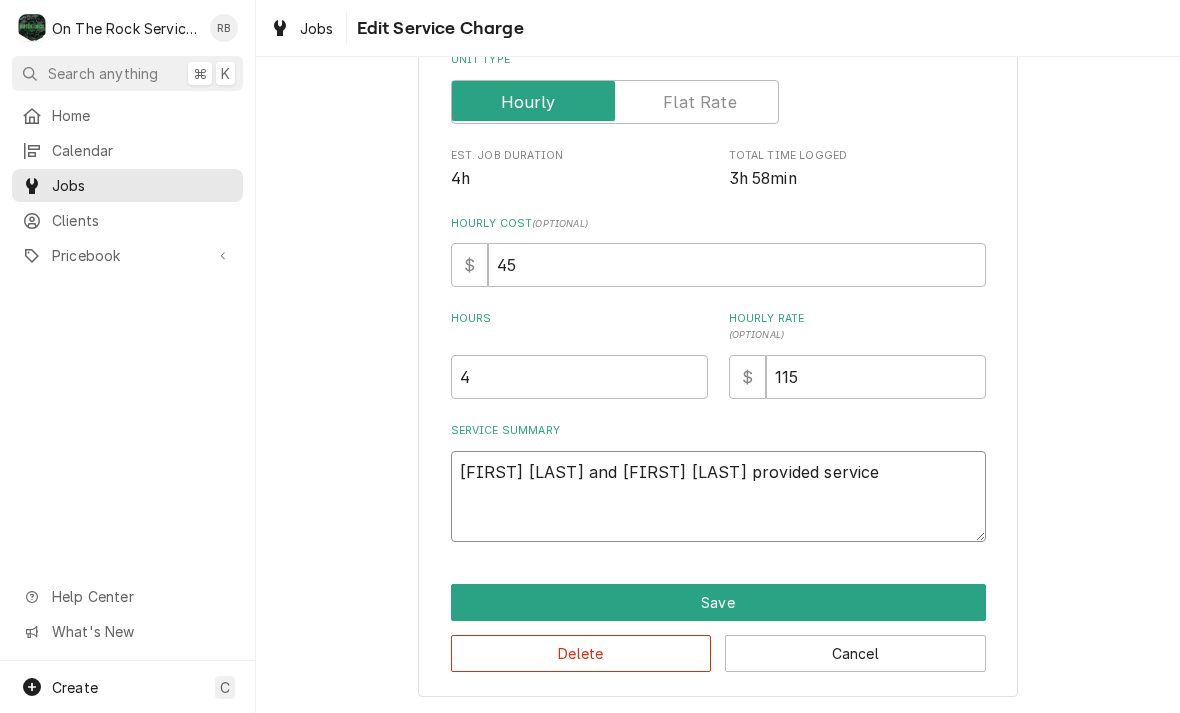 type on "x" 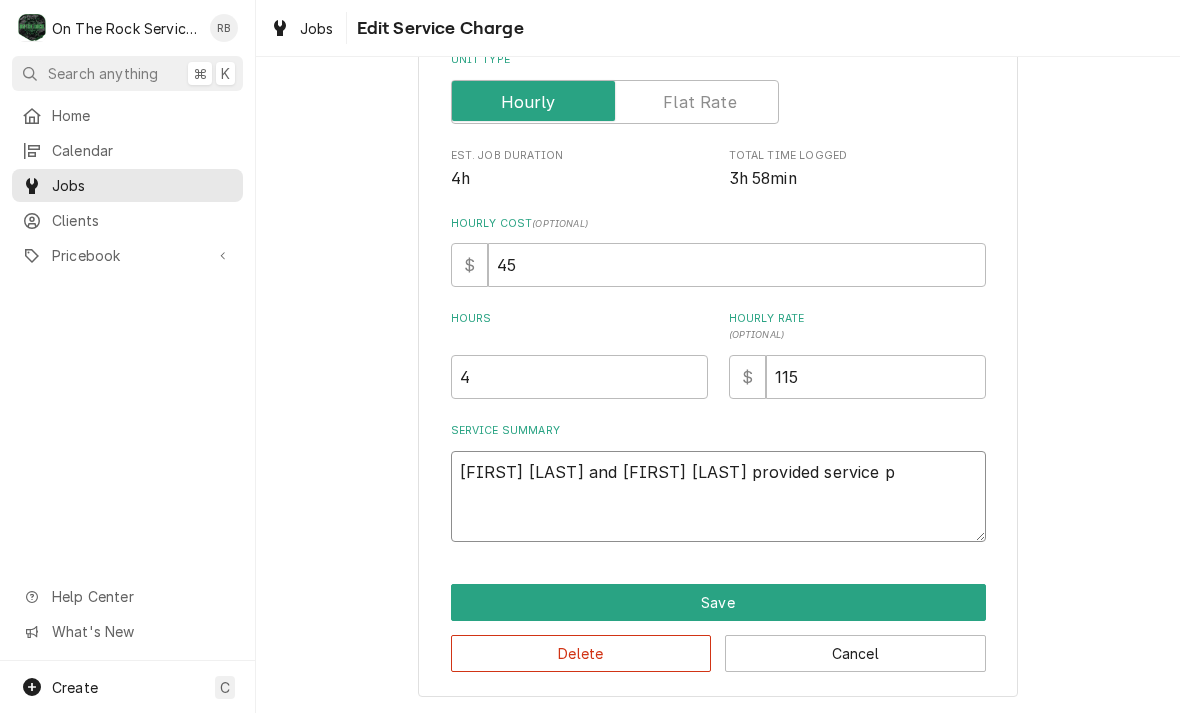 type on "x" 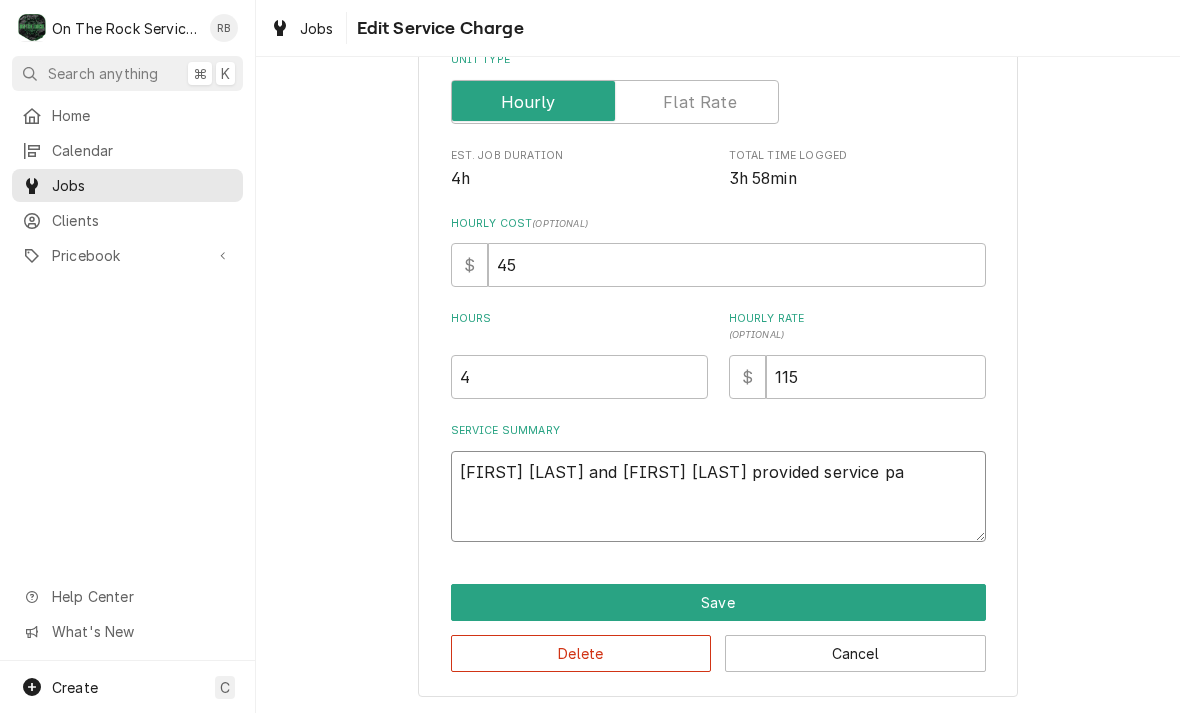 type on "x" 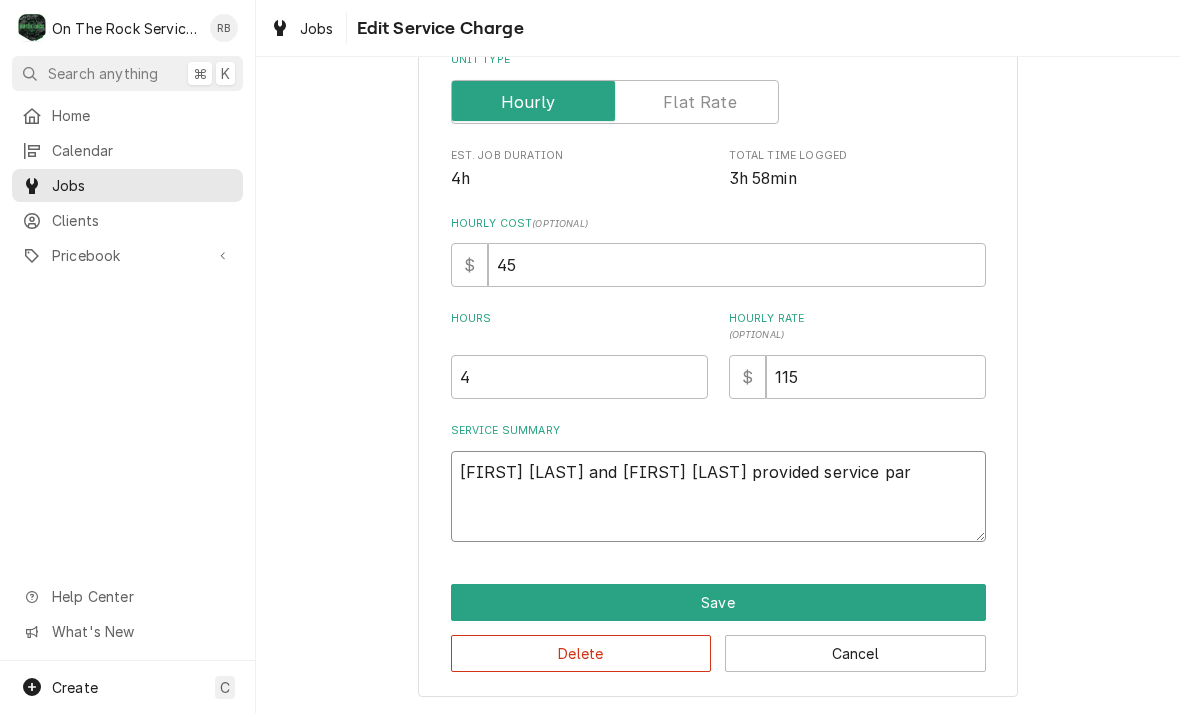 type on "x" 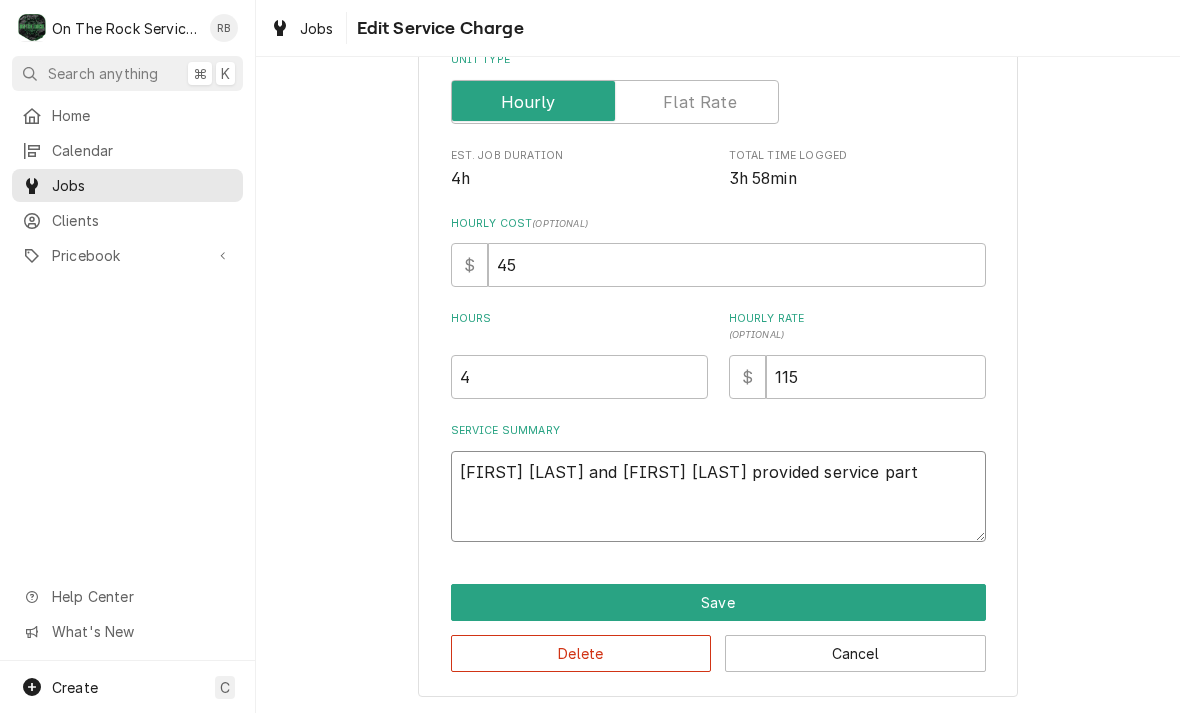 type on "x" 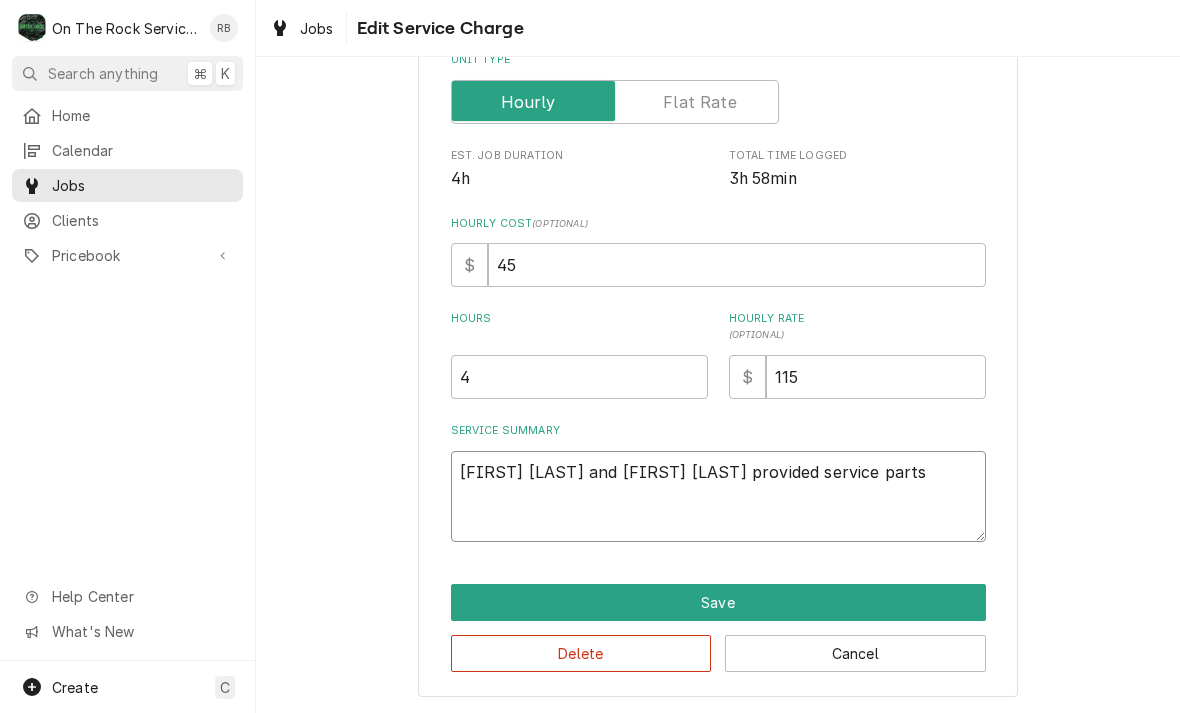 type on "x" 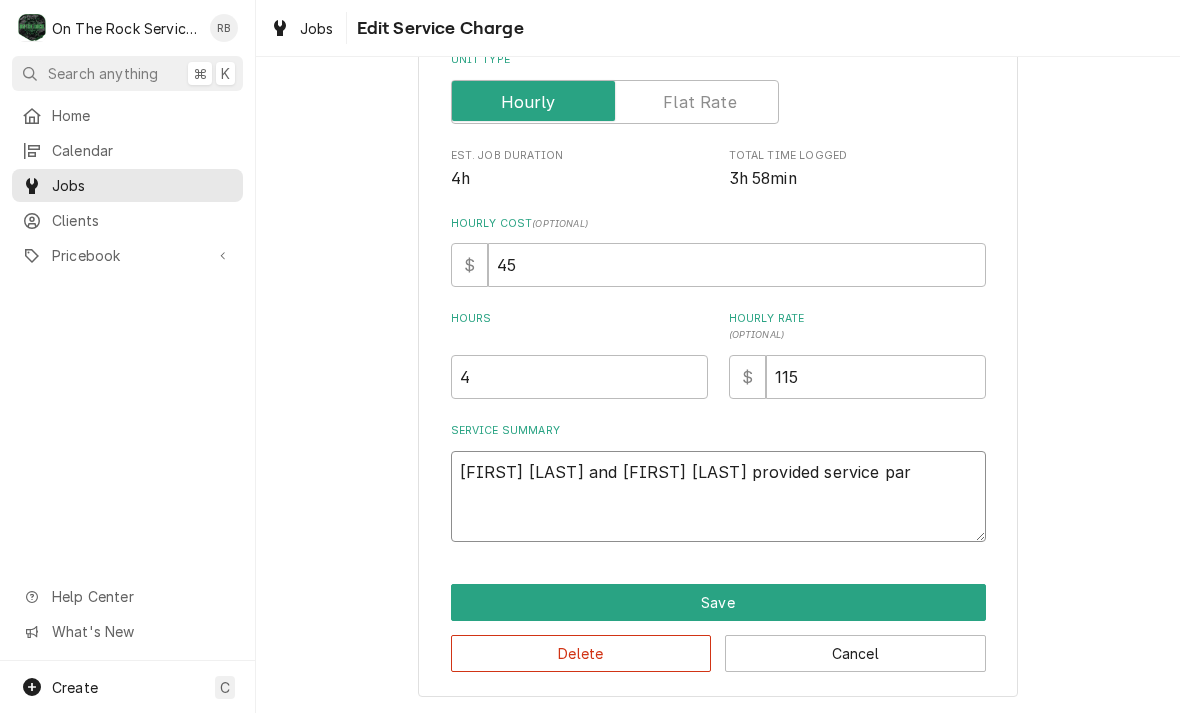 type on "x" 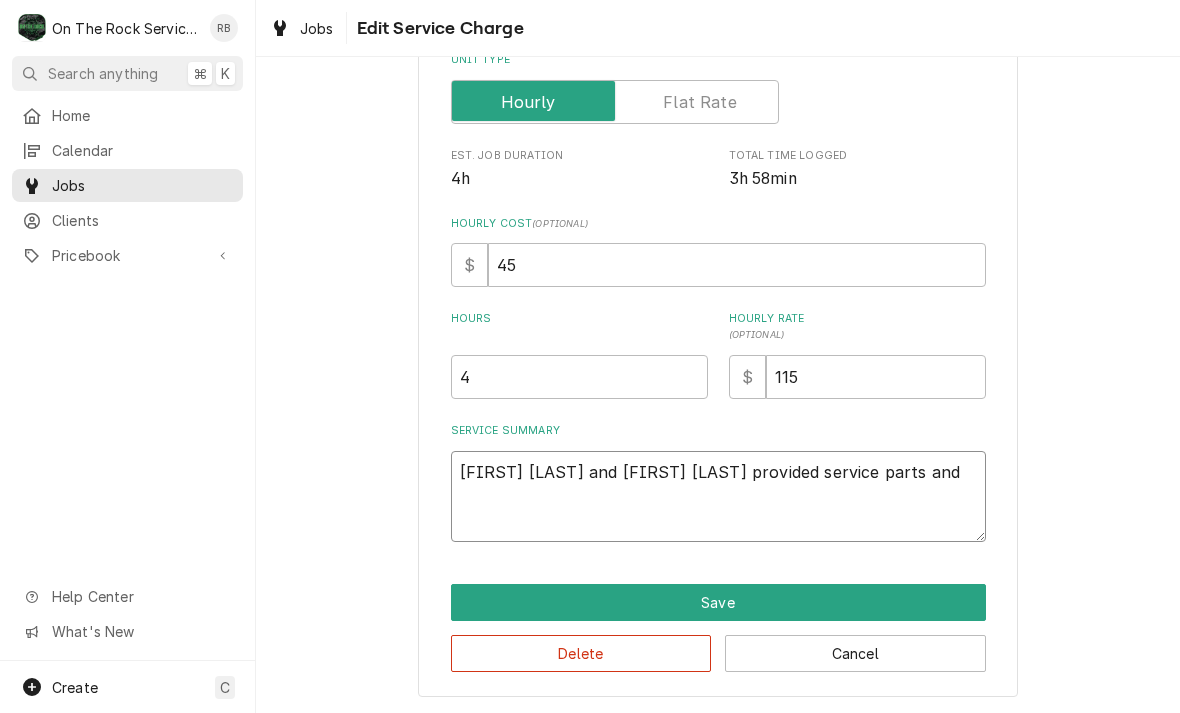 type on "x" 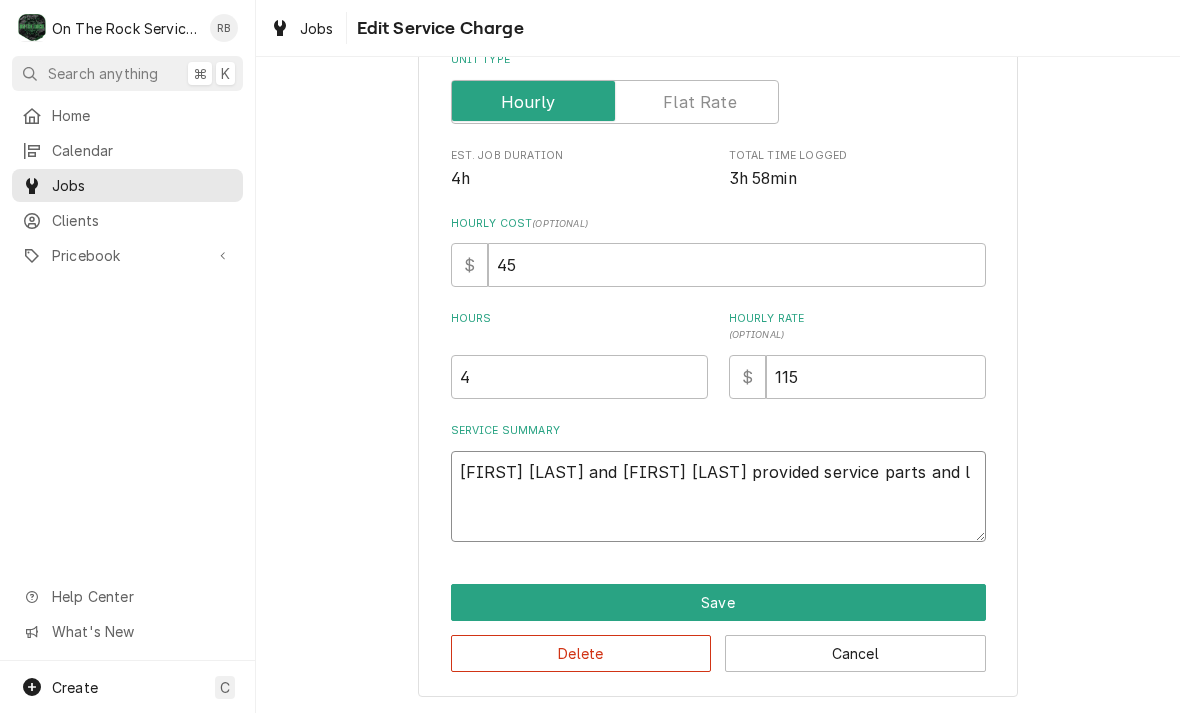 type on "x" 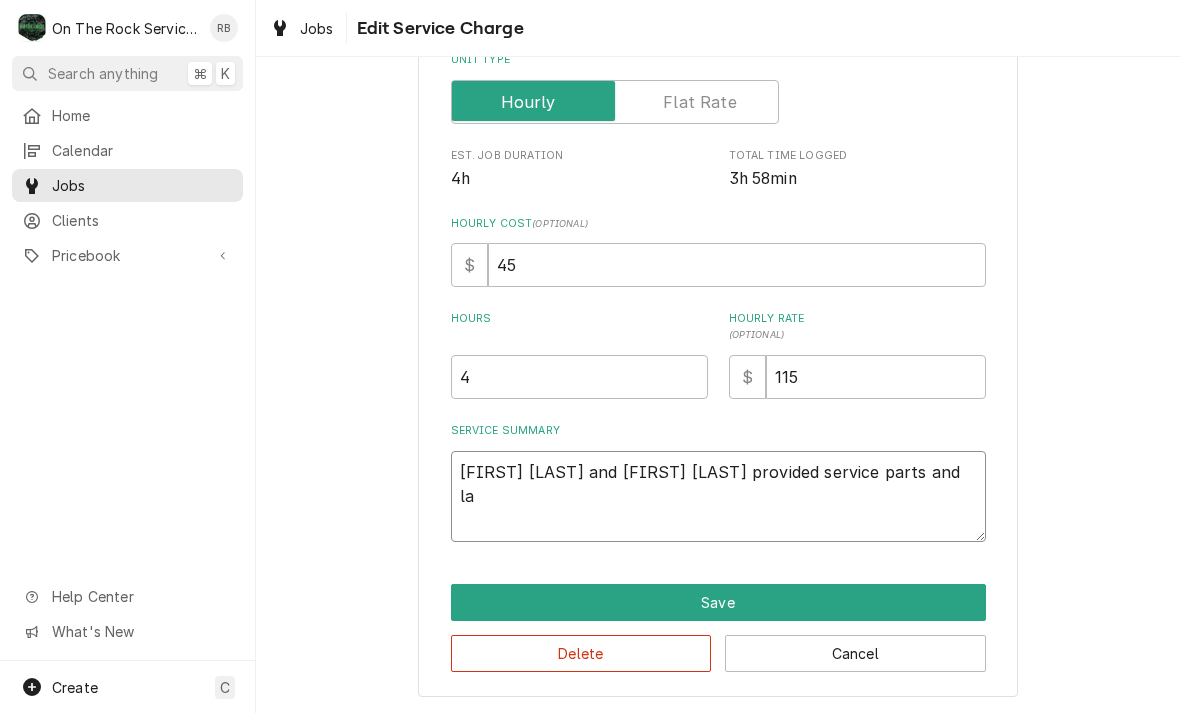 type on "x" 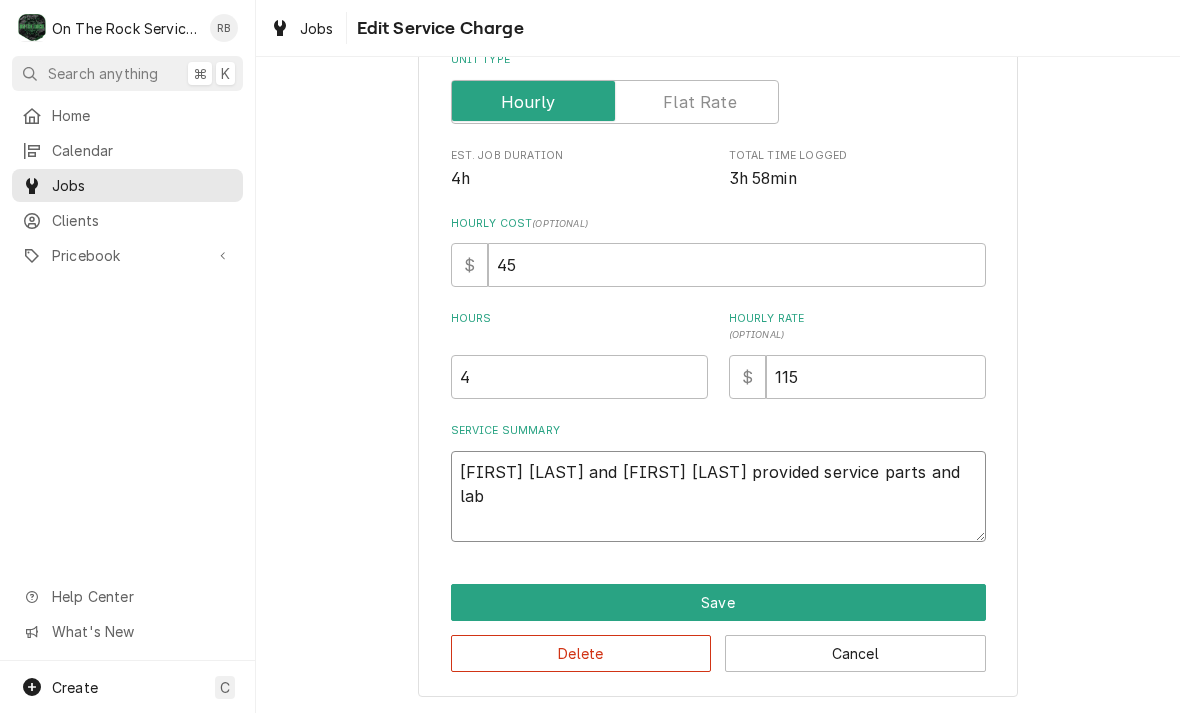 type on "x" 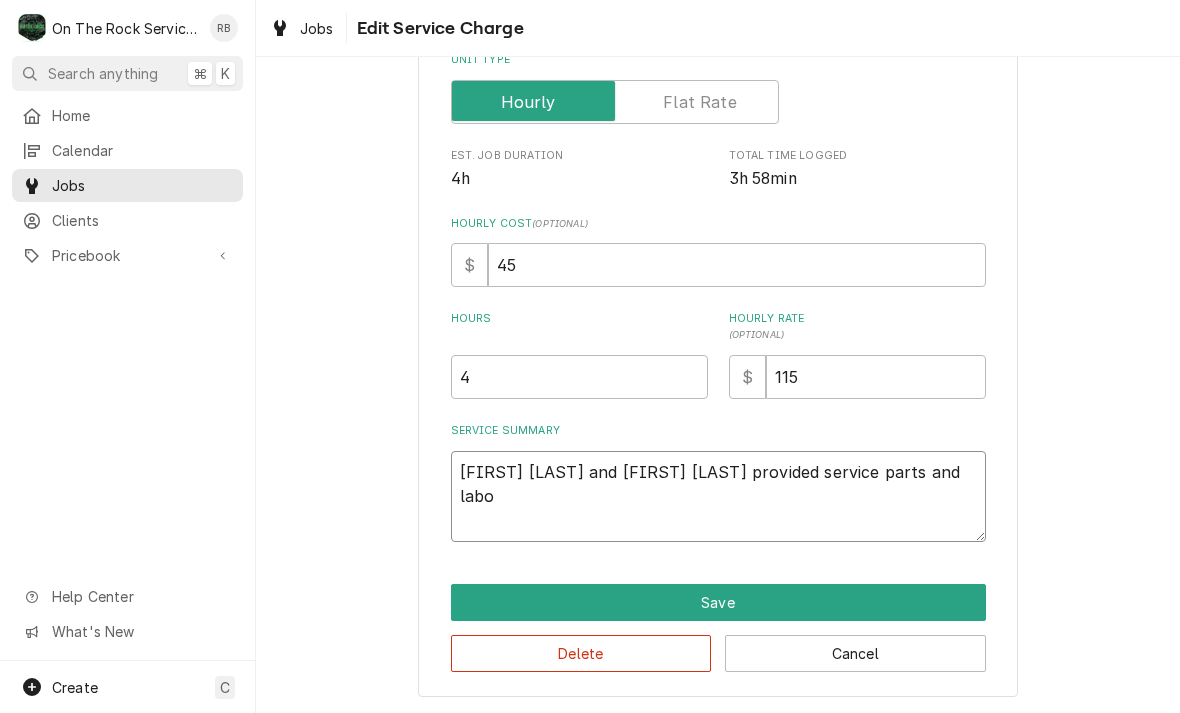 type on "x" 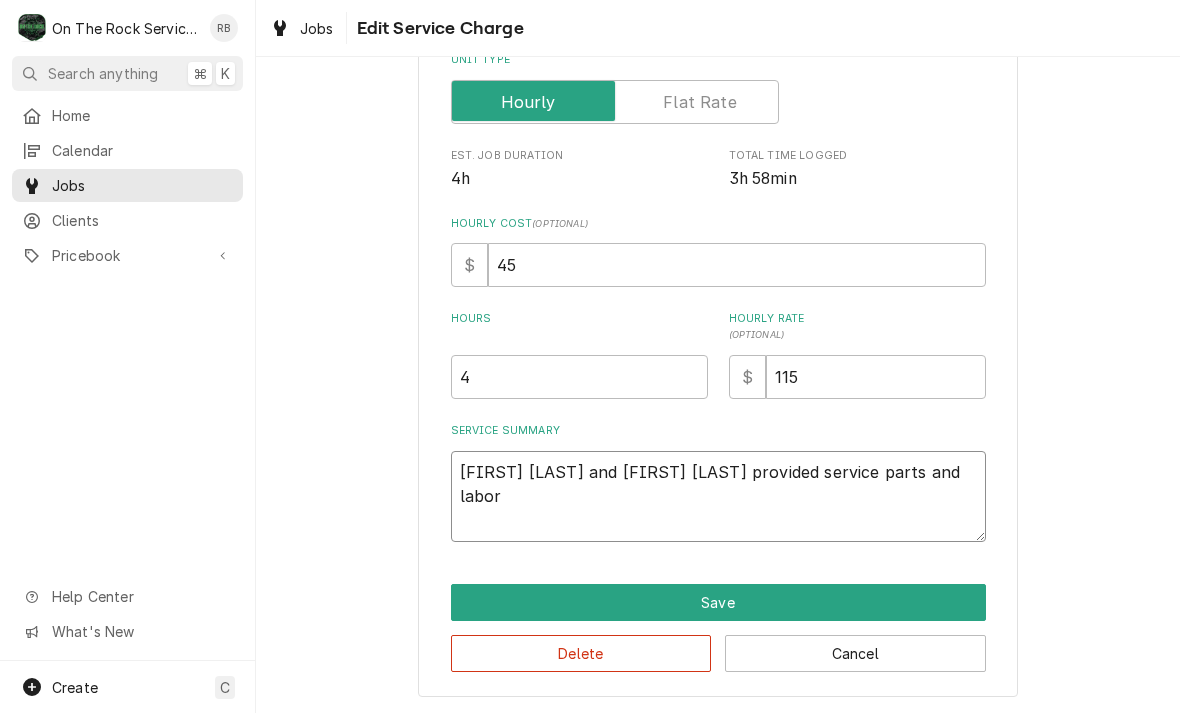 type on "x" 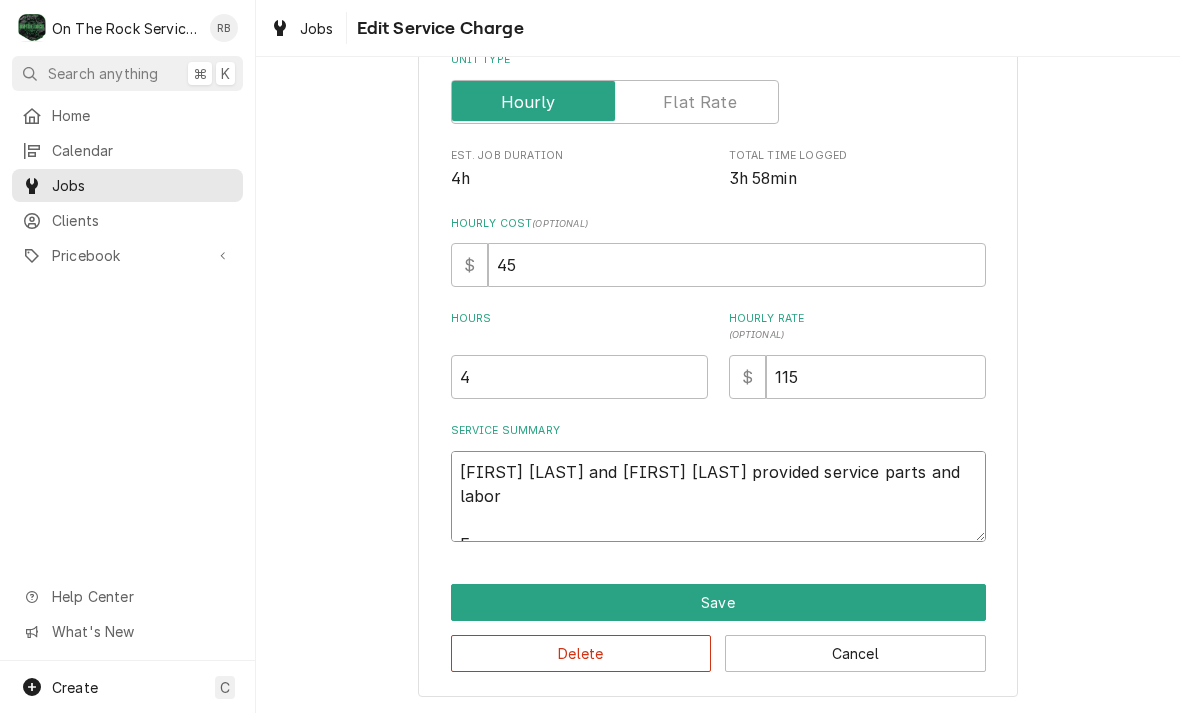 type on "x" 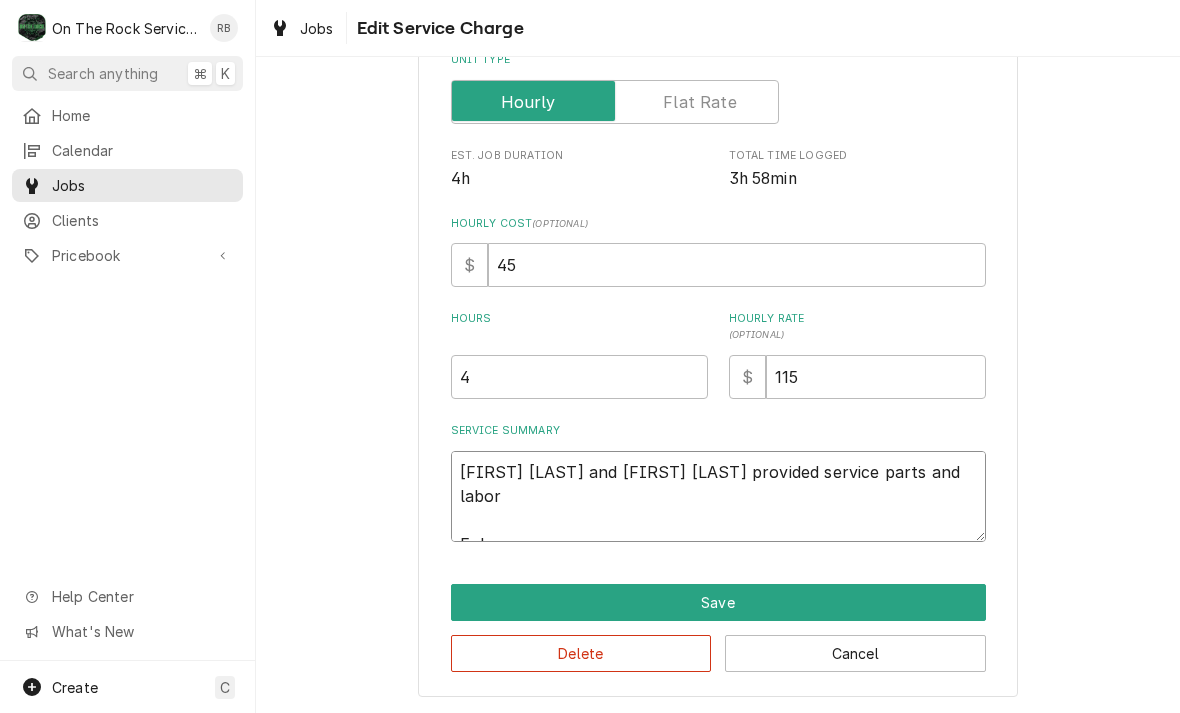 type on "x" 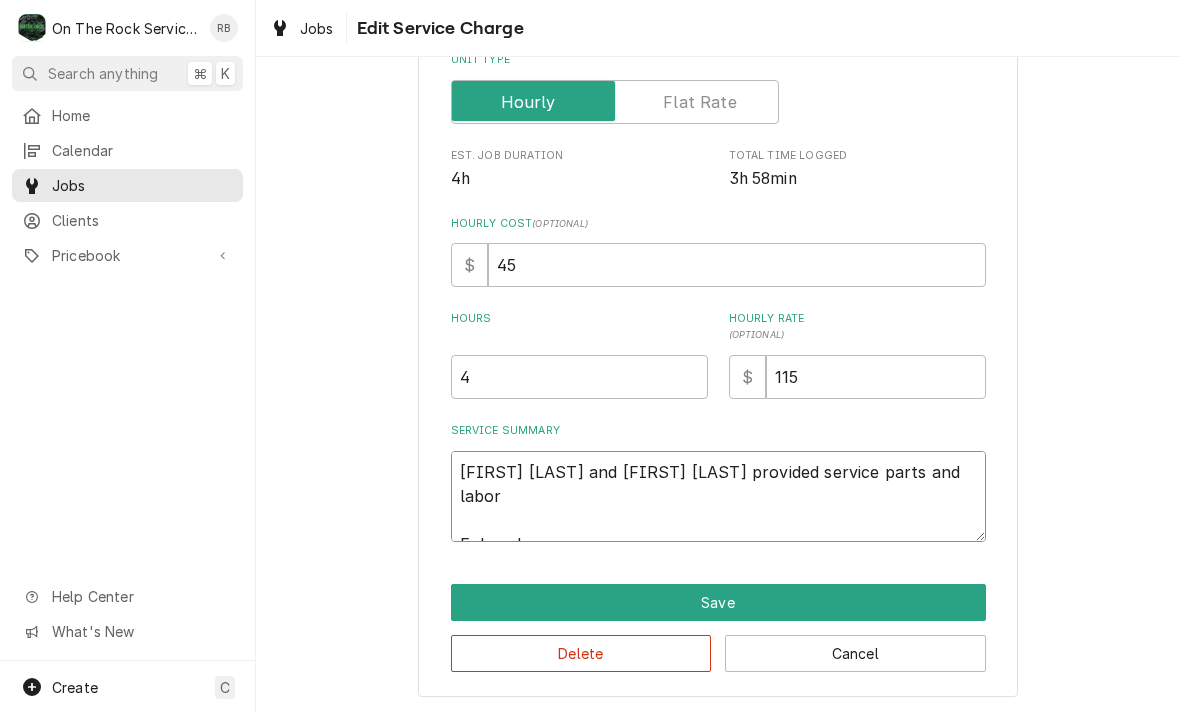 type on "x" 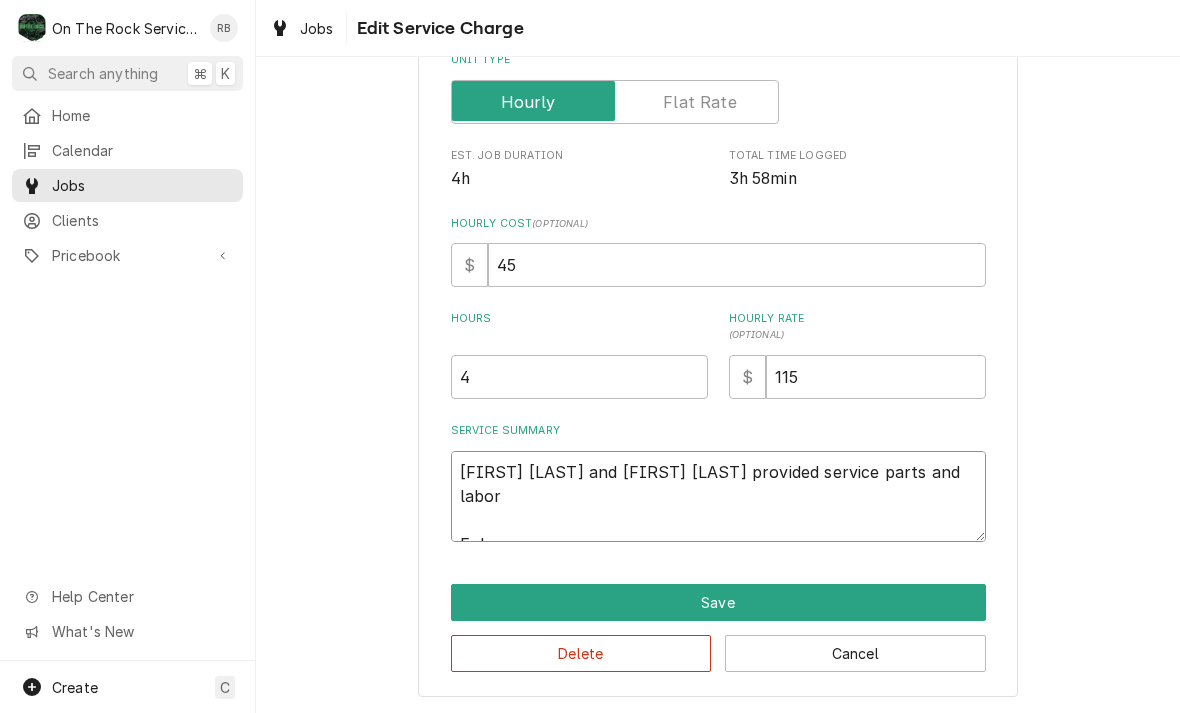 type on "x" 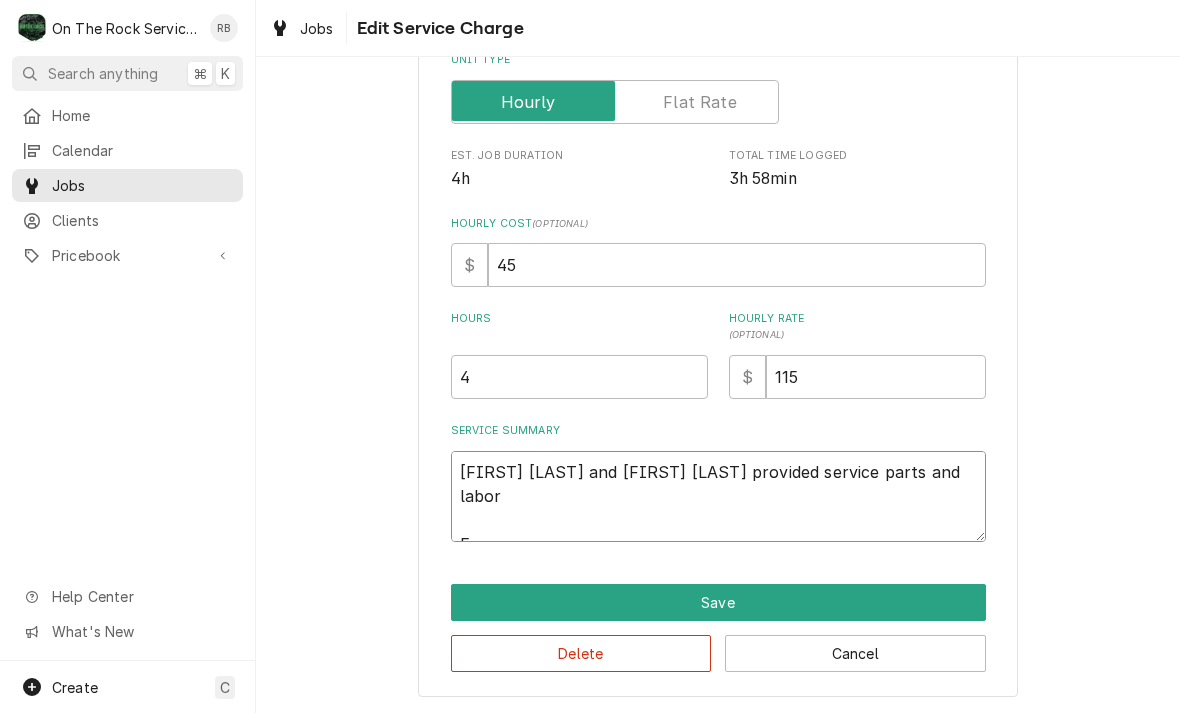type on "x" 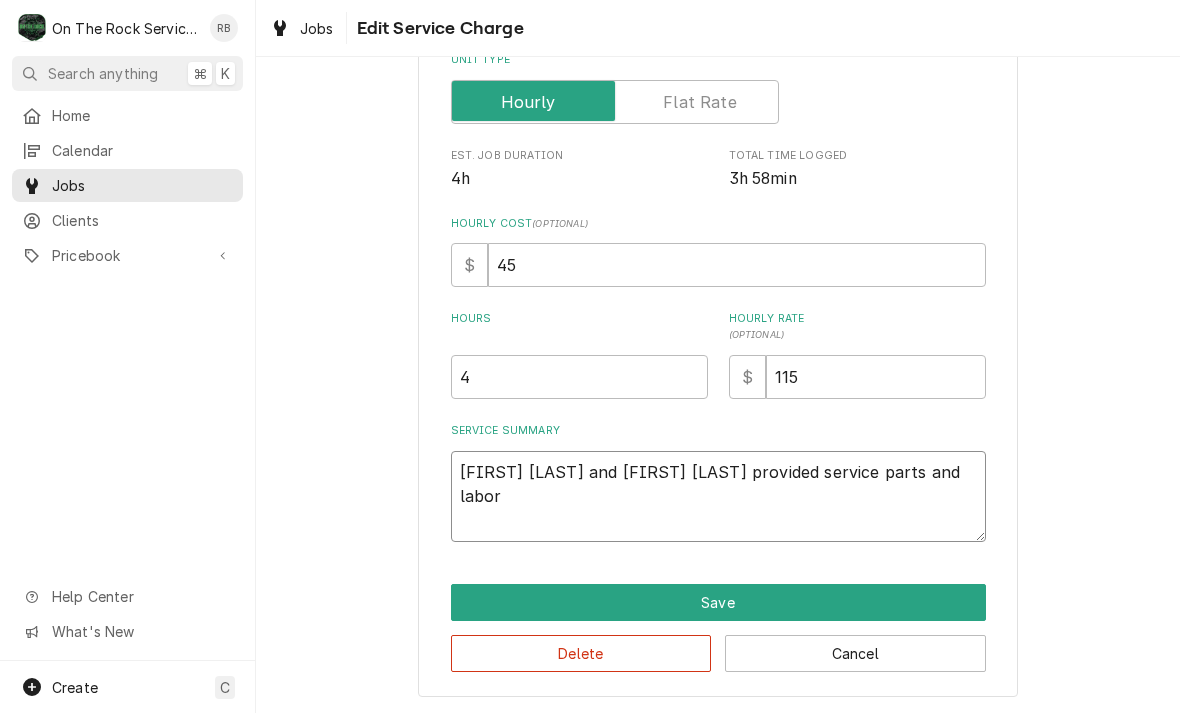 type on "x" 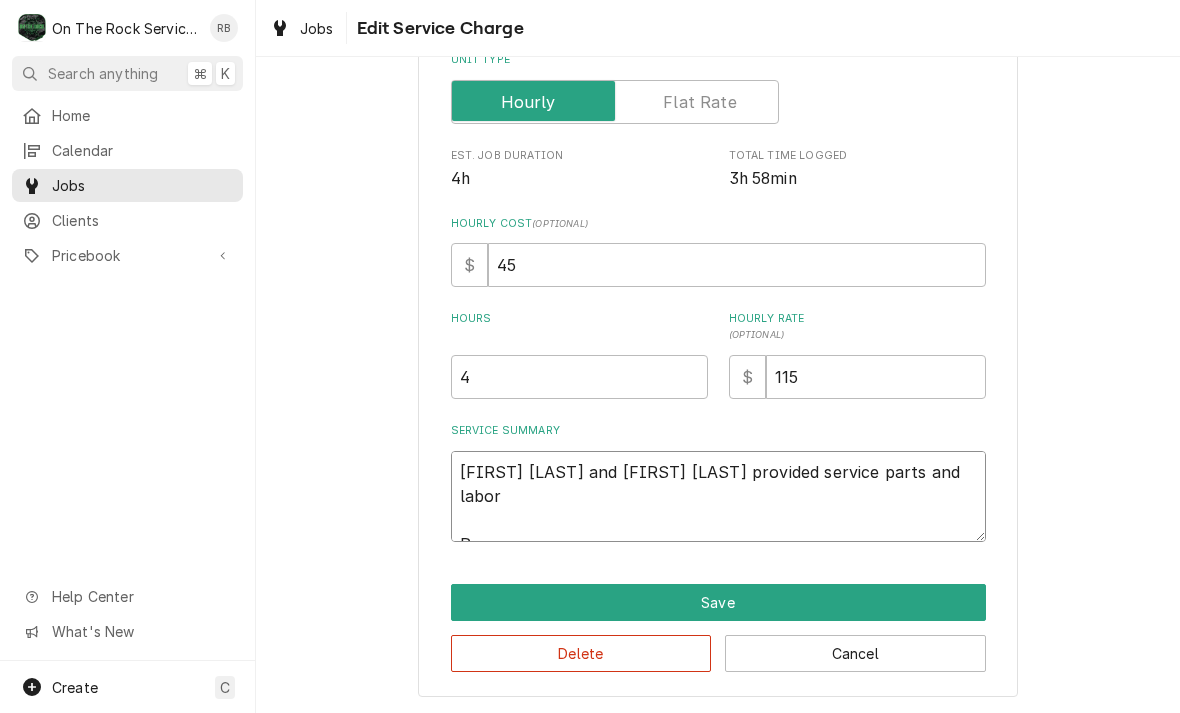 type on "x" 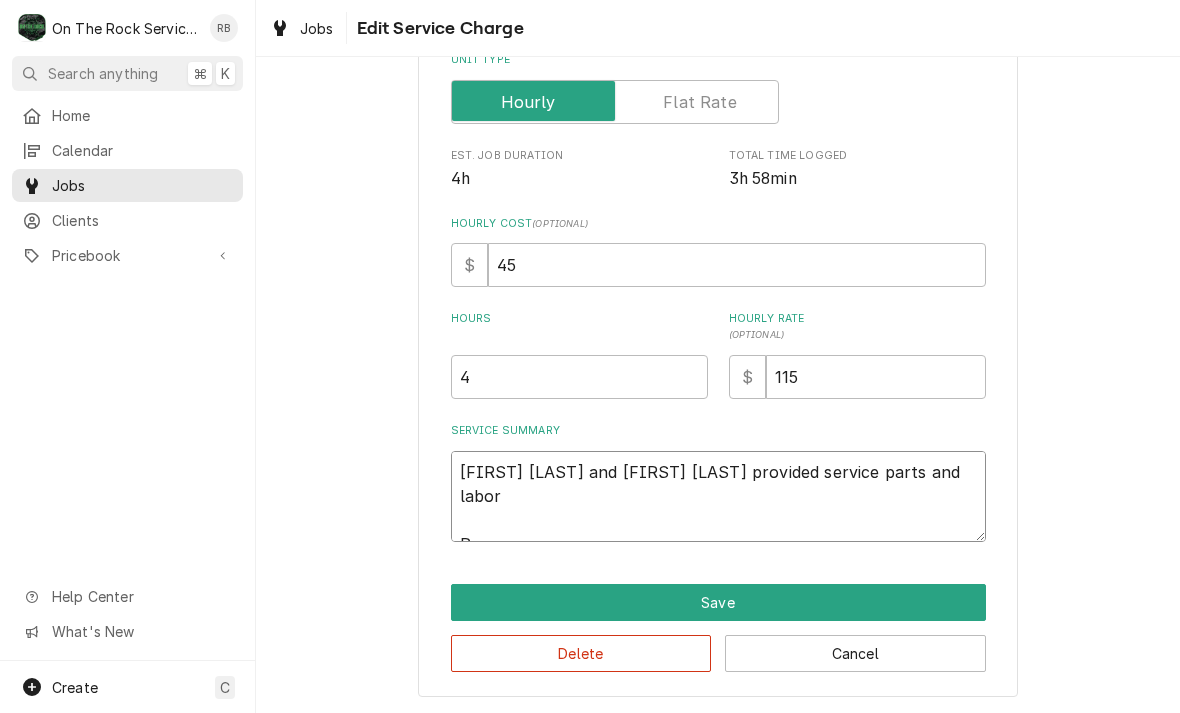 type on "x" 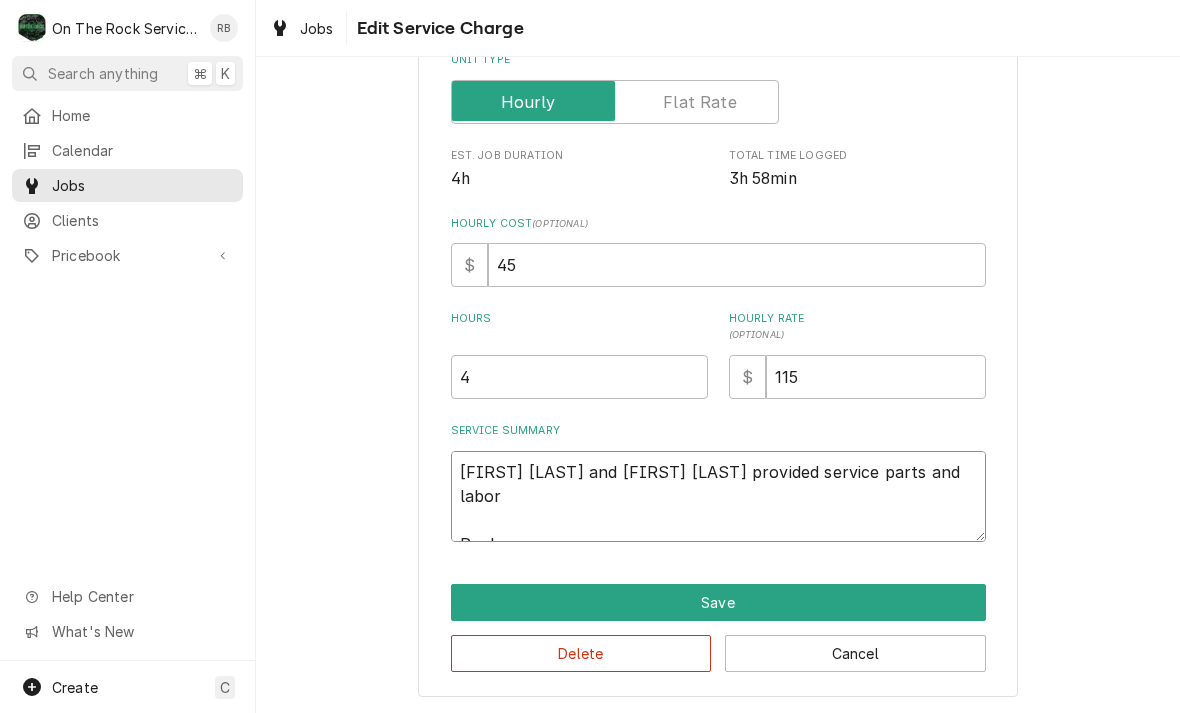 type on "x" 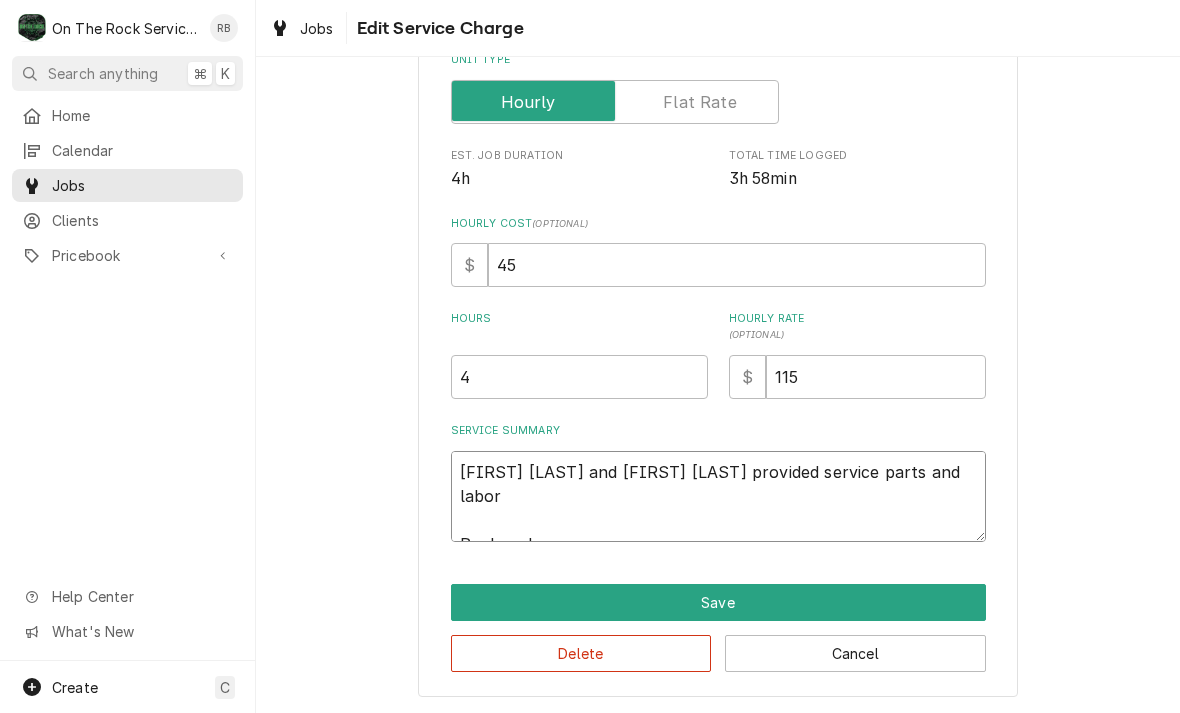 type on "x" 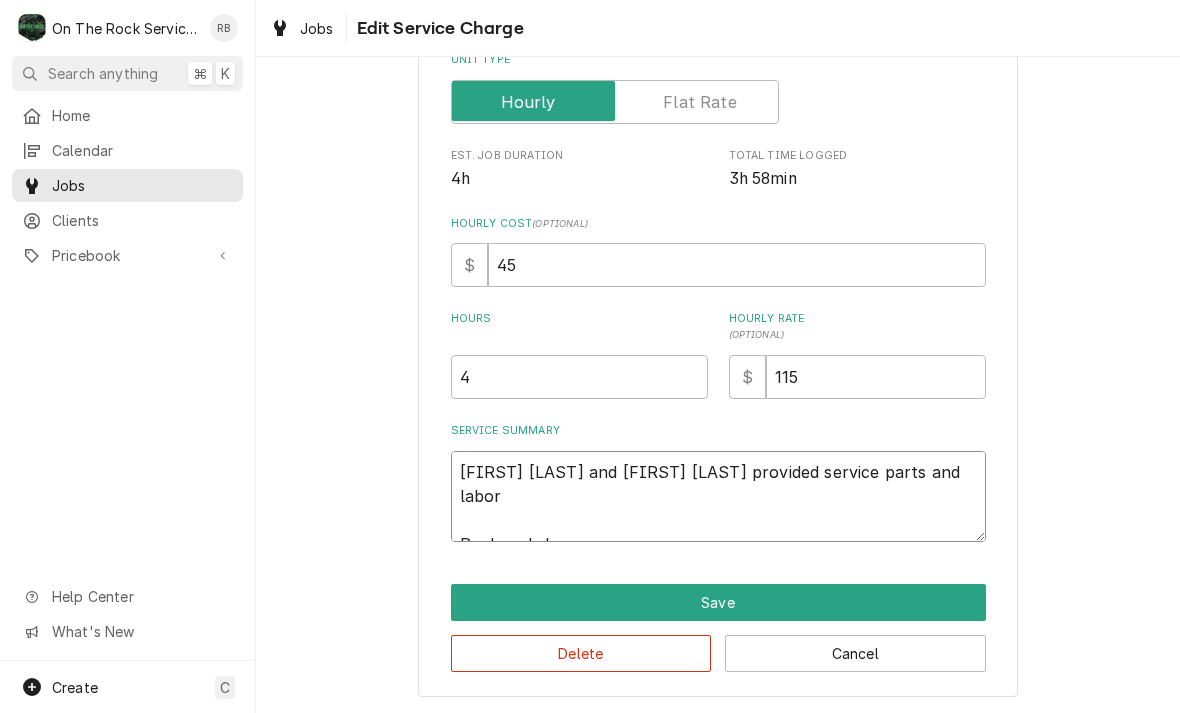 type on "x" 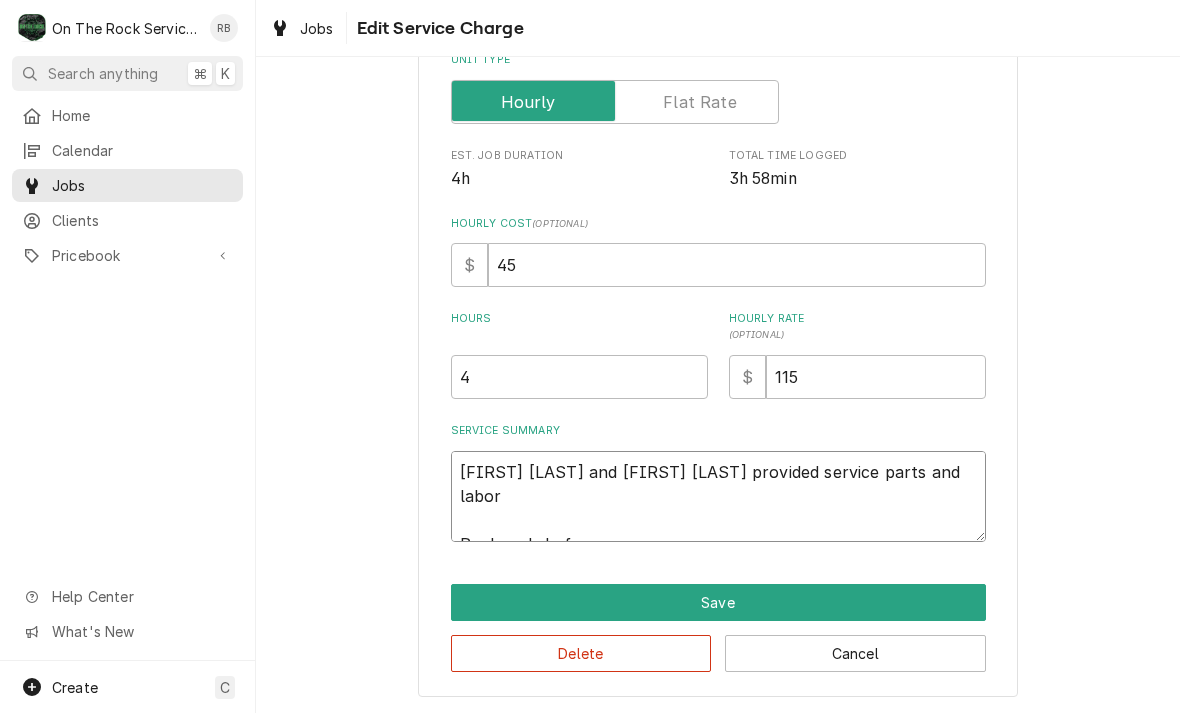 type on "x" 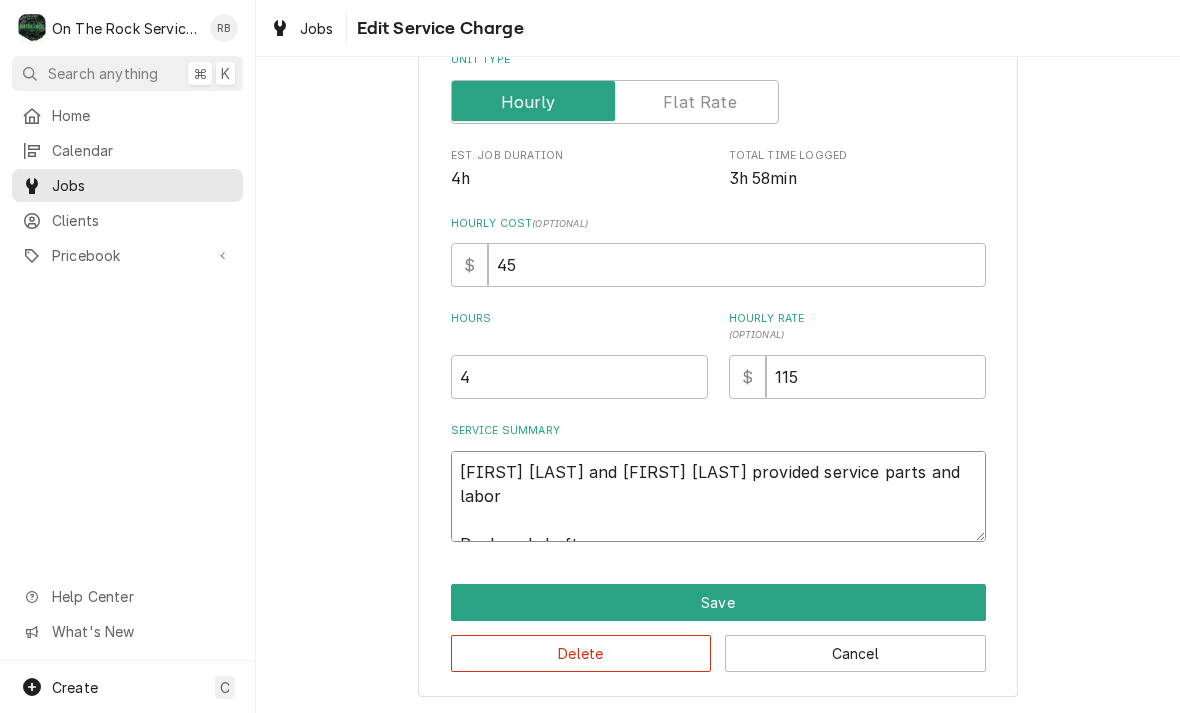 type on "x" 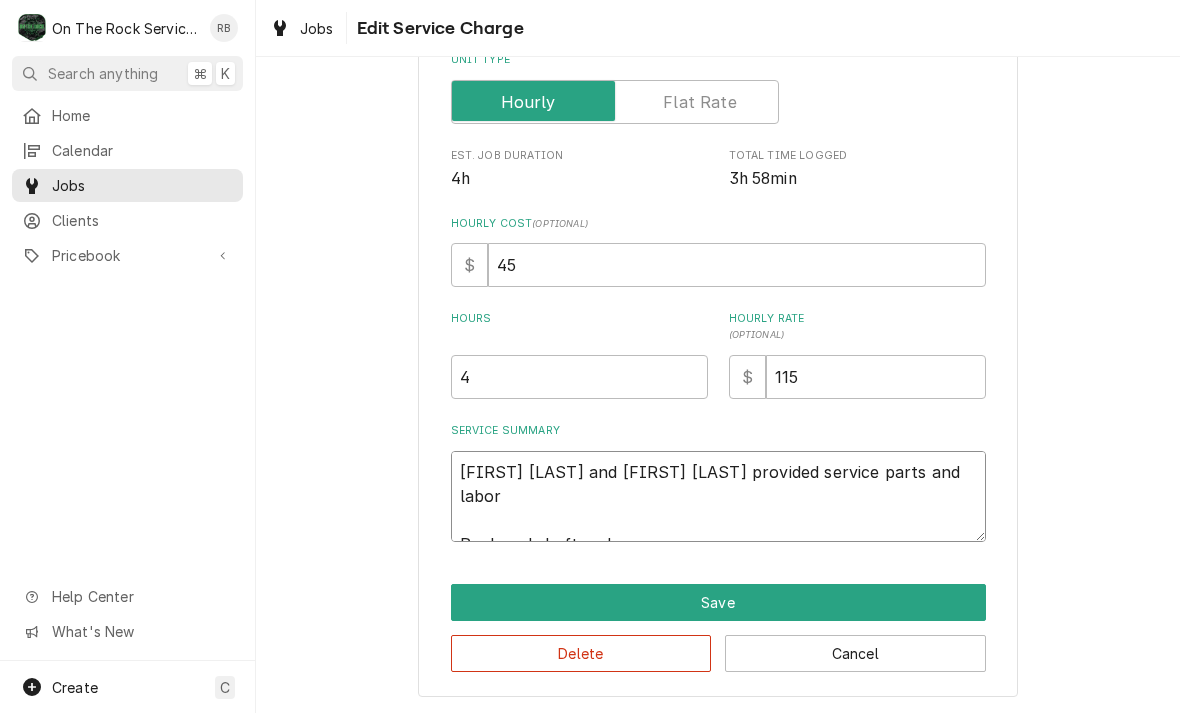 type on "x" 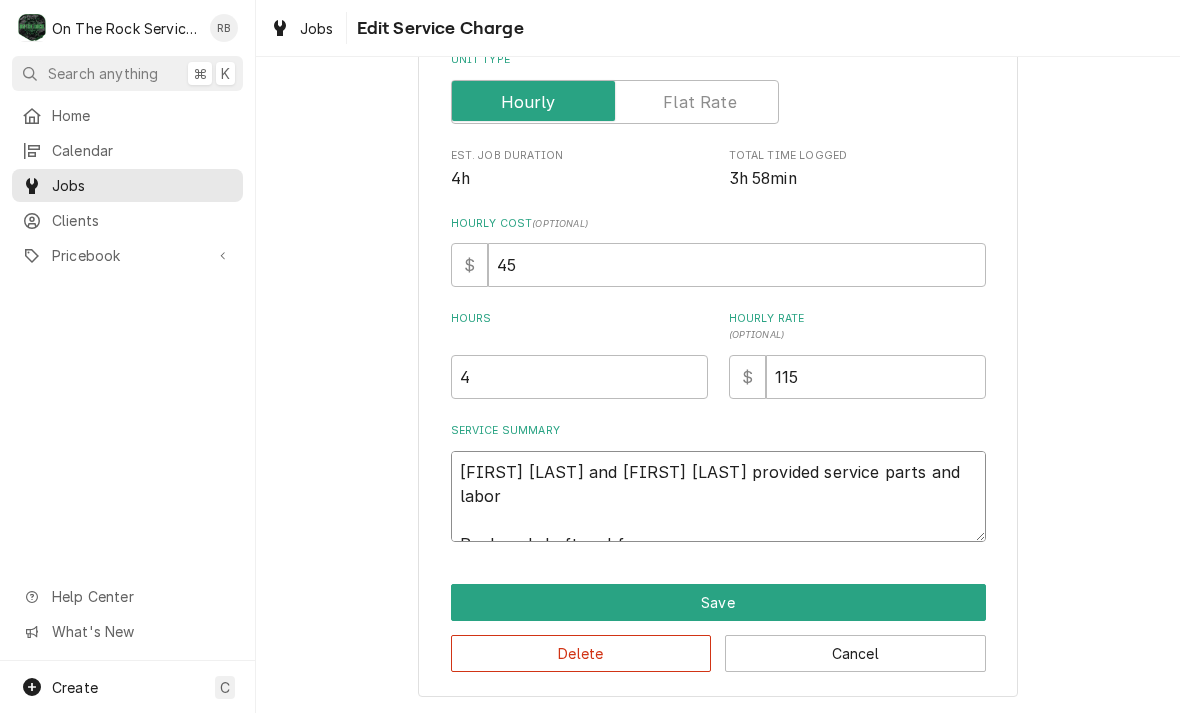 type on "x" 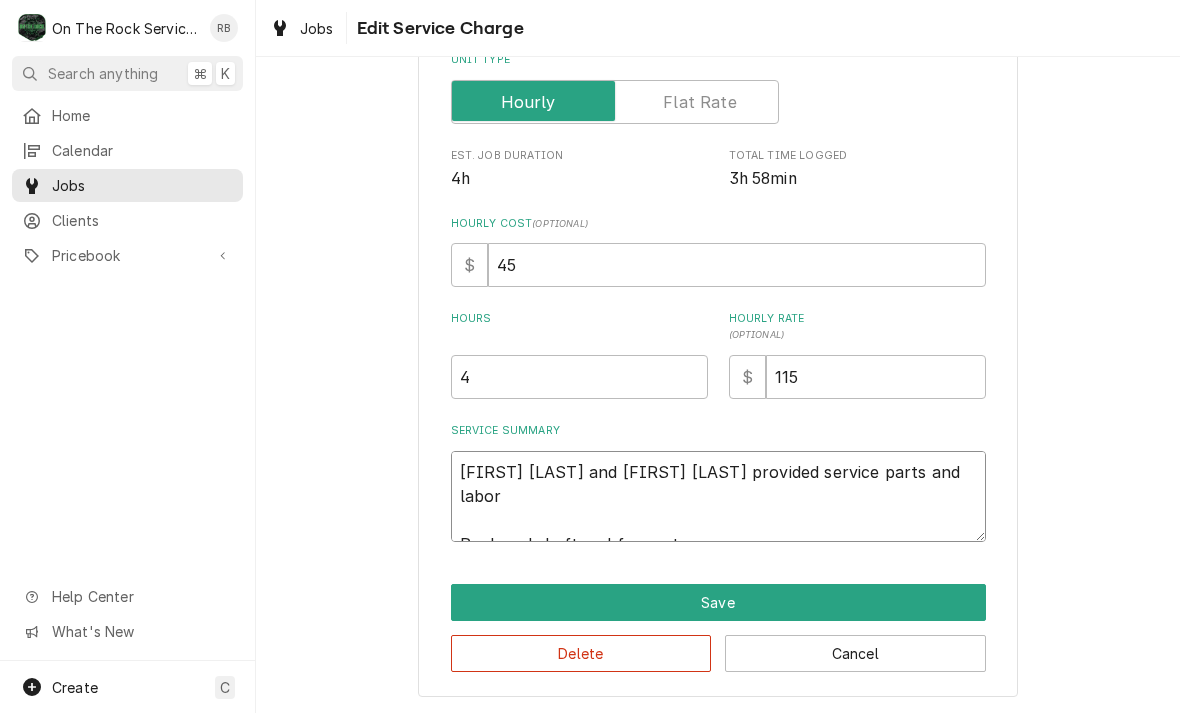 type on "x" 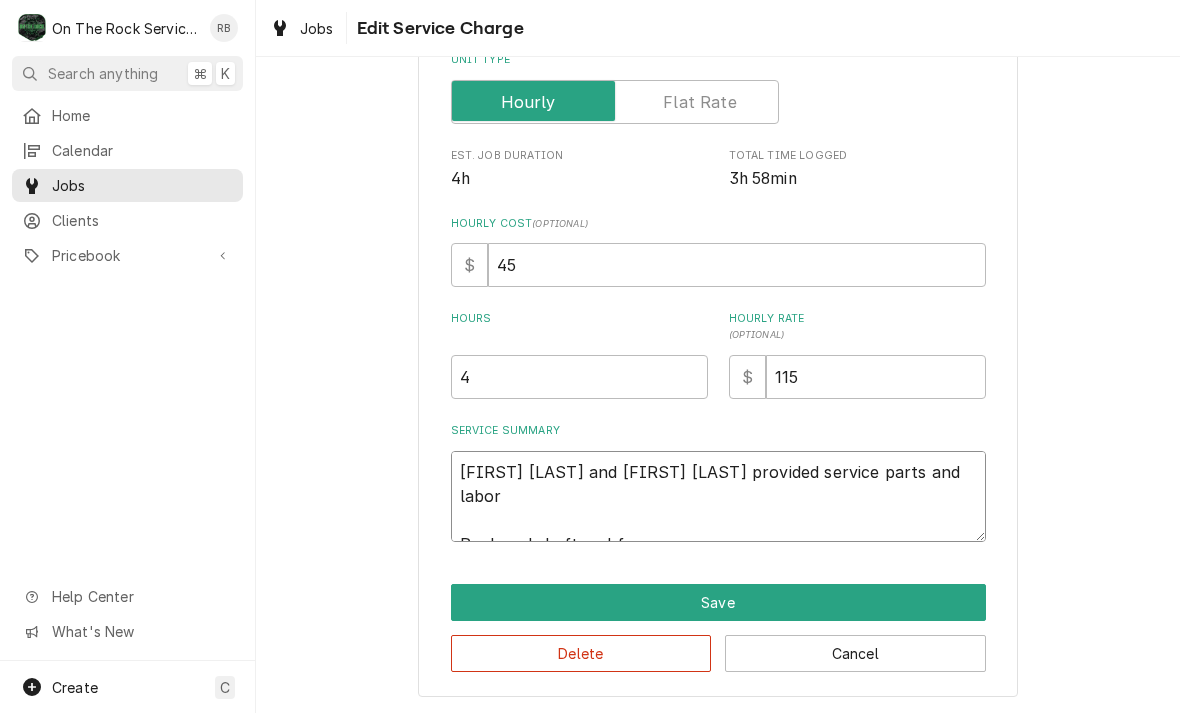 type 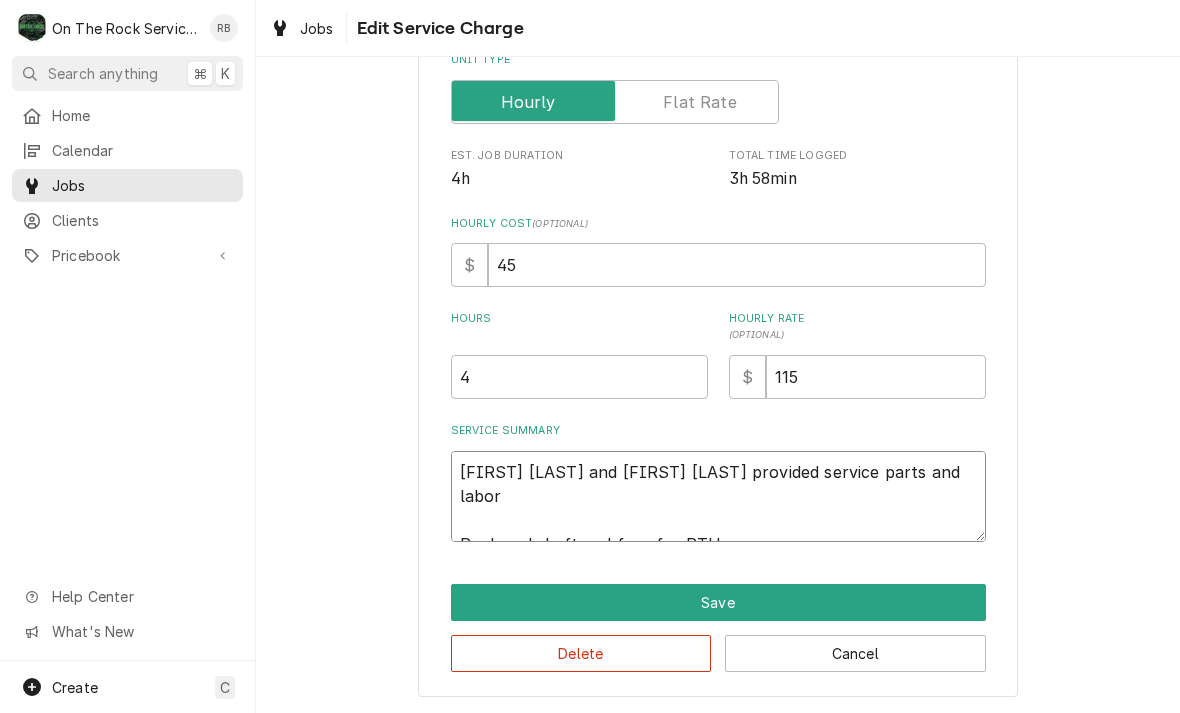 click on "Ray Izzy and Todd provided service parts and labor
Replaced shaft and fans for RTU" at bounding box center (718, 496) 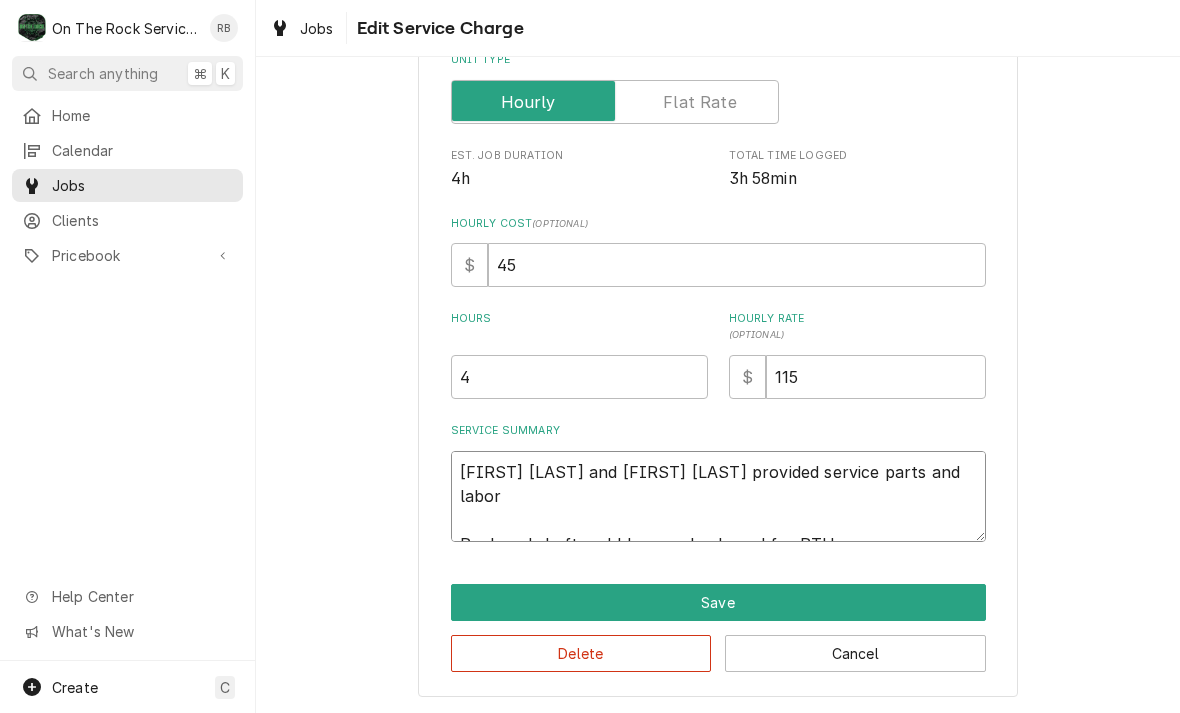 click on "Ray Izzy and Todd provided service parts and labor
Replaced shaft and blower wheels and for RTU" at bounding box center (718, 496) 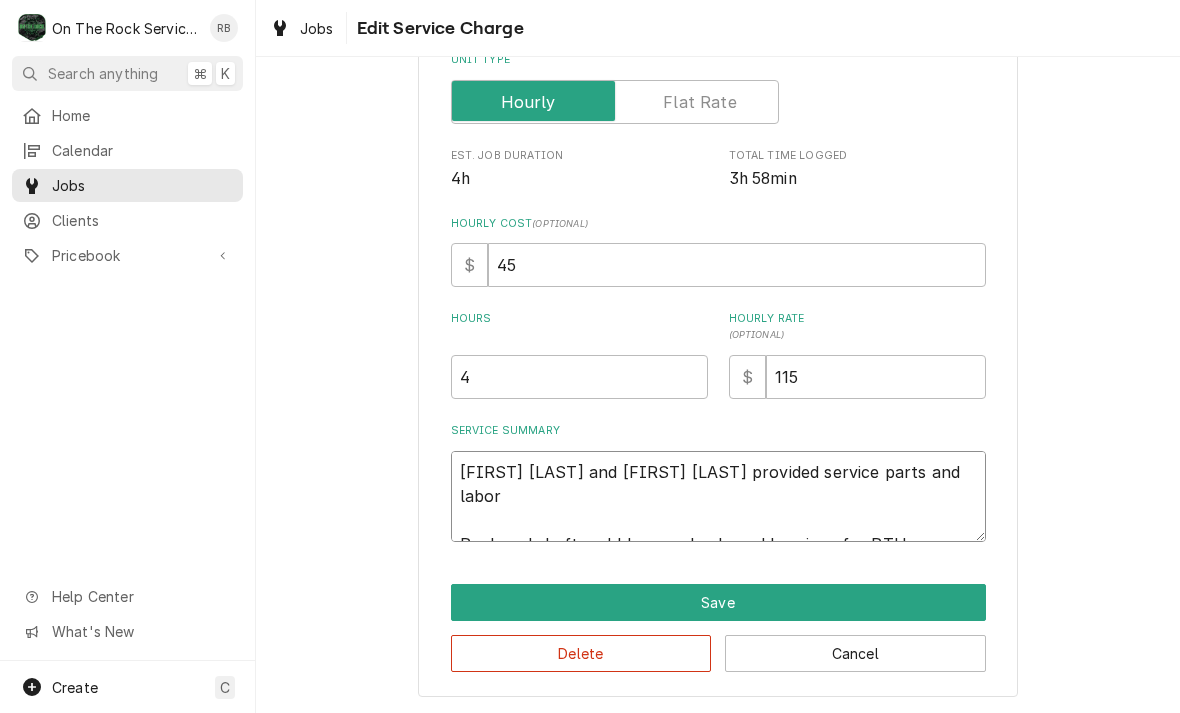 click on "Ray Izzy and Todd provided service parts and labor
Replaced shaft and blower wheels and bearings for RTU" at bounding box center (718, 496) 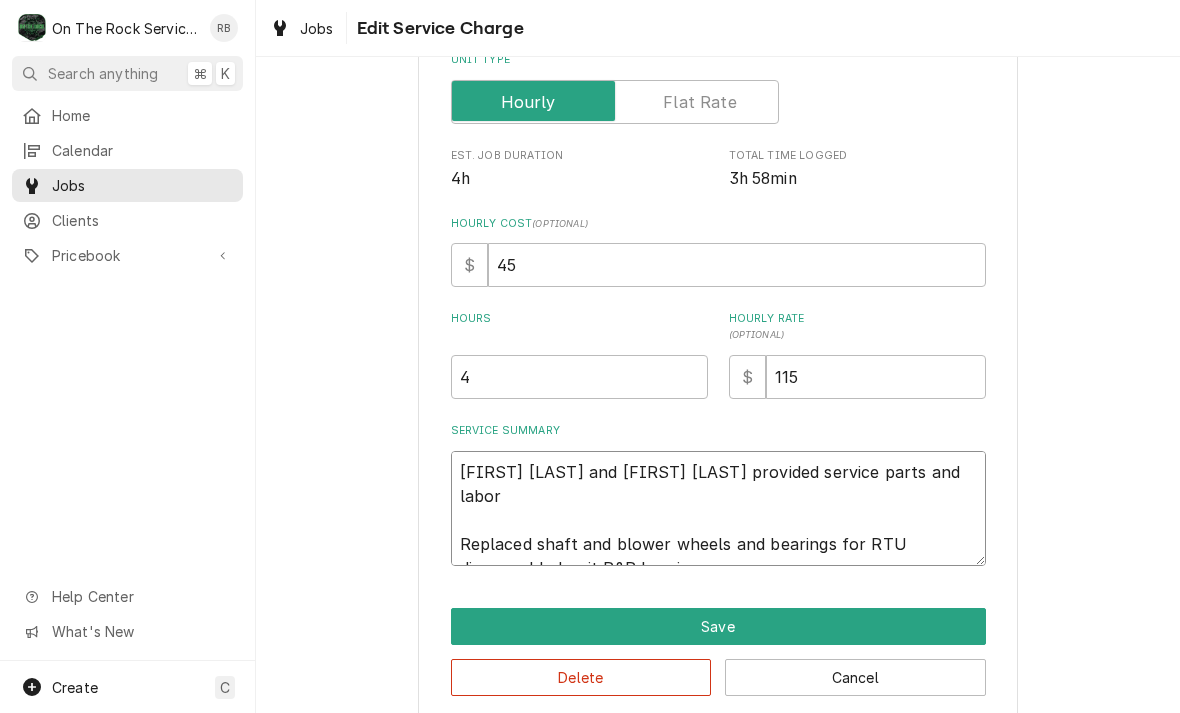 click on "Ray Izzy and Todd provided service parts and labor
Replaced shaft and blower wheels and bearings for RTU disassembled unit R&R bearings" at bounding box center (718, 508) 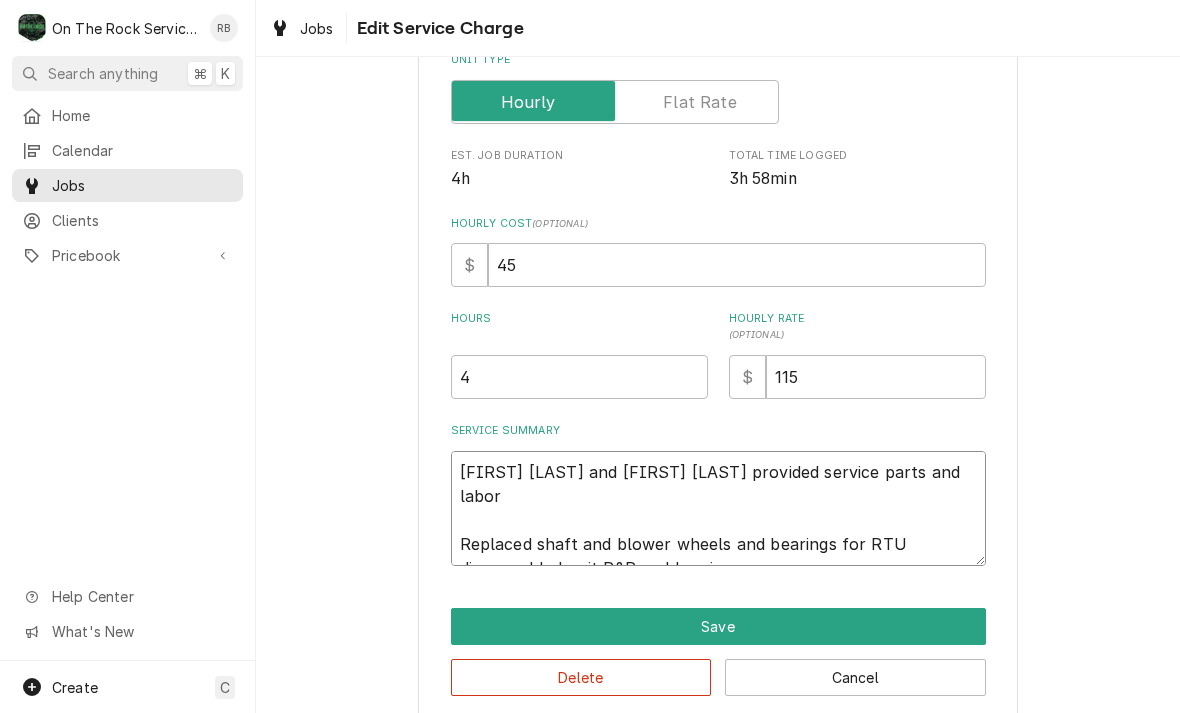 click on "Ray Izzy and Todd provided service parts and labor
Replaced shaft and blower wheels and bearings for RTU disassembled unit R&R and bearings" at bounding box center (718, 508) 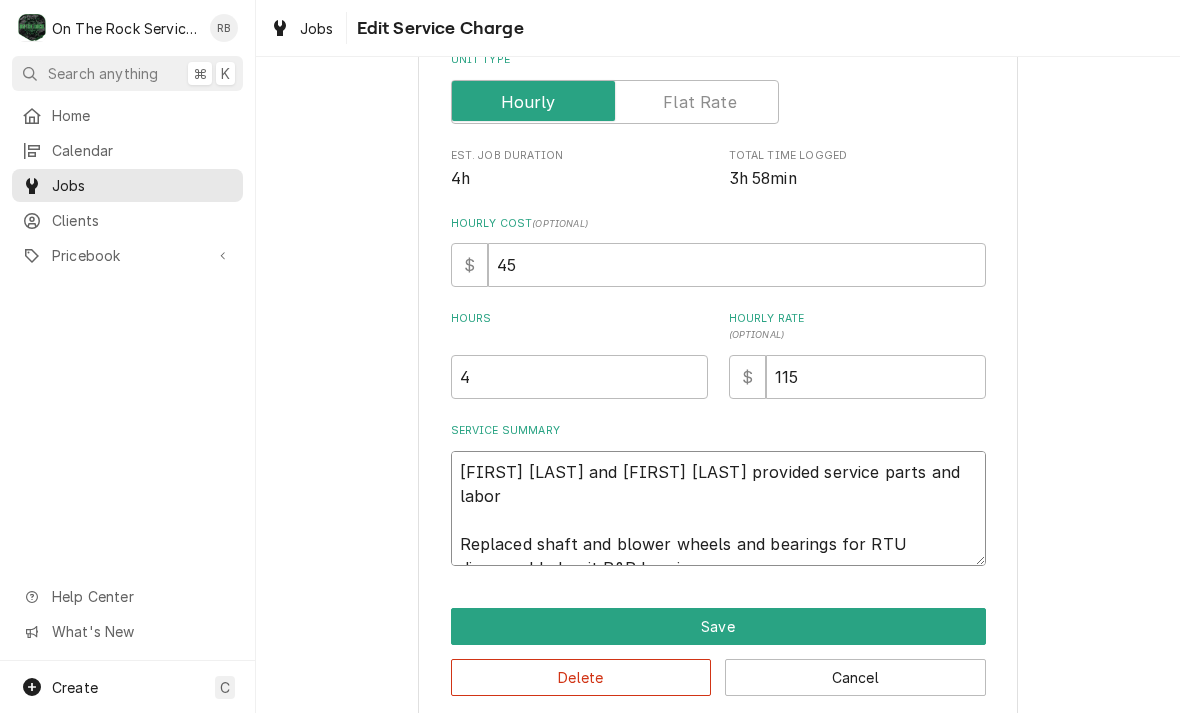 click on "Ray Izzy and Todd provided service parts and labor
Replaced shaft and blower wheels and bearings for RTU disassembled unit R&R bearings" at bounding box center (718, 508) 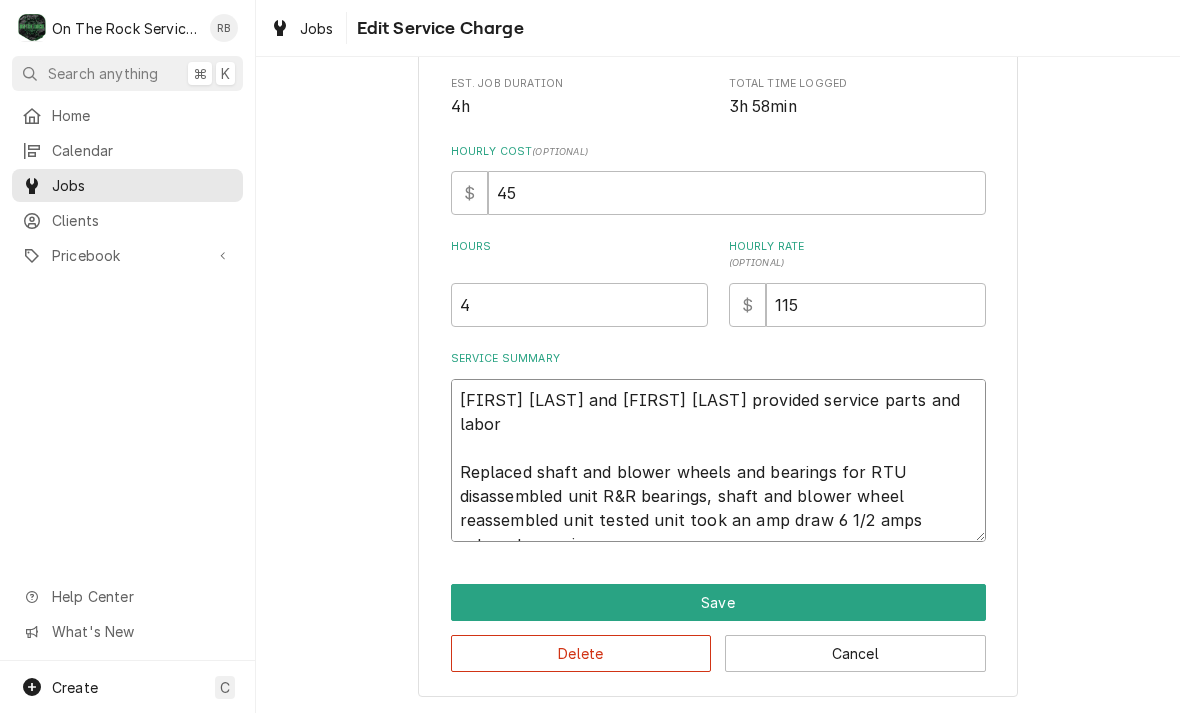 scroll, scrollTop: 461, scrollLeft: 0, axis: vertical 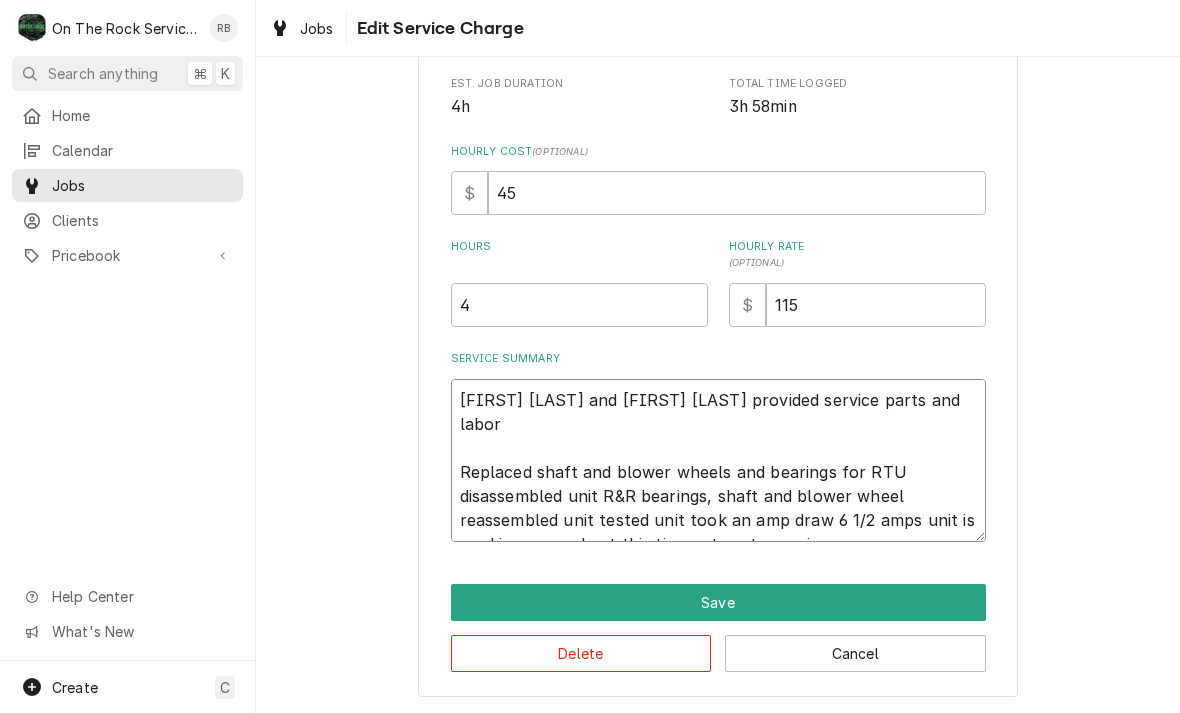 click on "Ray Izzy and Todd provided service parts and labor
Replaced shaft and blower wheels and bearings for RTU disassembled unit R&R bearings, shaft and blower wheel reassembled unit tested unit took an amp draw 6 1/2 amps unit is working properly at this time return to service" at bounding box center [718, 460] 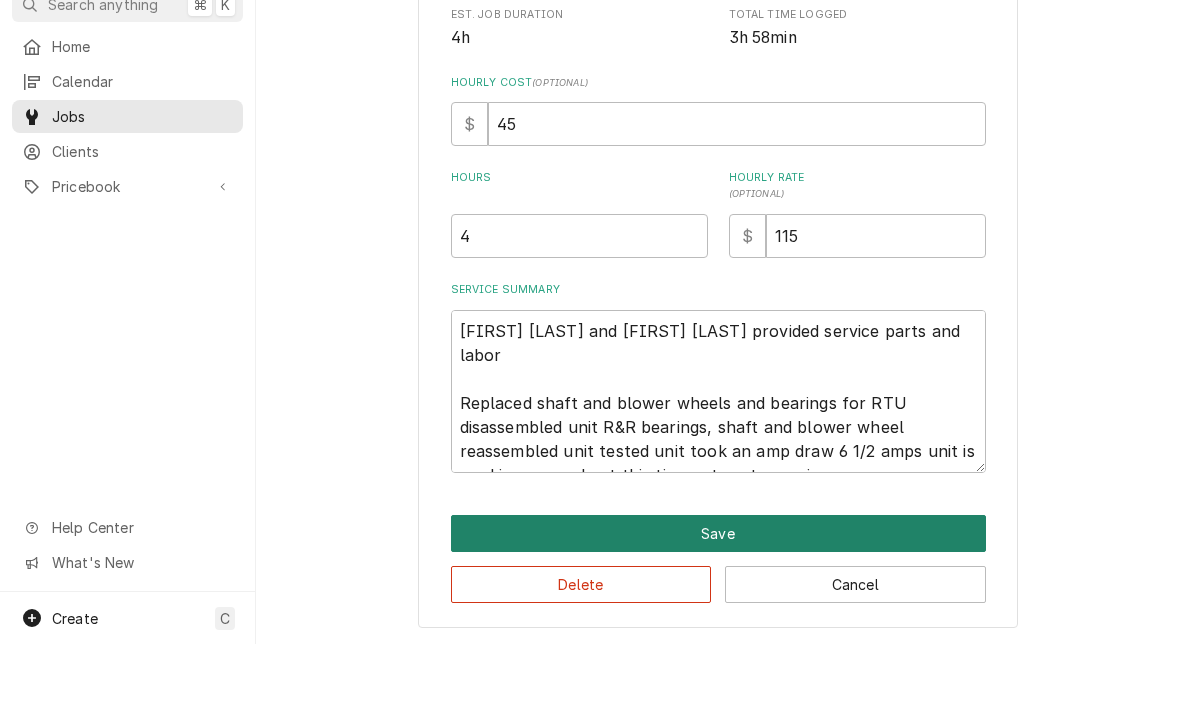 click on "Save" at bounding box center [718, 602] 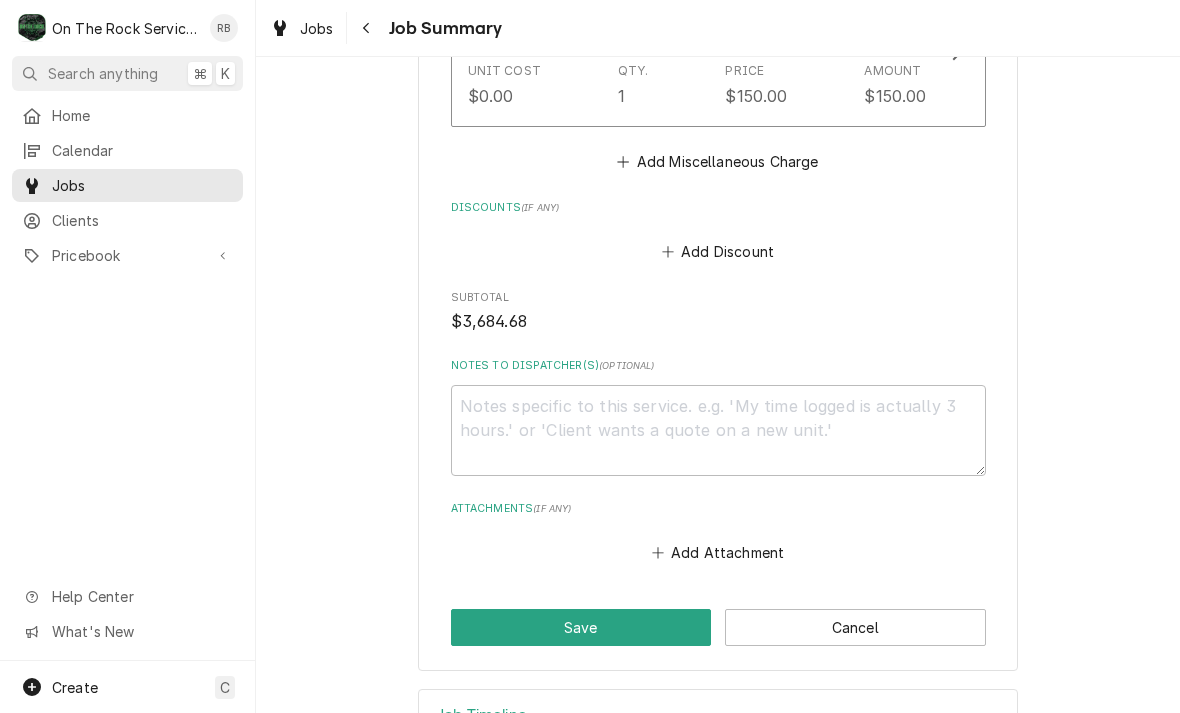 scroll, scrollTop: 2898, scrollLeft: 0, axis: vertical 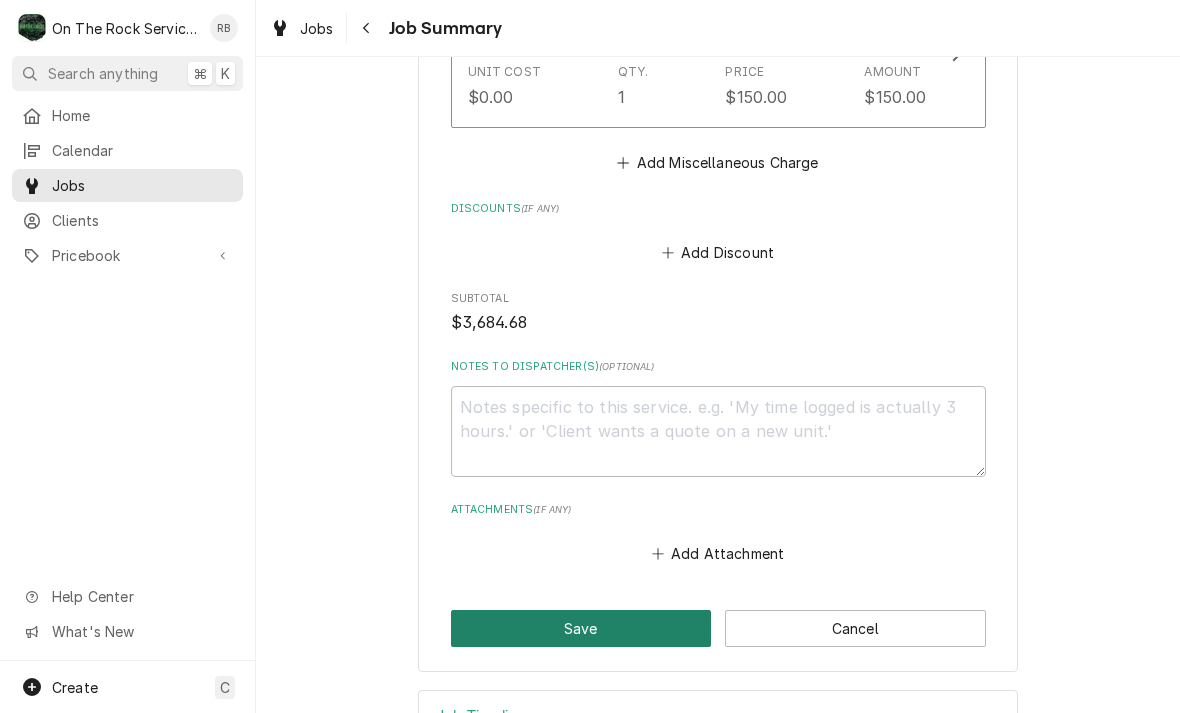 click on "Save" at bounding box center (581, 628) 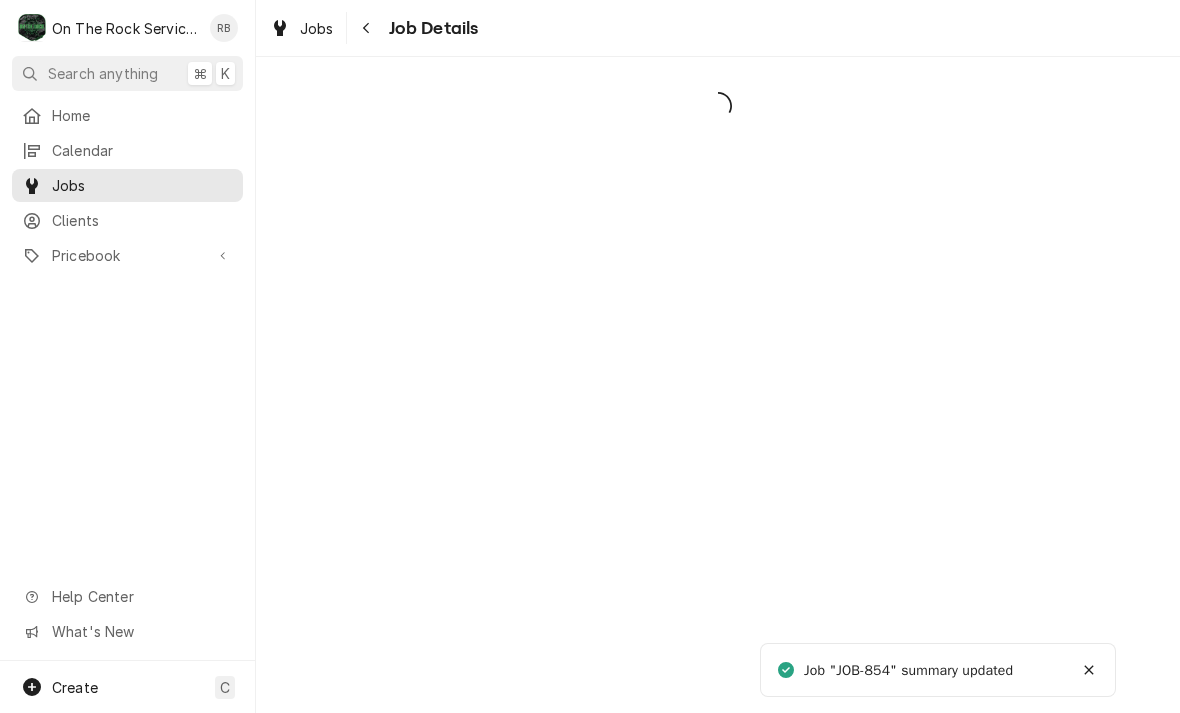 scroll, scrollTop: 0, scrollLeft: 0, axis: both 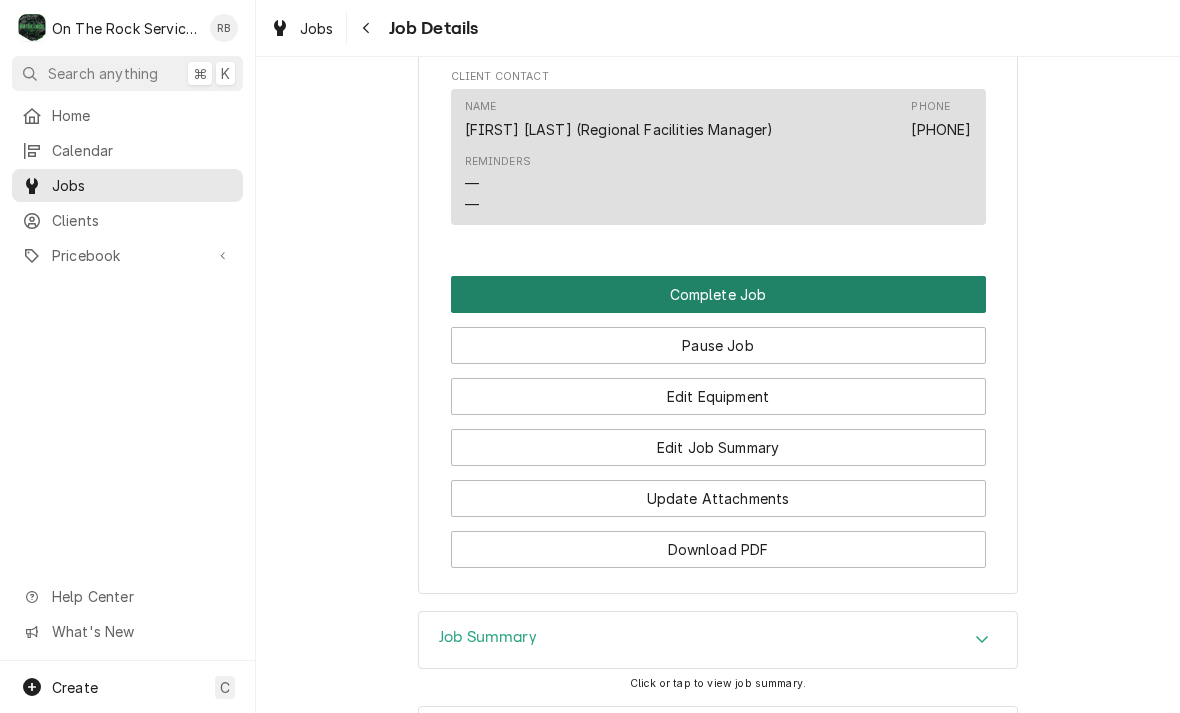 click on "Complete Job" at bounding box center (718, 294) 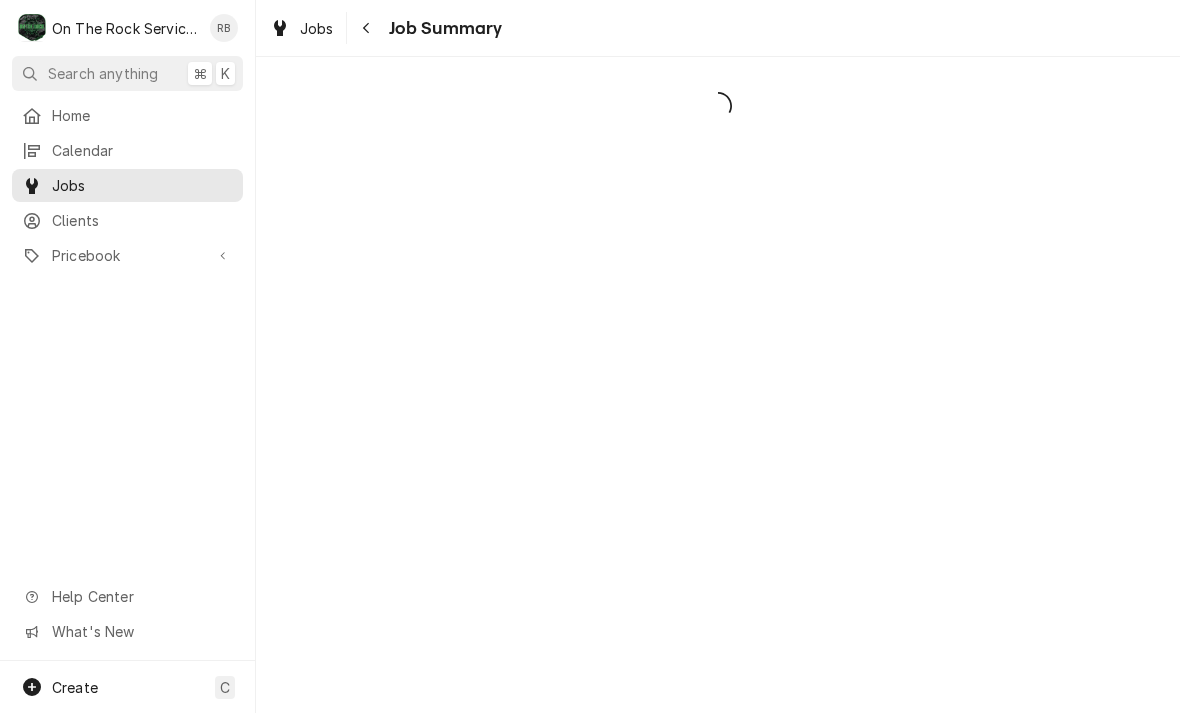 scroll, scrollTop: 0, scrollLeft: 0, axis: both 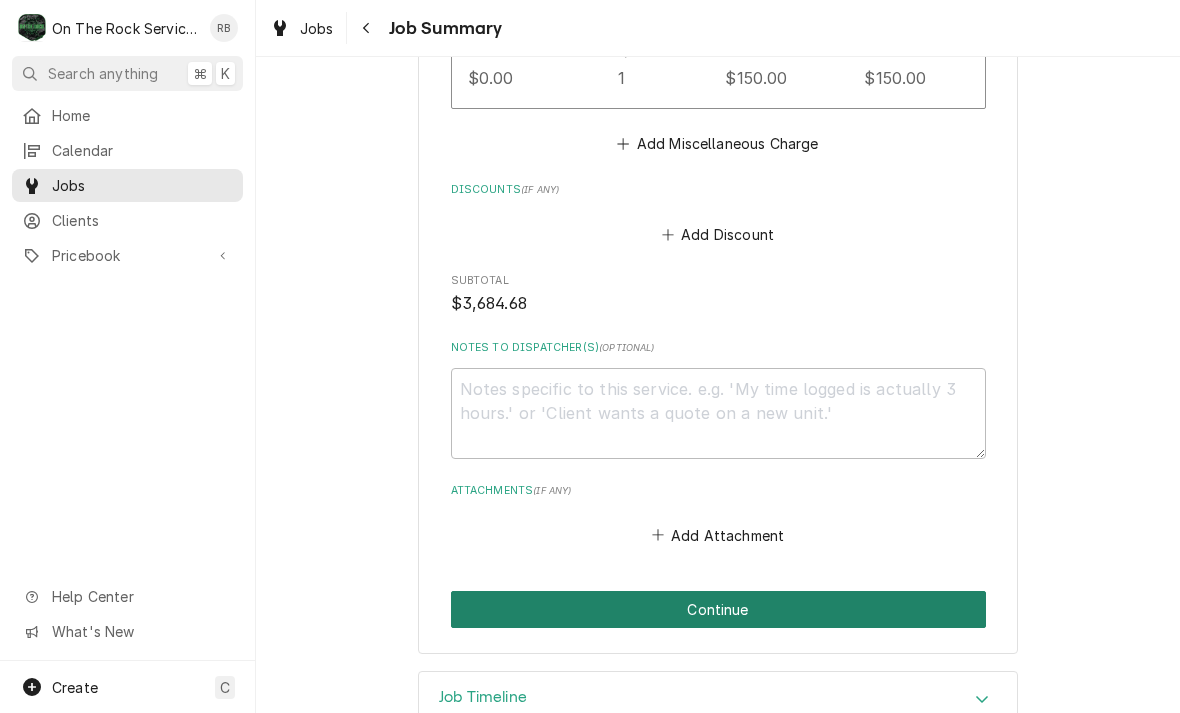 click on "Continue" at bounding box center [718, 609] 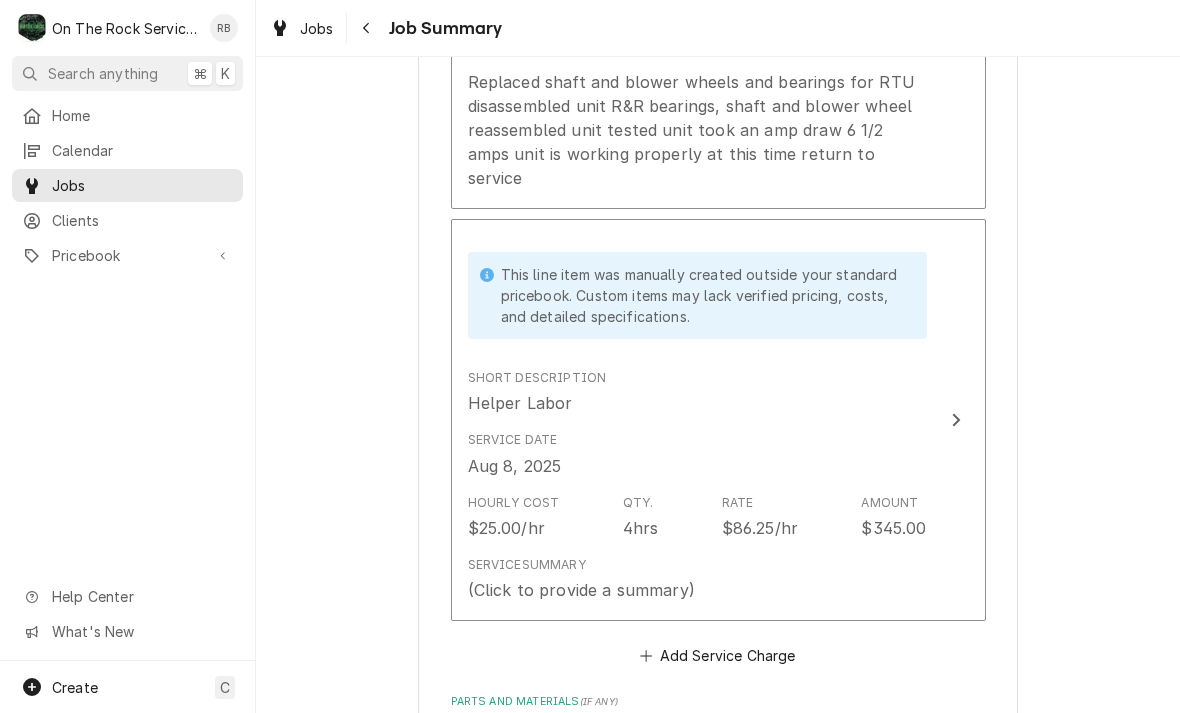 scroll, scrollTop: 1055, scrollLeft: 0, axis: vertical 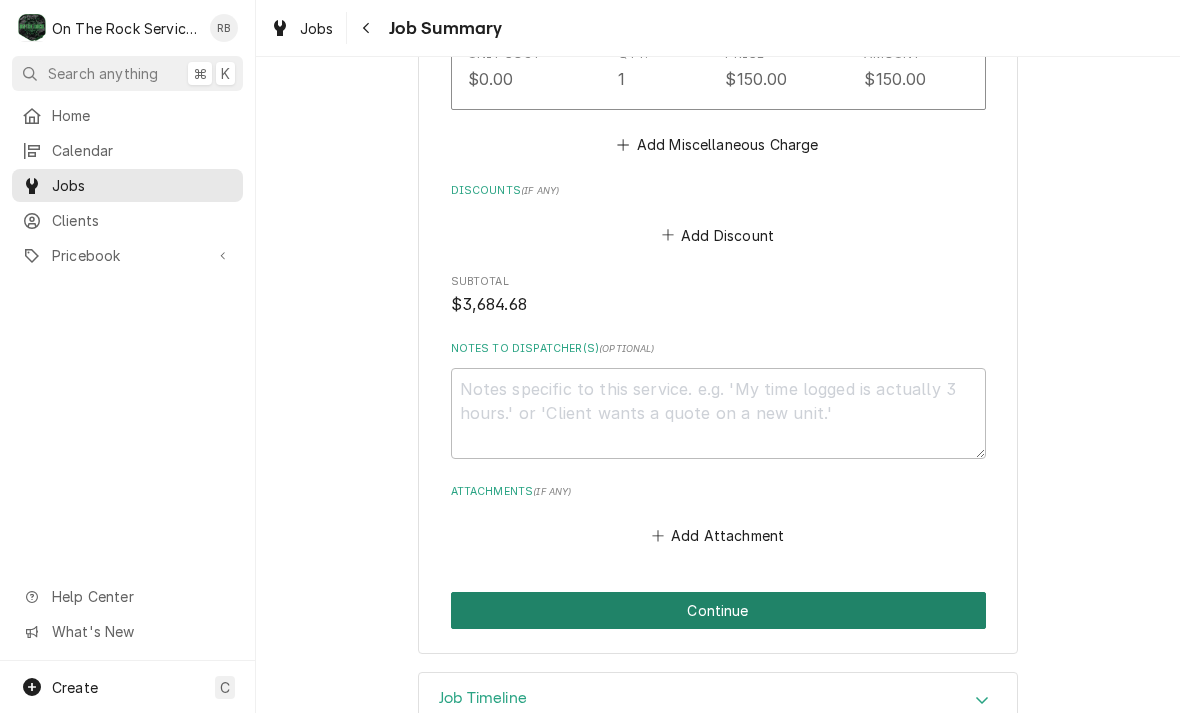 click on "Continue" at bounding box center (718, 610) 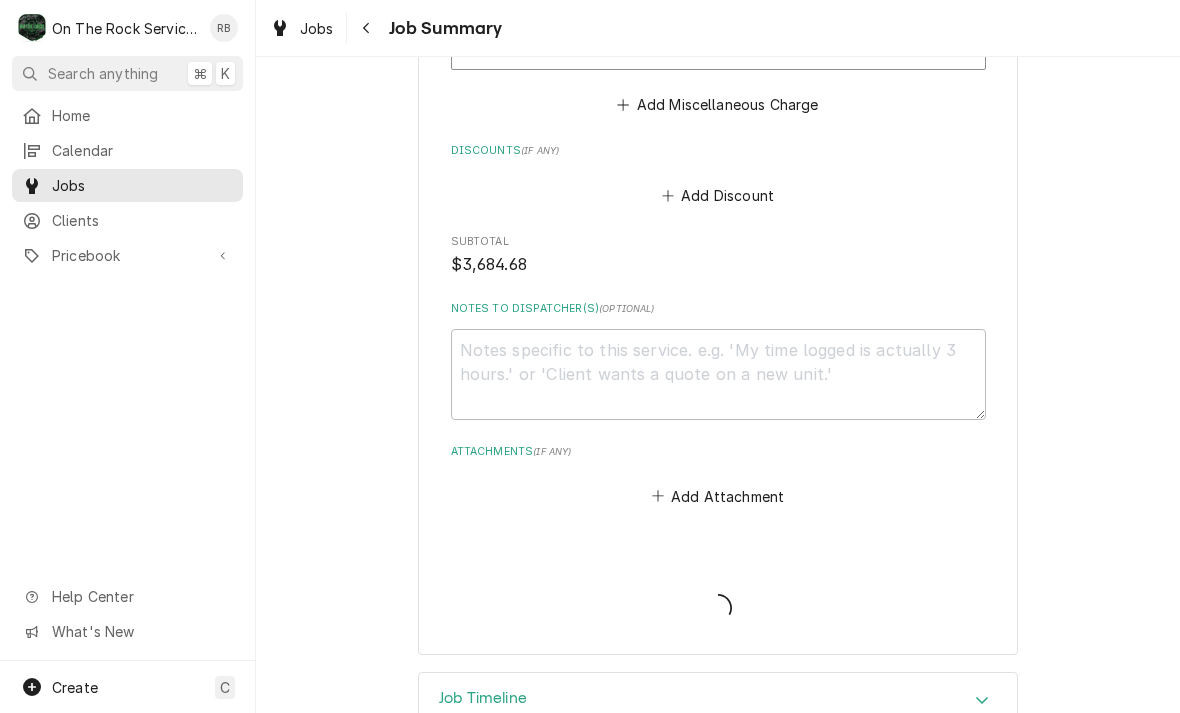scroll, scrollTop: 481, scrollLeft: 0, axis: vertical 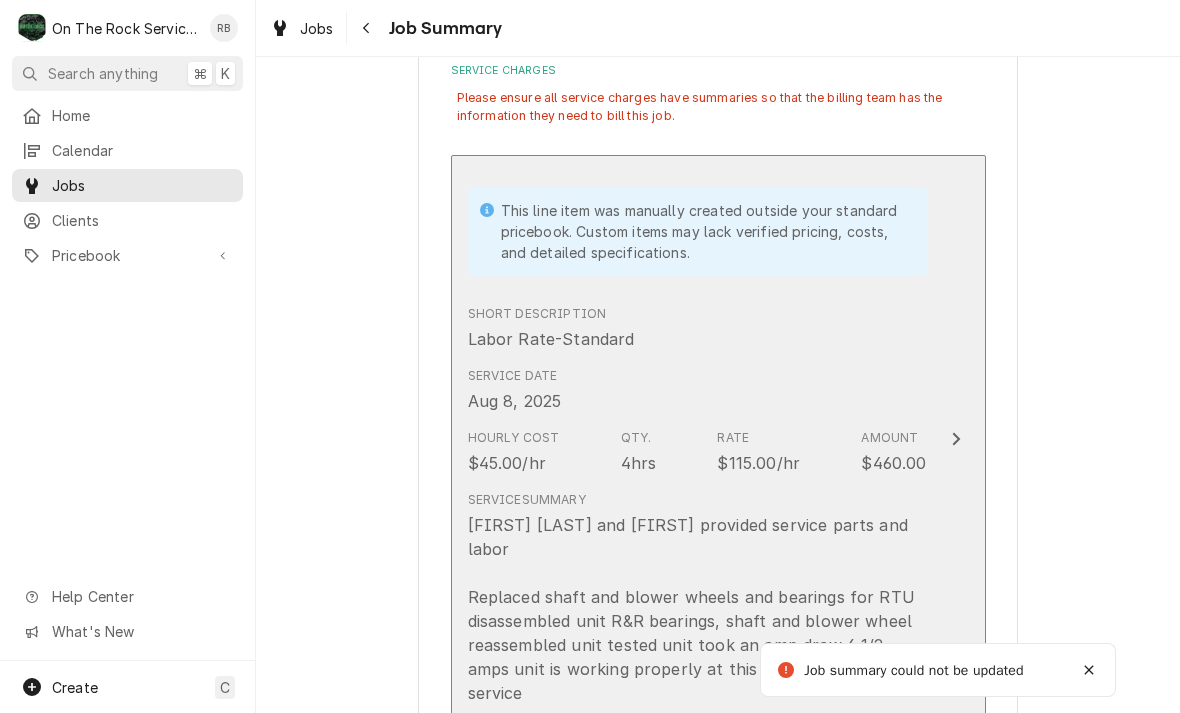 click 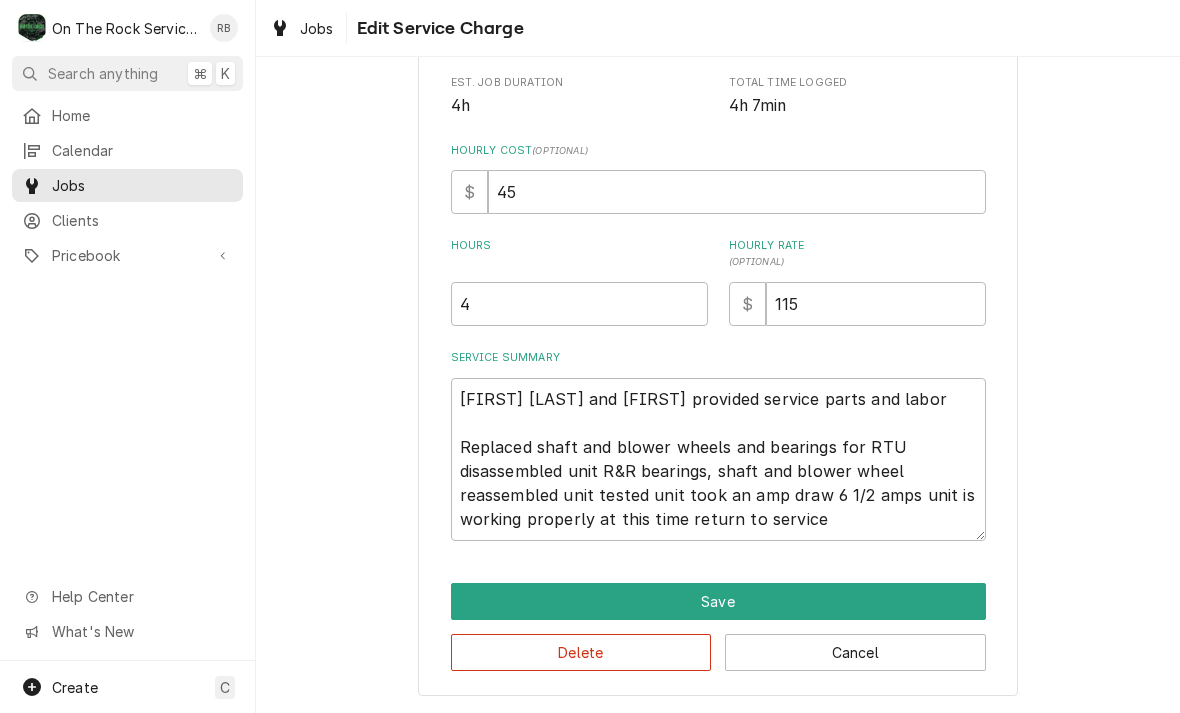 scroll, scrollTop: 461, scrollLeft: 0, axis: vertical 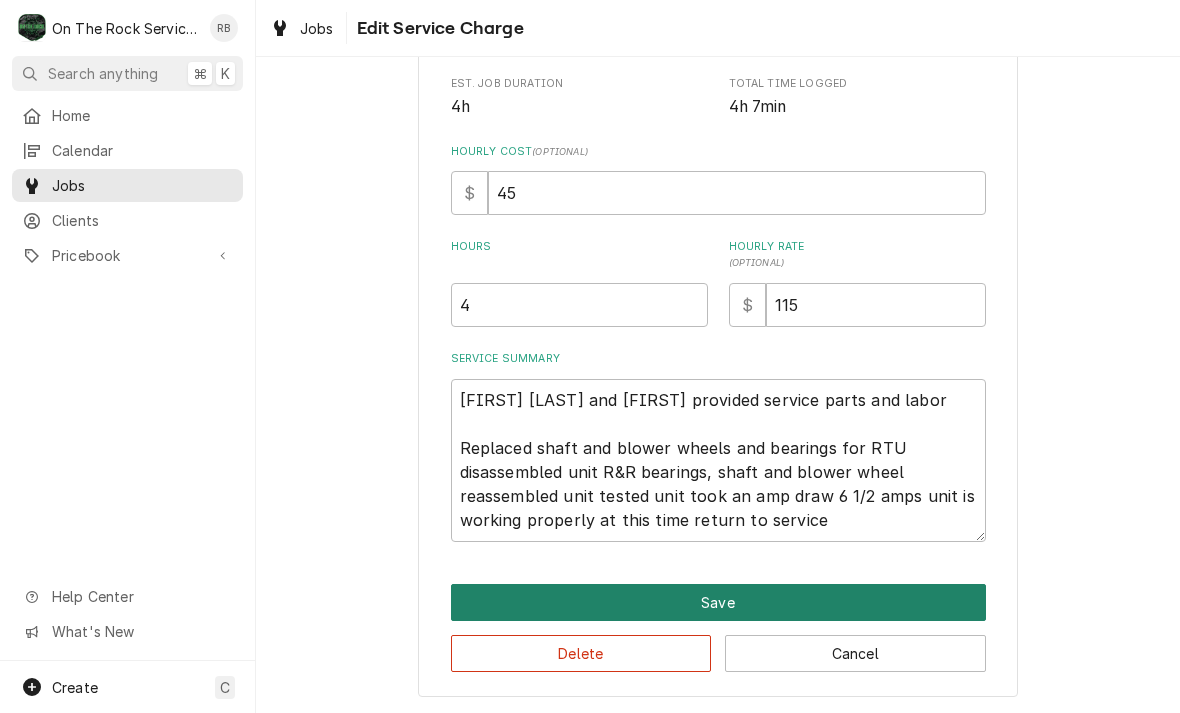 click on "Save" at bounding box center (718, 602) 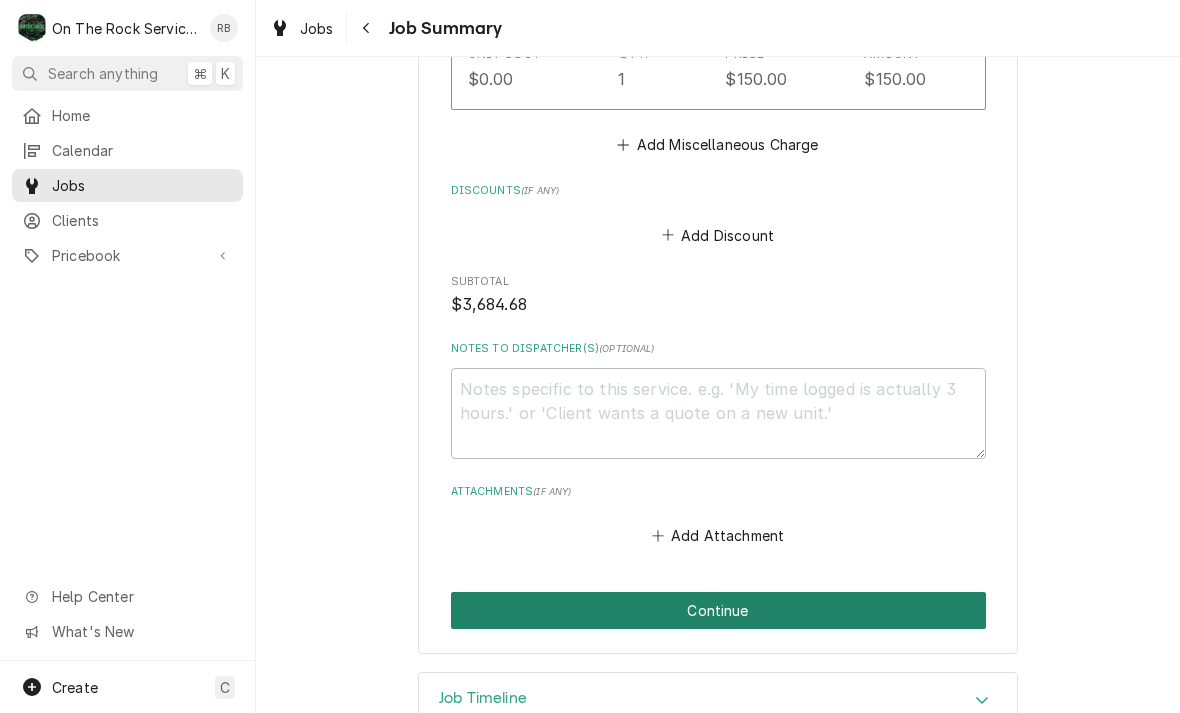 click on "Continue" at bounding box center [718, 610] 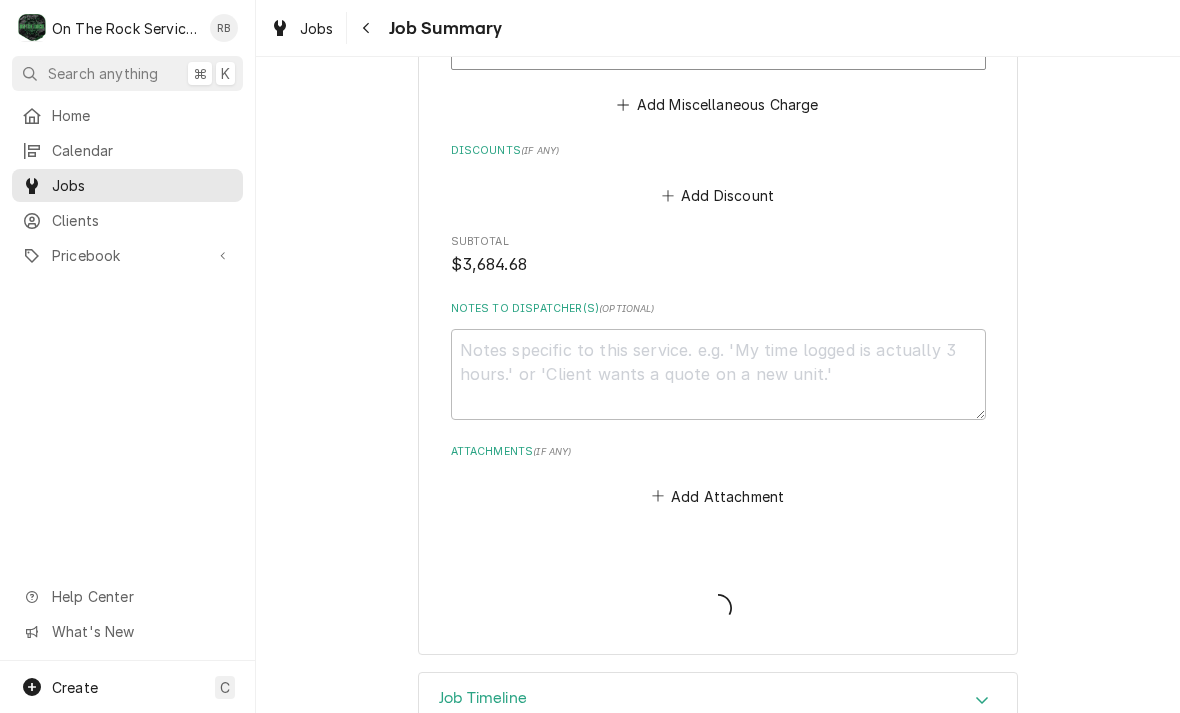 scroll, scrollTop: 481, scrollLeft: 0, axis: vertical 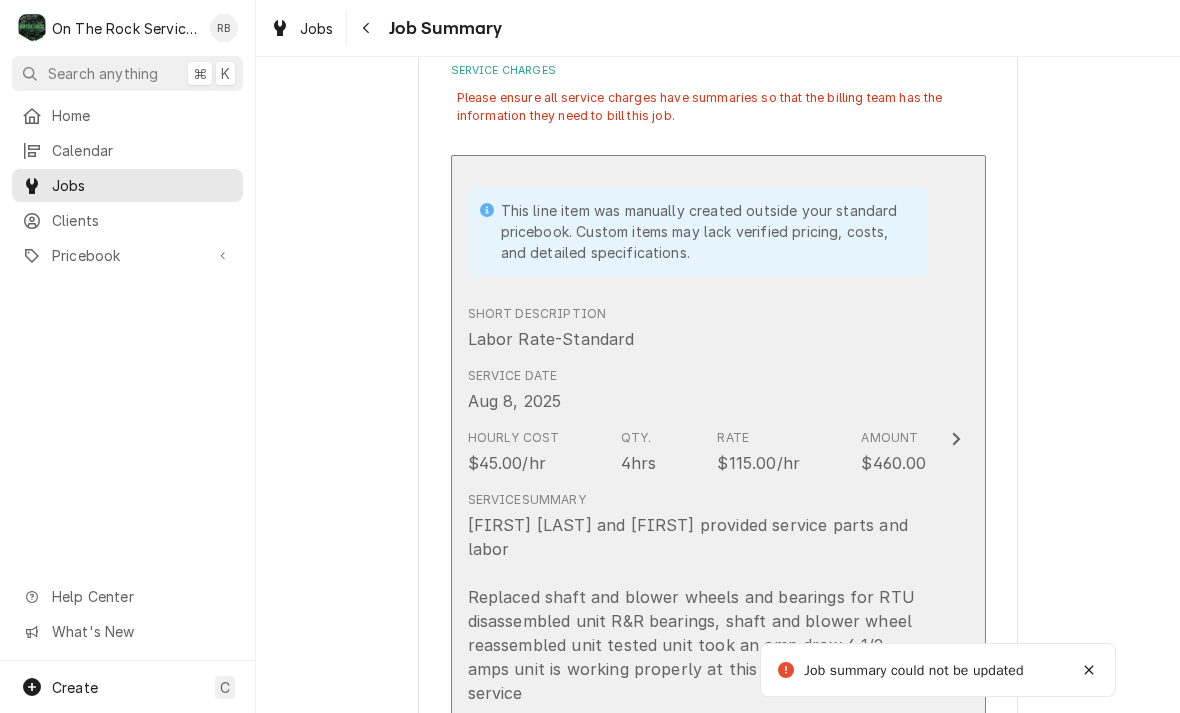 click at bounding box center (956, 439) 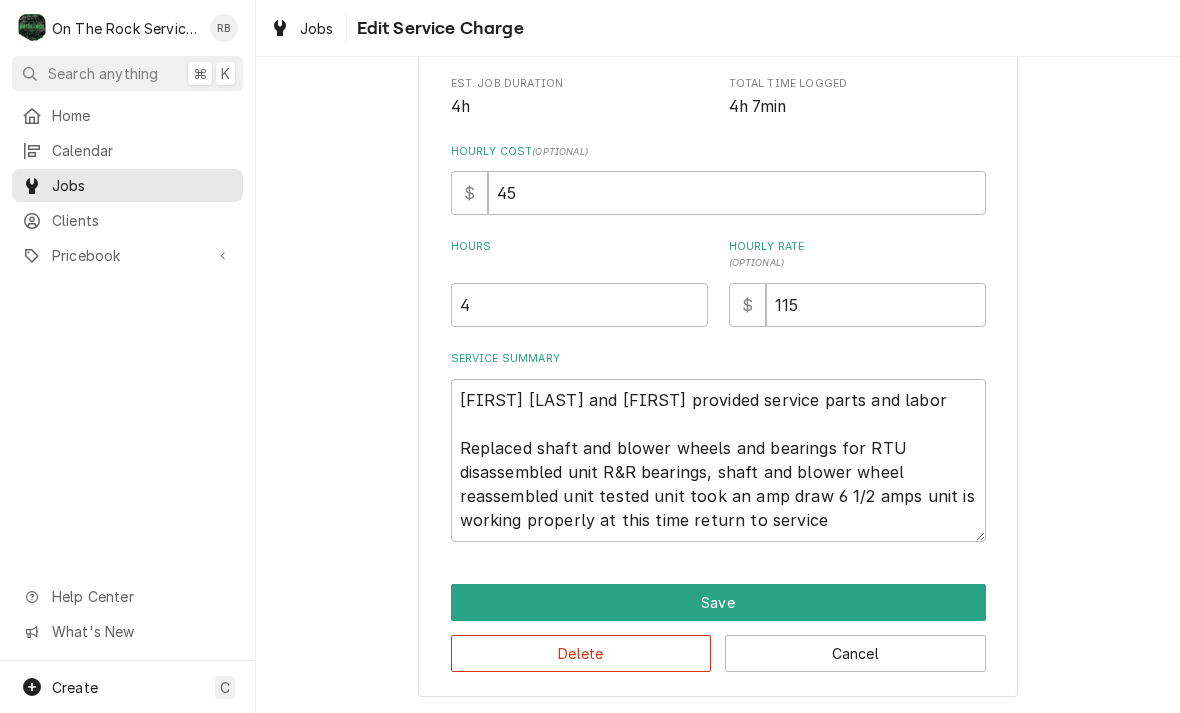scroll, scrollTop: 461, scrollLeft: 0, axis: vertical 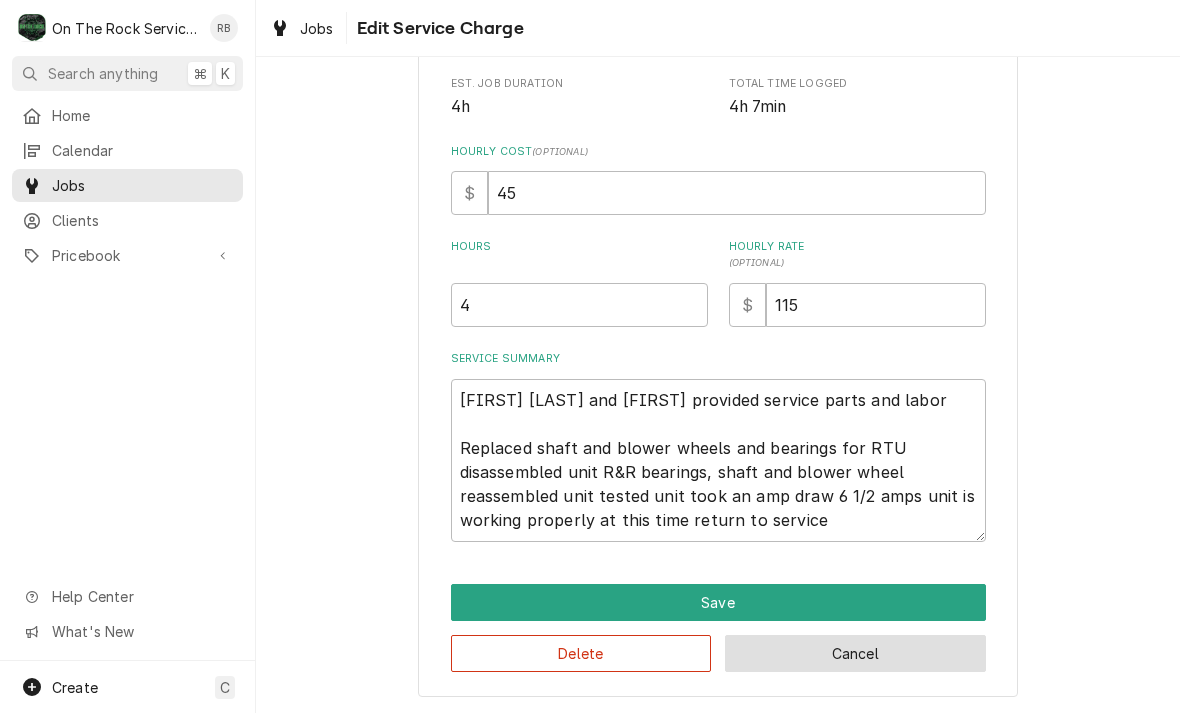 click on "Cancel" at bounding box center (855, 653) 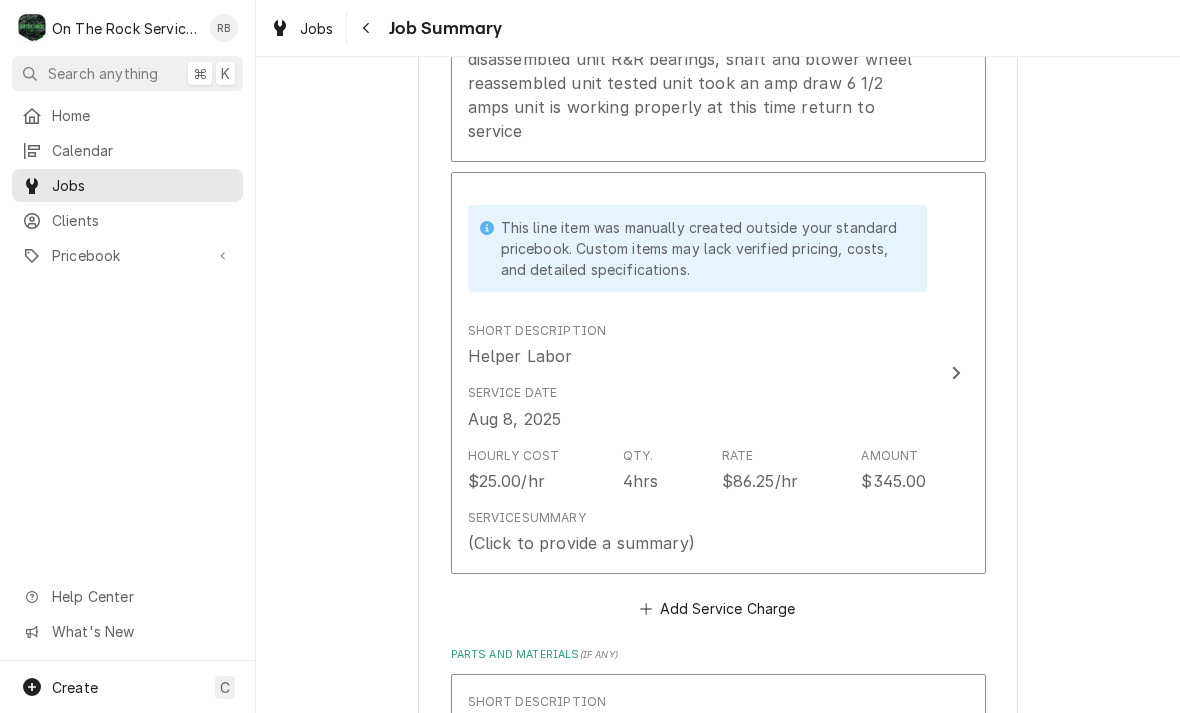 scroll, scrollTop: 1074, scrollLeft: 0, axis: vertical 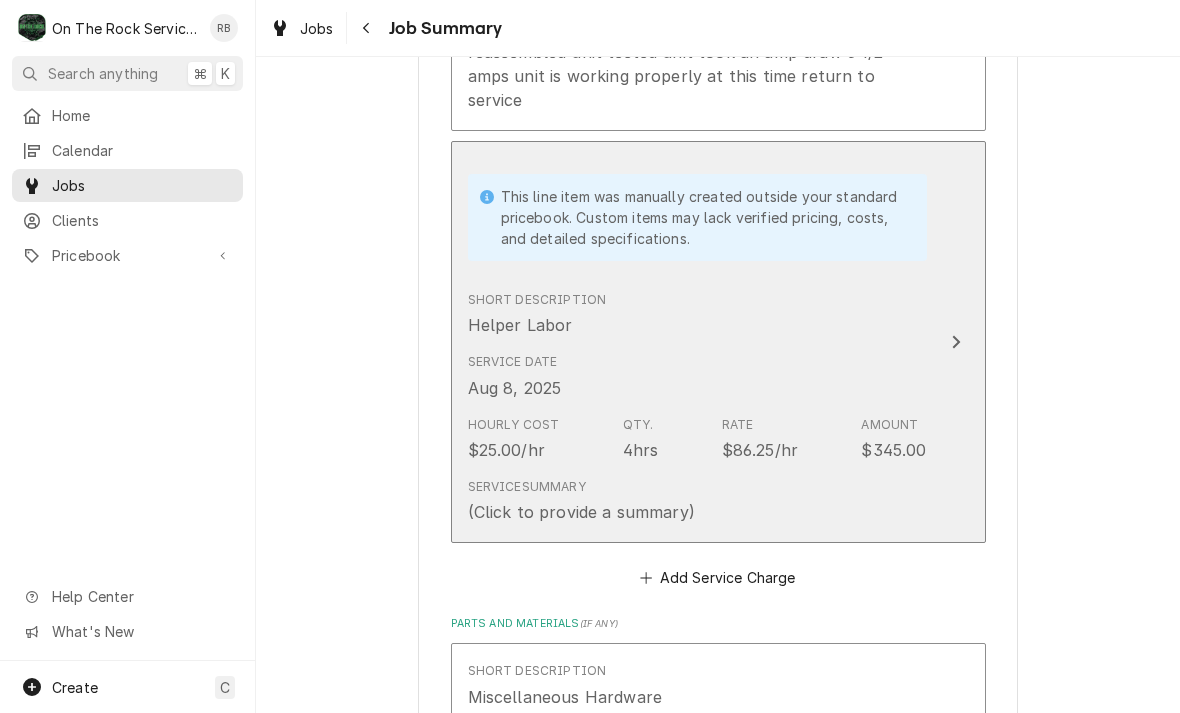 click at bounding box center [956, 342] 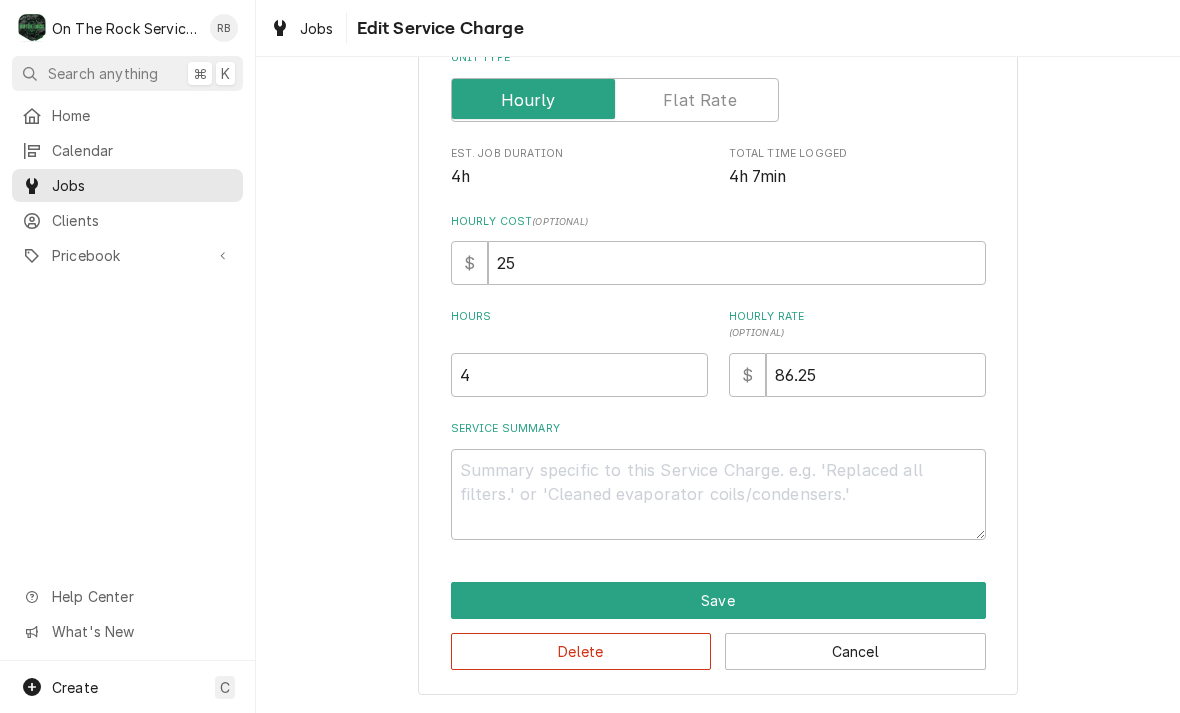 scroll, scrollTop: 389, scrollLeft: 0, axis: vertical 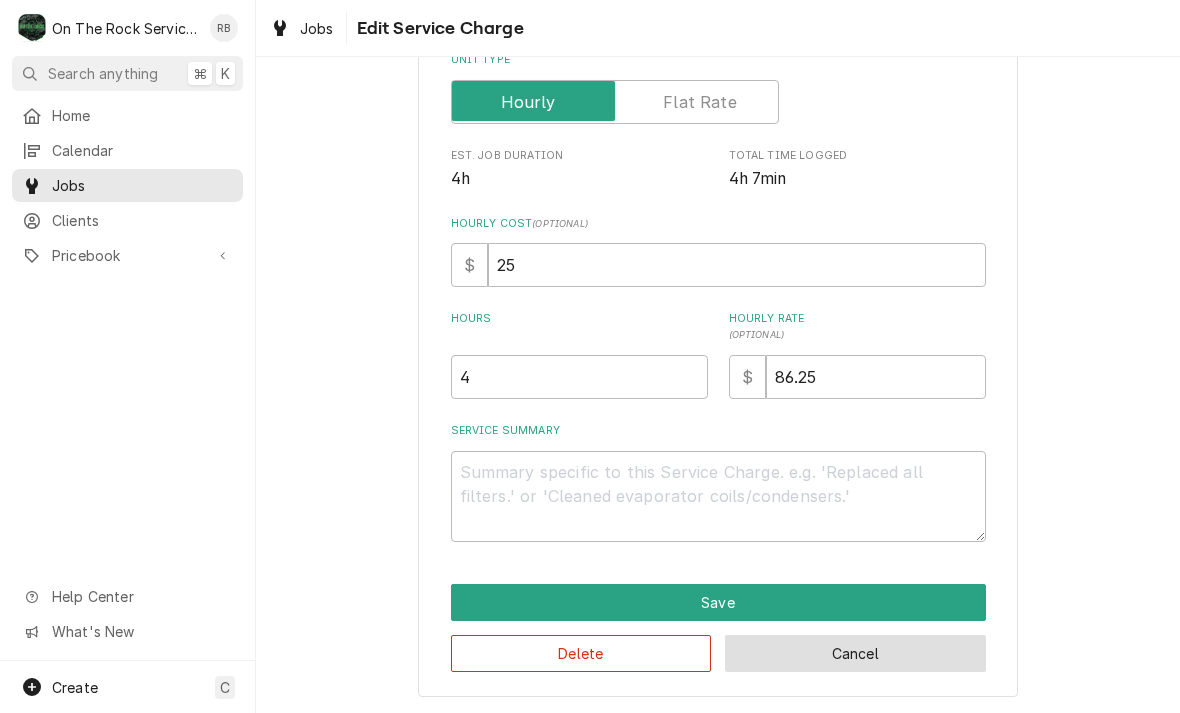 click on "Cancel" at bounding box center [855, 653] 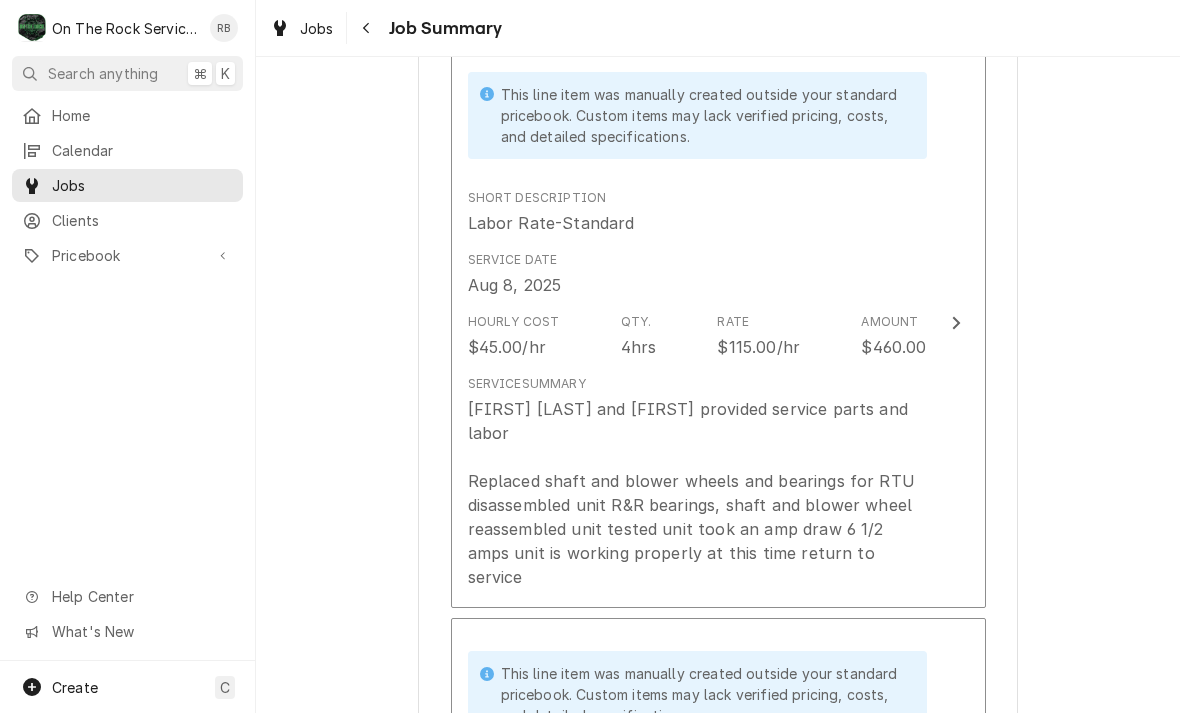 scroll, scrollTop: 594, scrollLeft: 0, axis: vertical 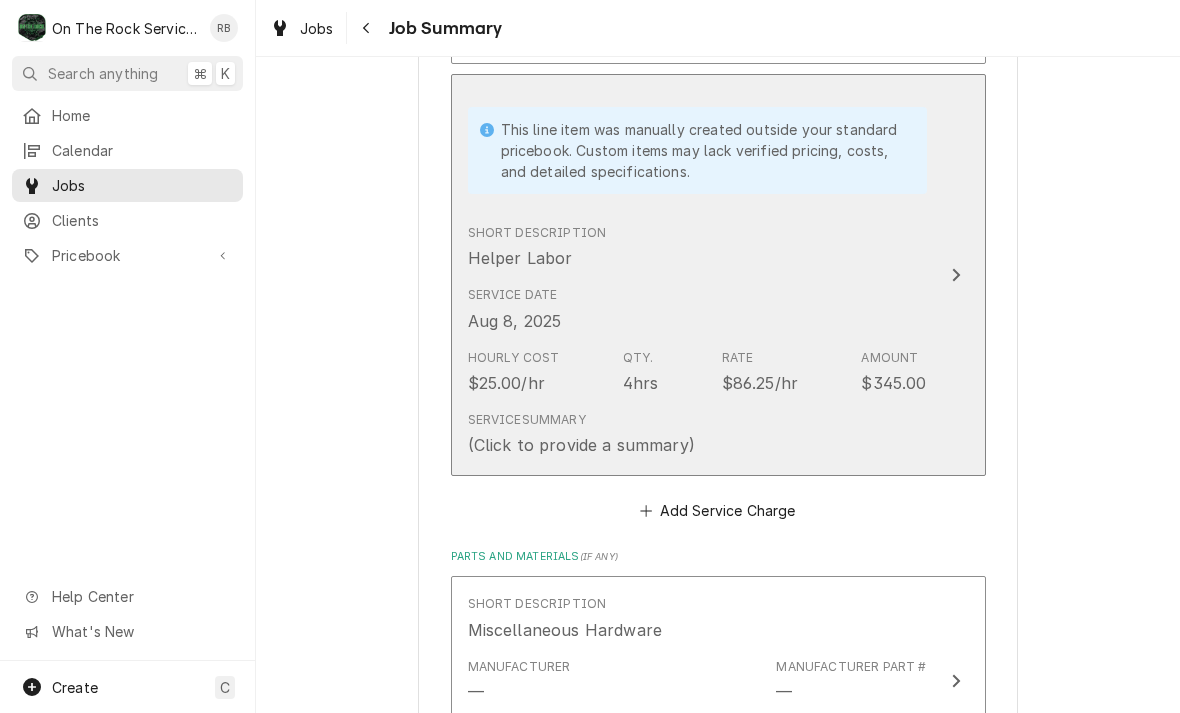 click 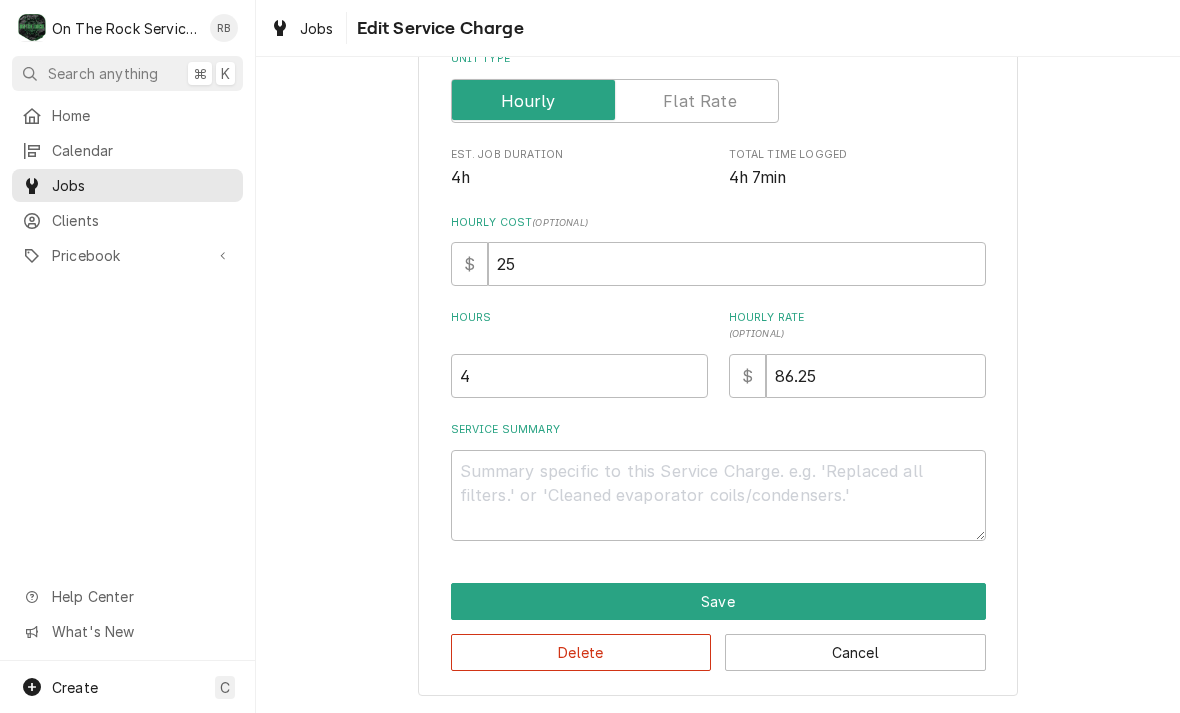 scroll, scrollTop: 389, scrollLeft: 0, axis: vertical 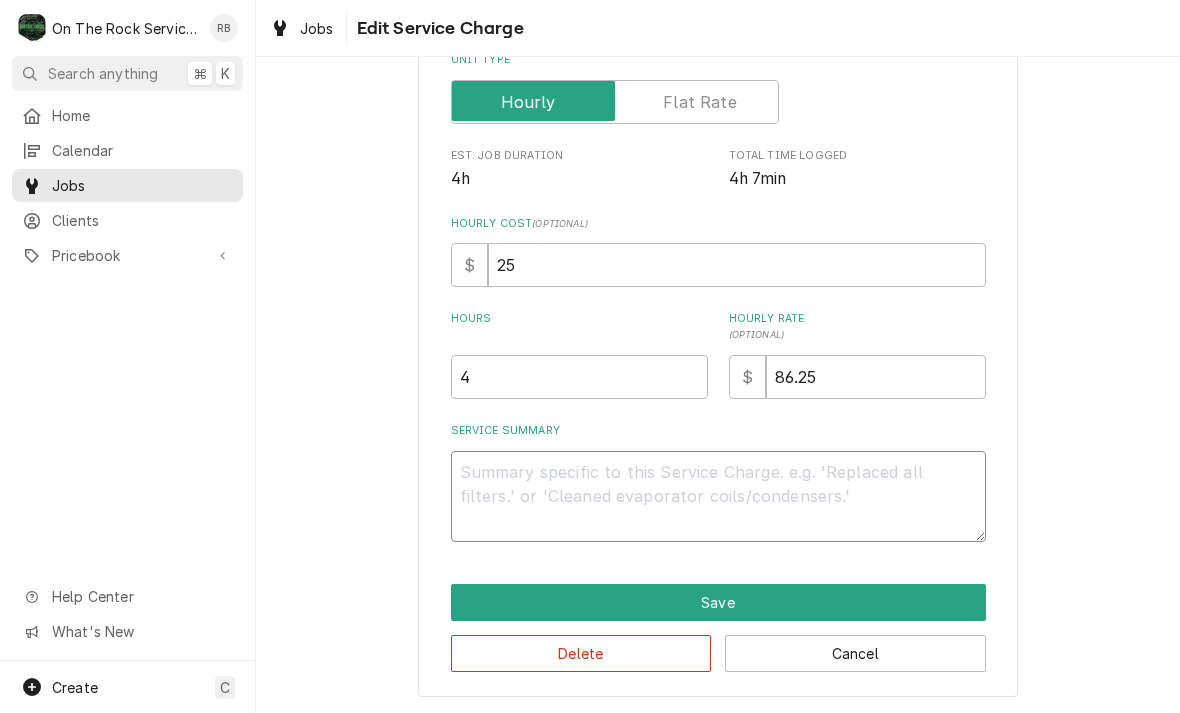 click on "Service Summary" at bounding box center (718, 496) 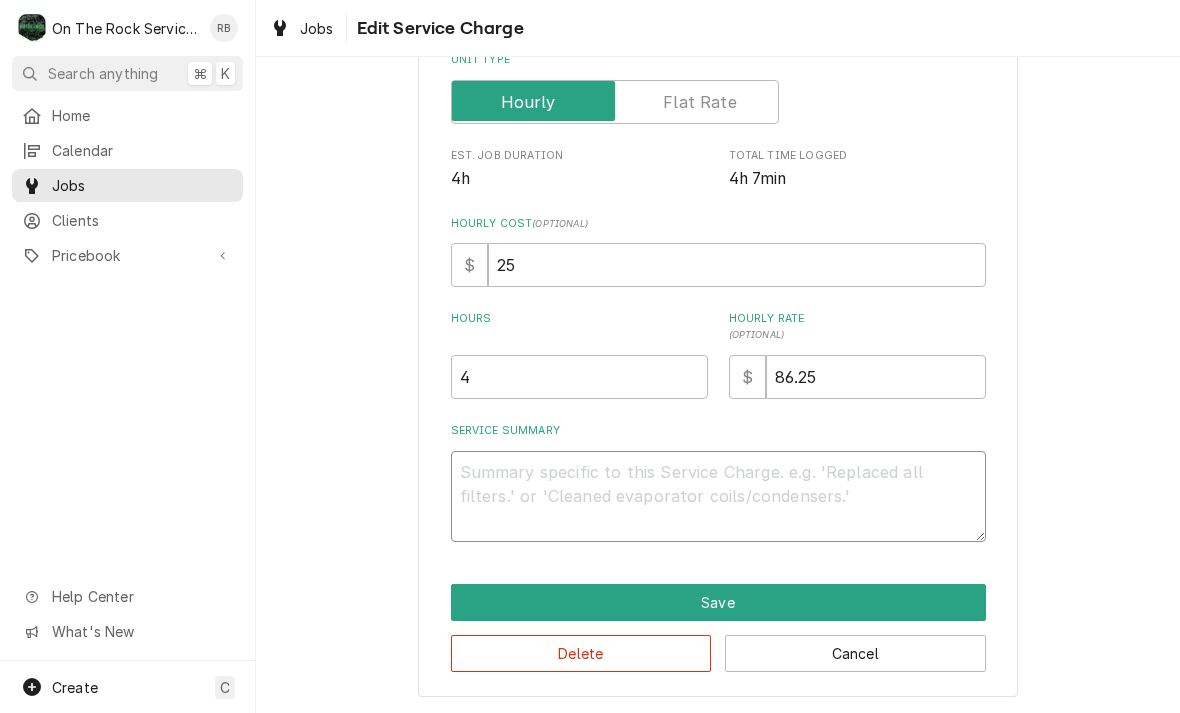 paste on "[FIRST] [LAST] and [FIRST] provided service parts and labor
Replaced shaft and blower wheels and bearings for RTU disassembled unit R&R bearings, shaft and blower wheel reassembled unit tested unit took an amp draw 6 1/2 amps unit is working properly at this time return to service" 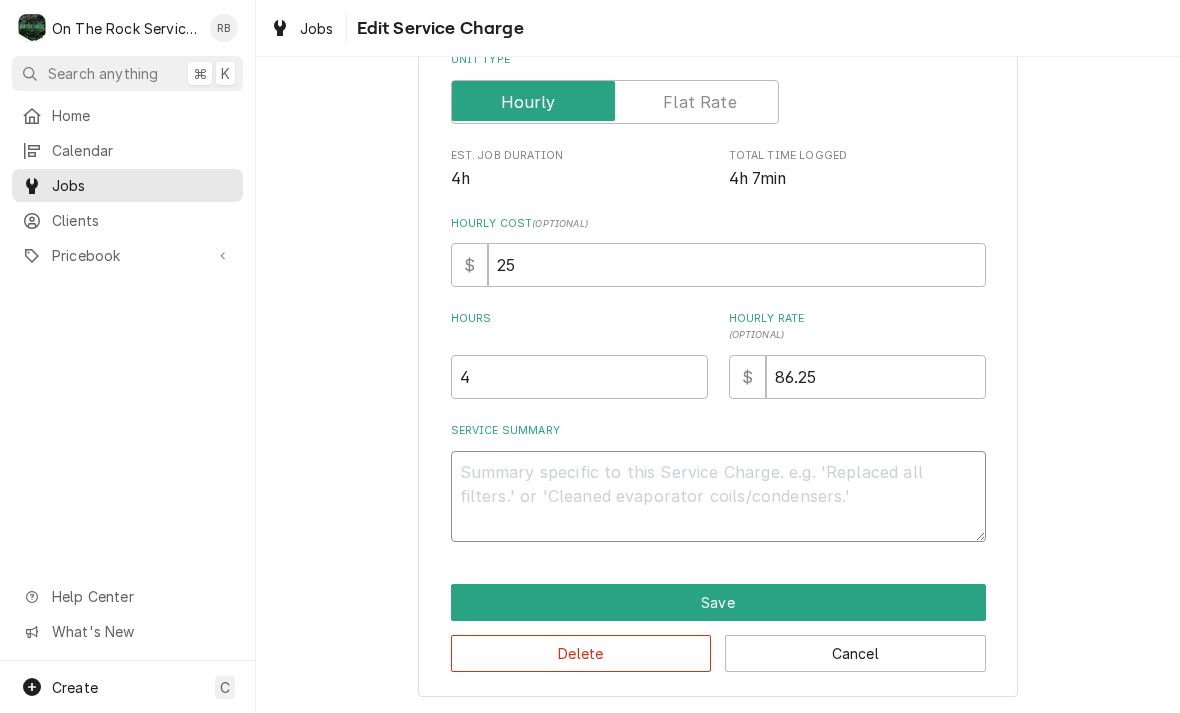type on "x" 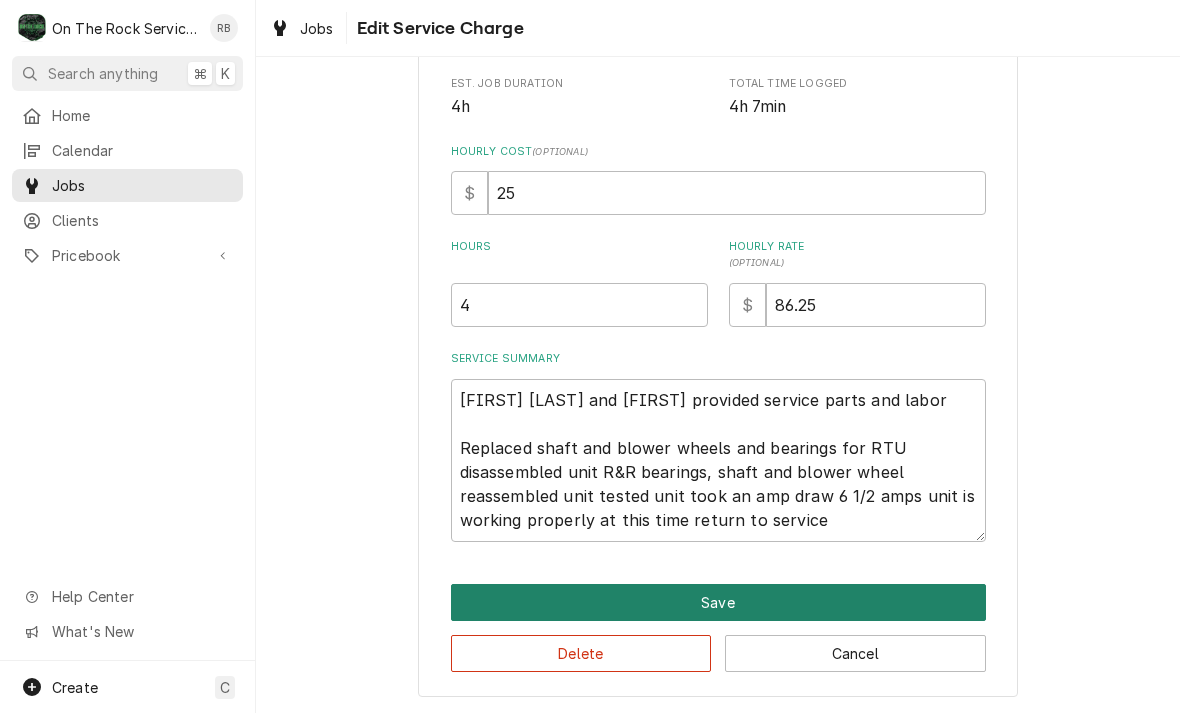 click on "Save" at bounding box center [718, 602] 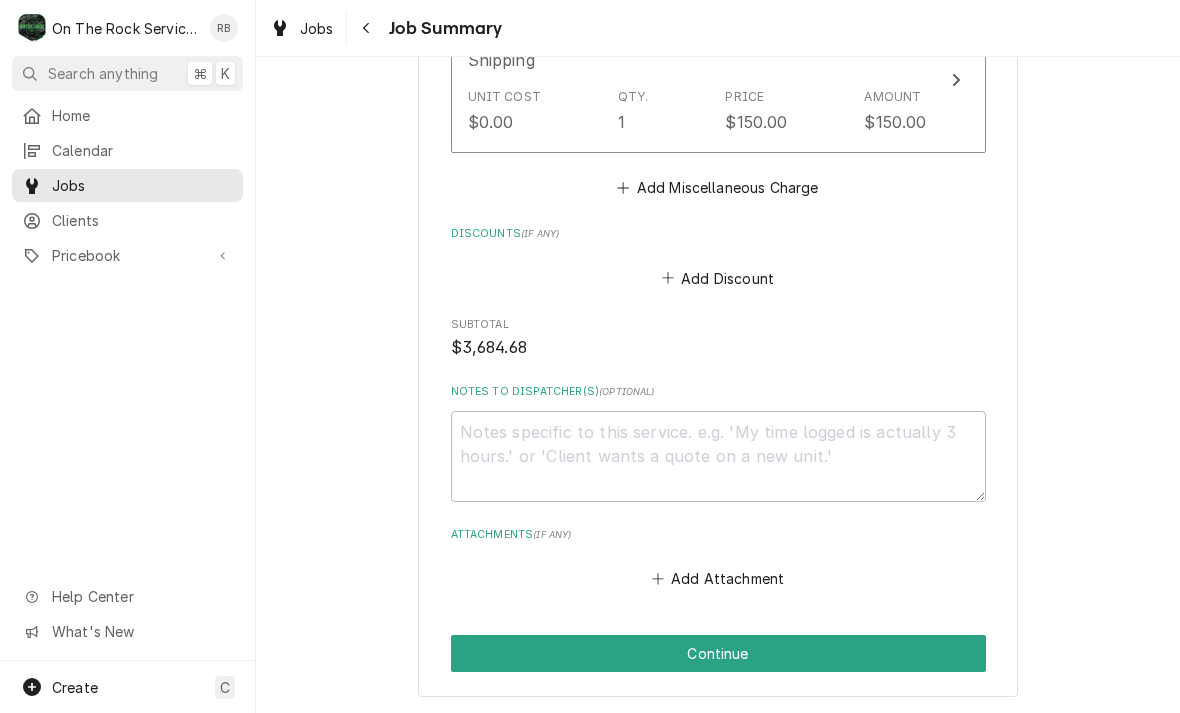scroll, scrollTop: 3081, scrollLeft: 0, axis: vertical 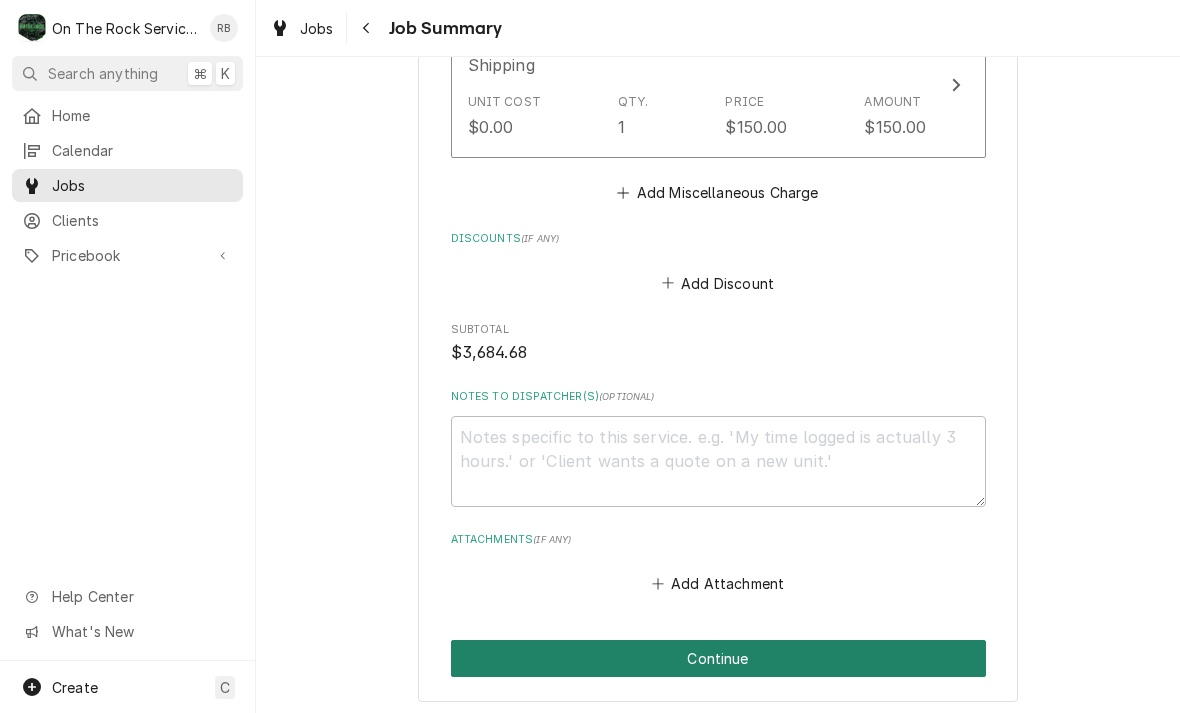 click on "Continue" at bounding box center [718, 658] 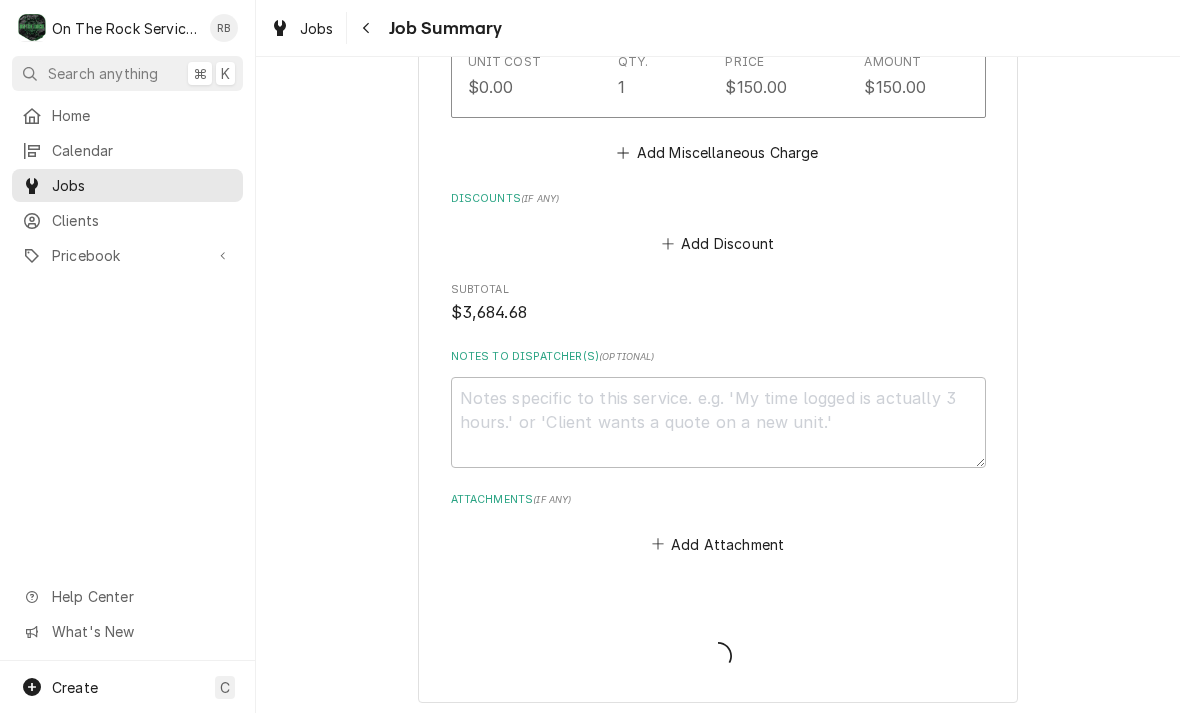 type on "x" 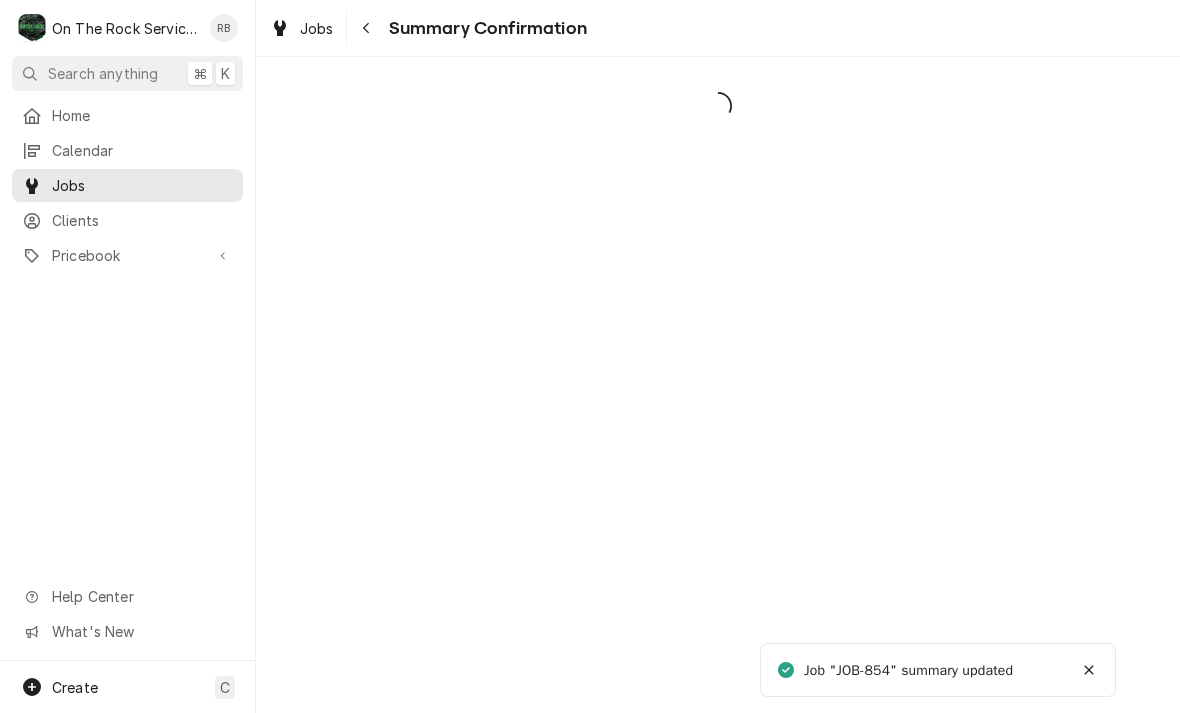 scroll, scrollTop: 0, scrollLeft: 0, axis: both 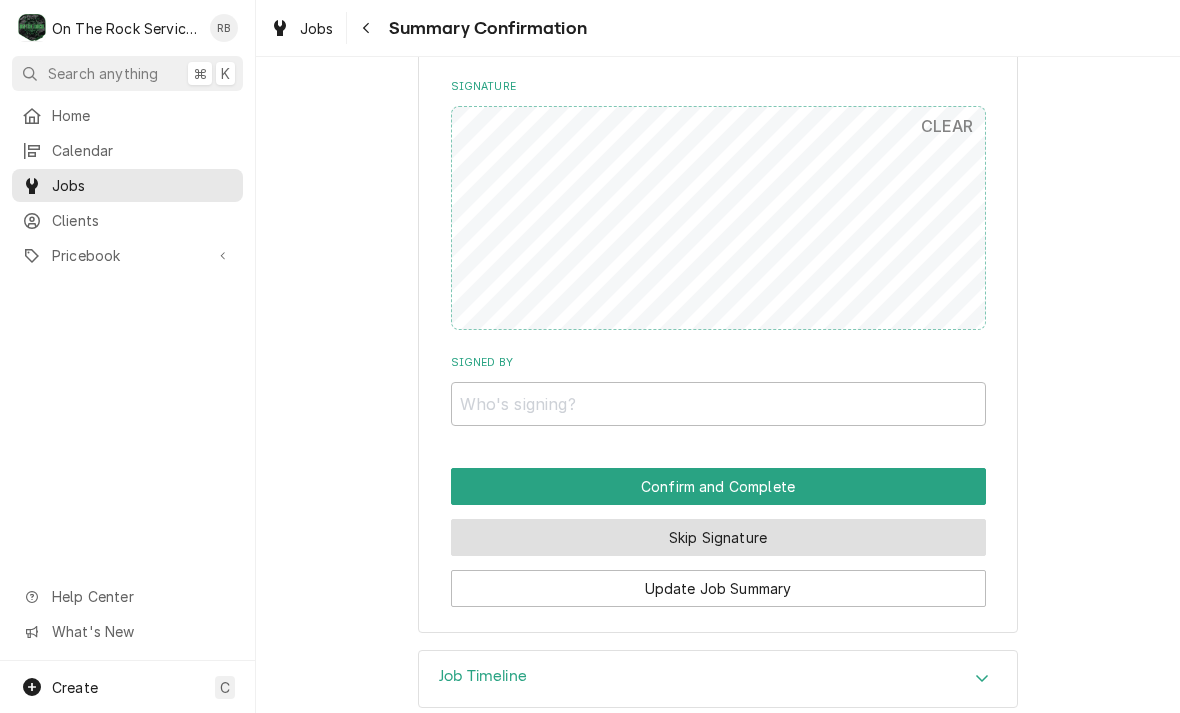 click on "Skip Signature" at bounding box center [718, 537] 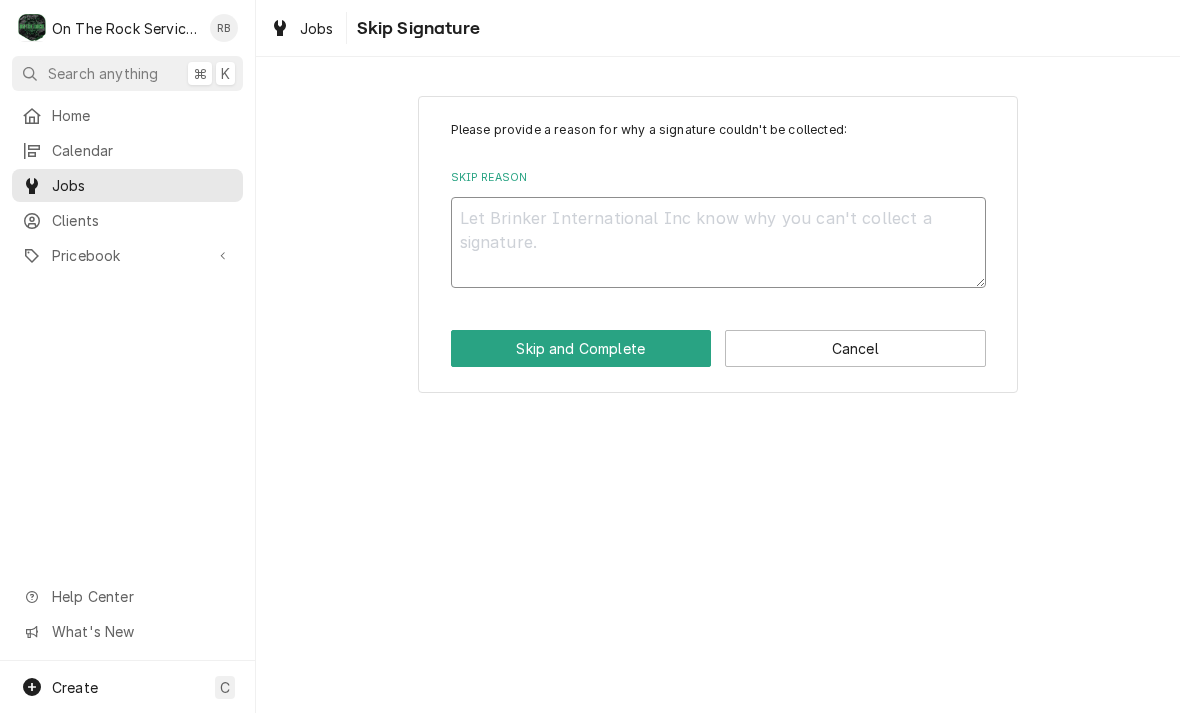 click on "Skip Reason" at bounding box center [718, 242] 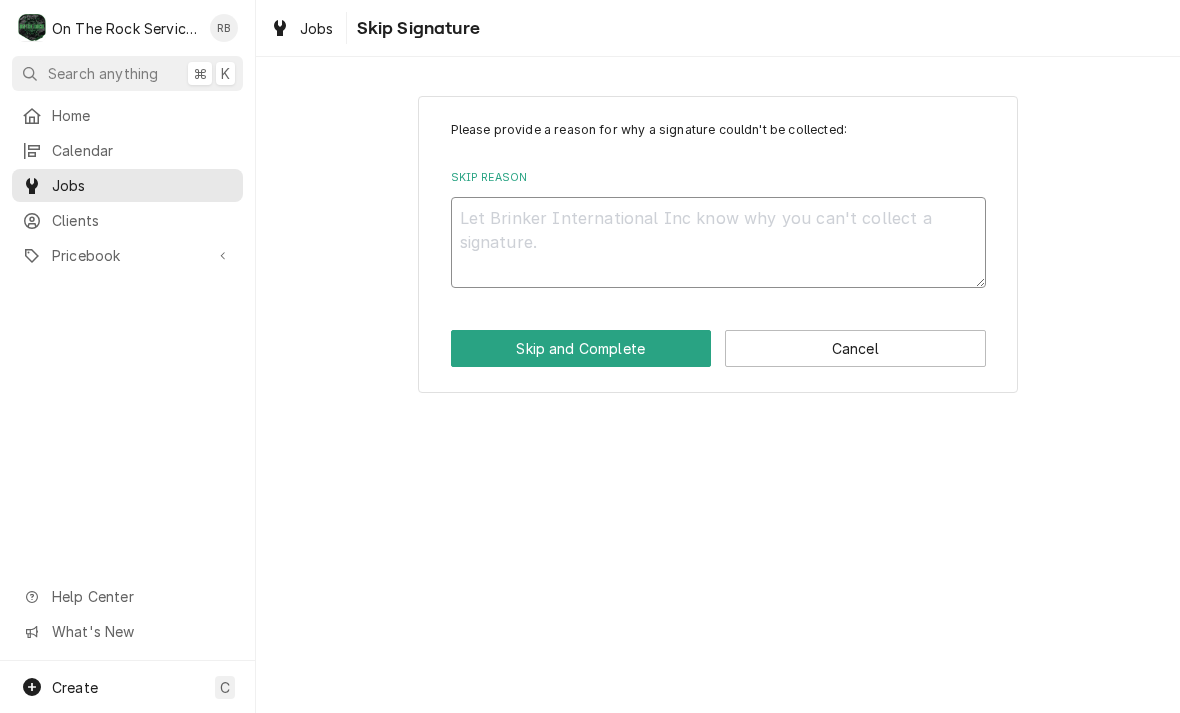 type on "x" 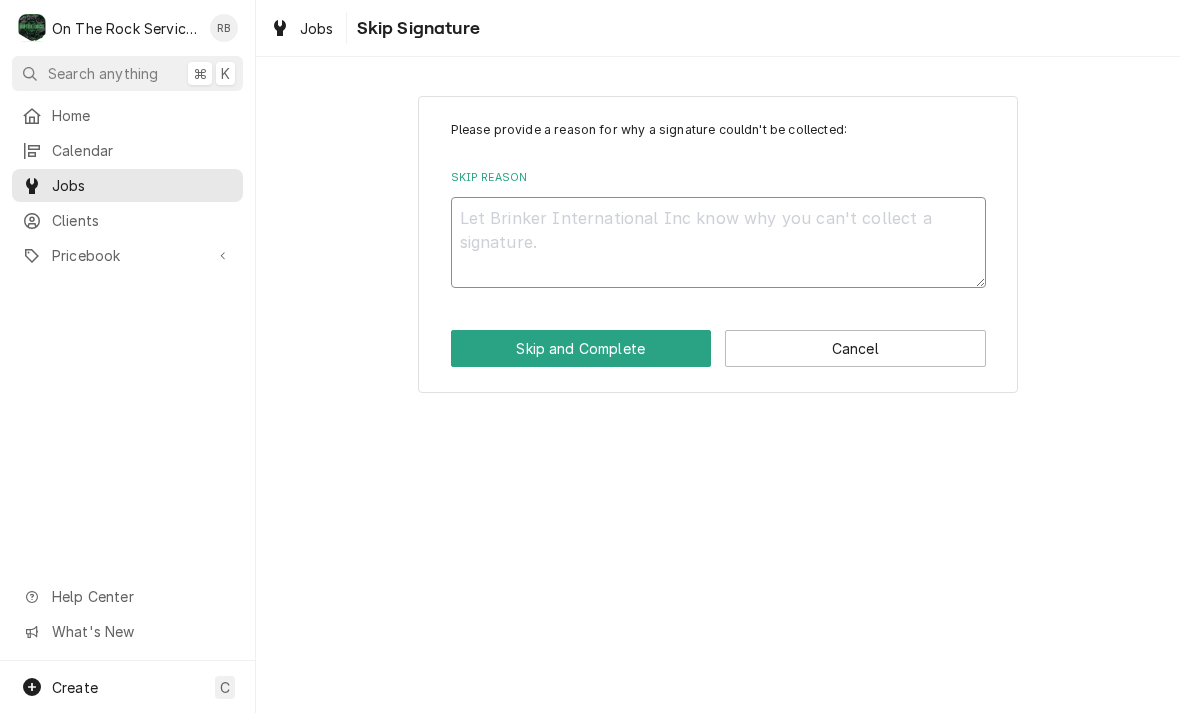 type on "N" 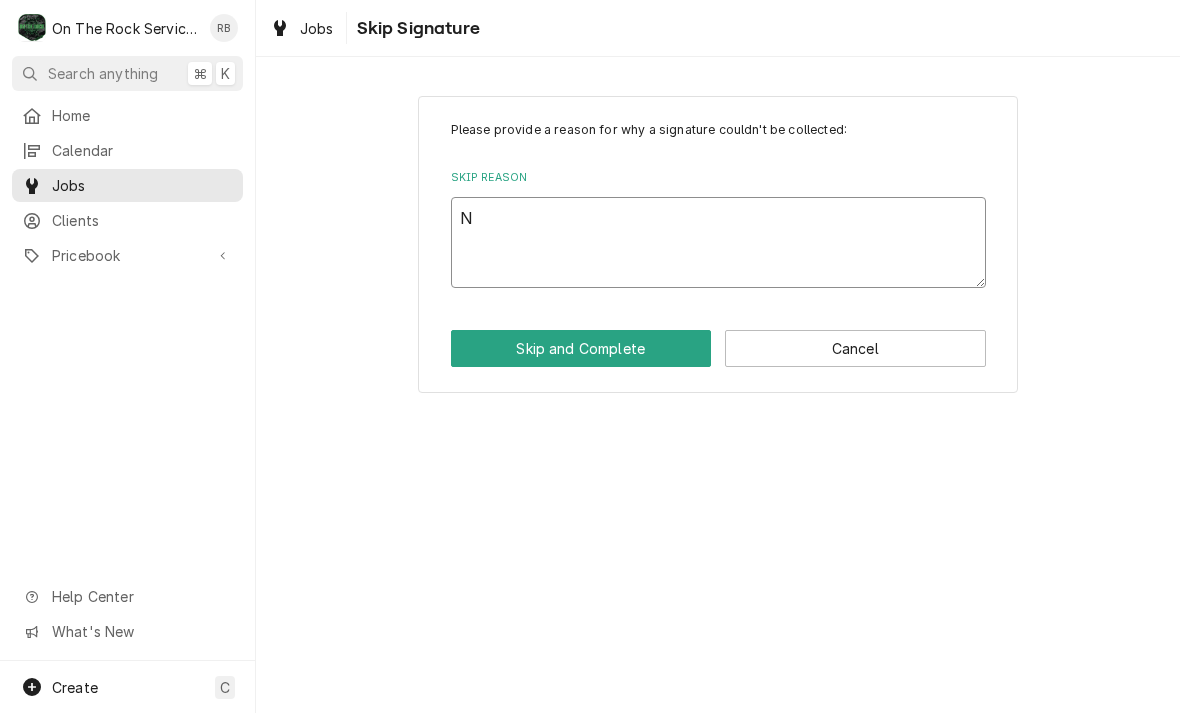 type on "x" 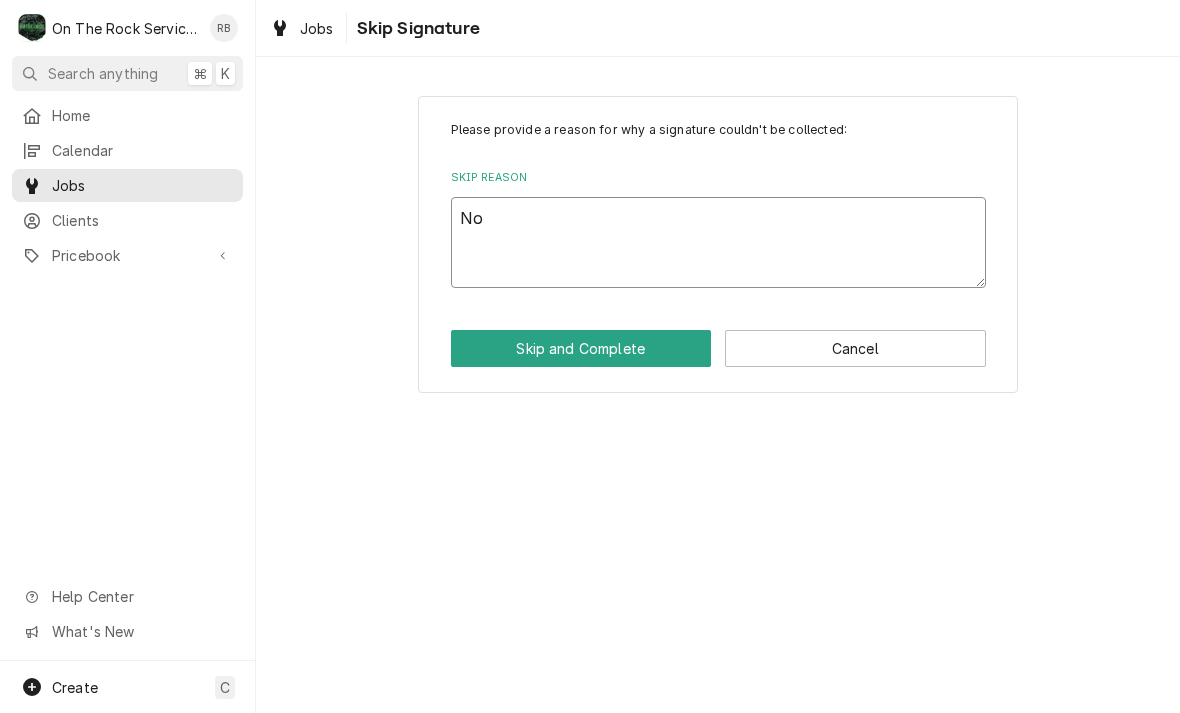 type on "x" 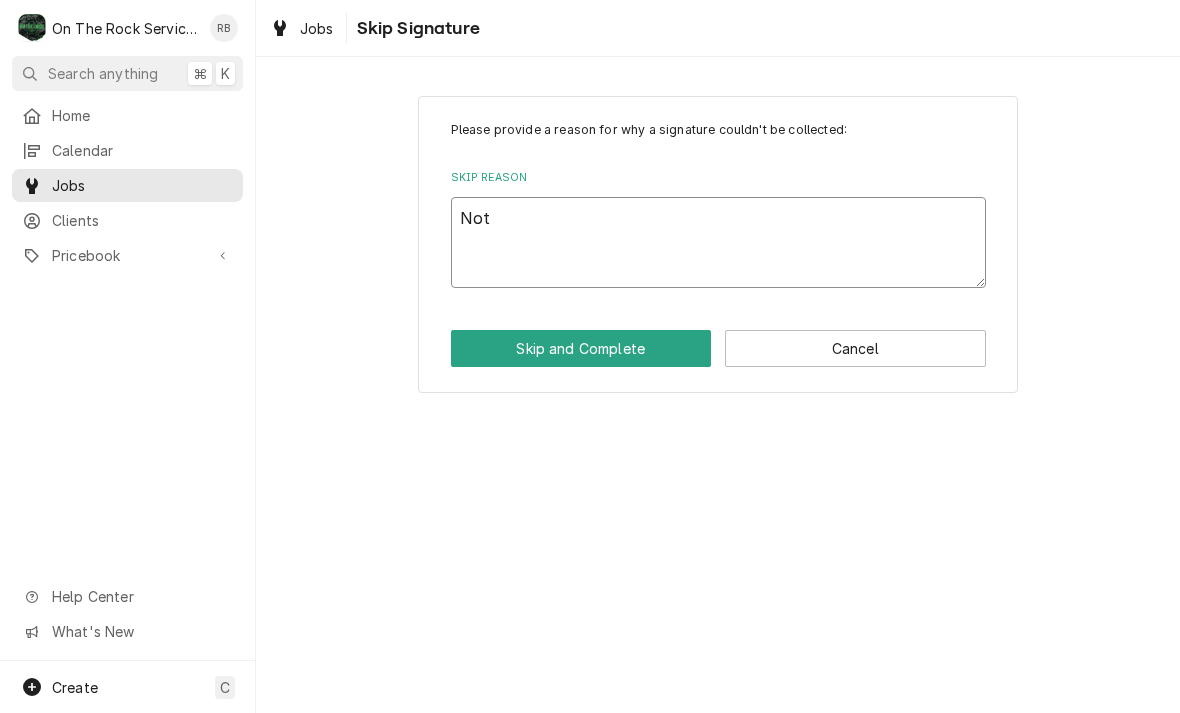 type on "x" 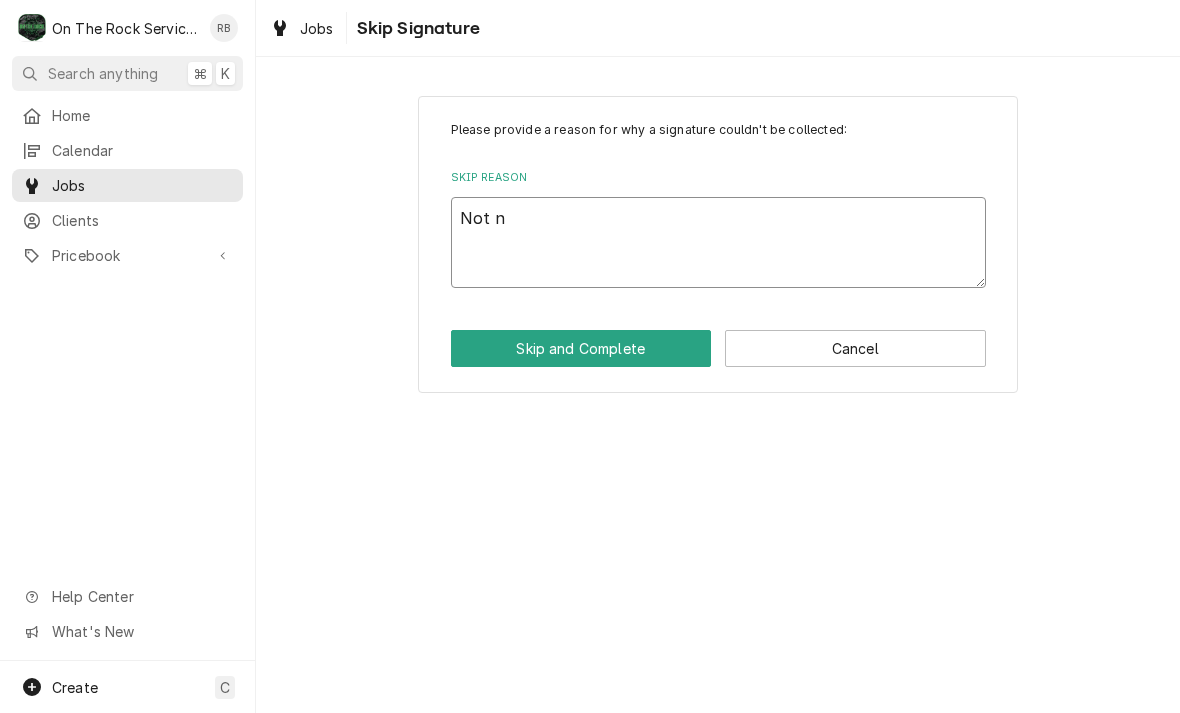 type on "x" 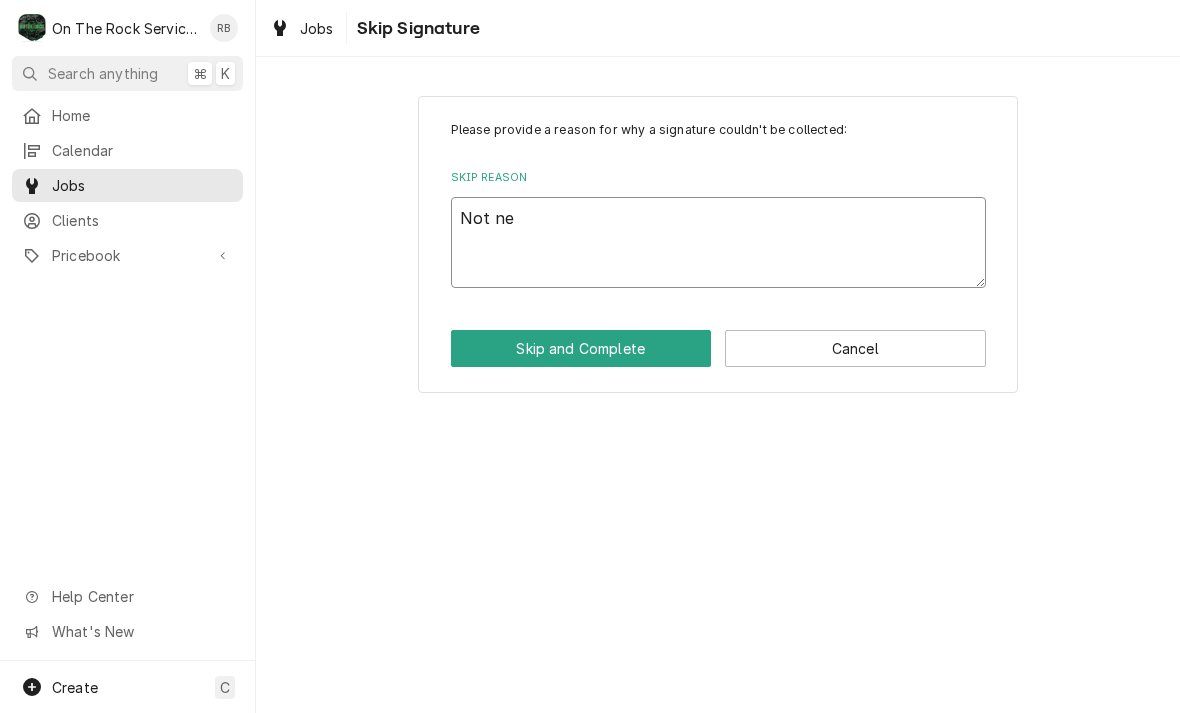 type on "x" 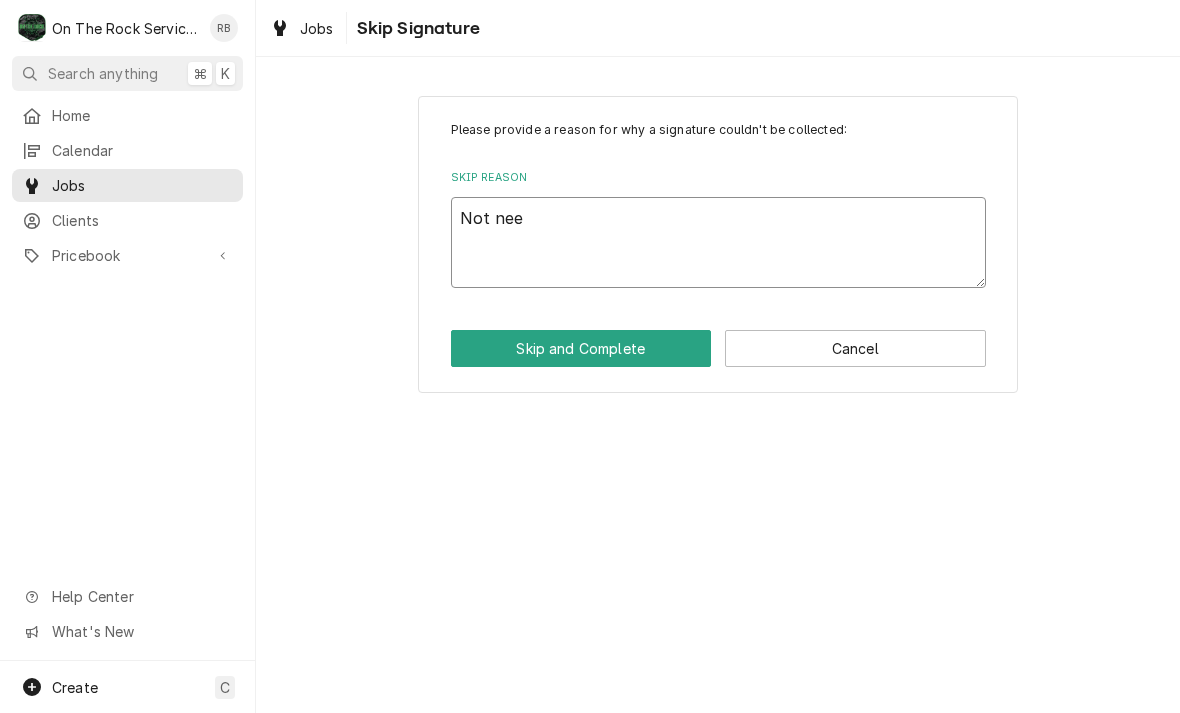 type on "x" 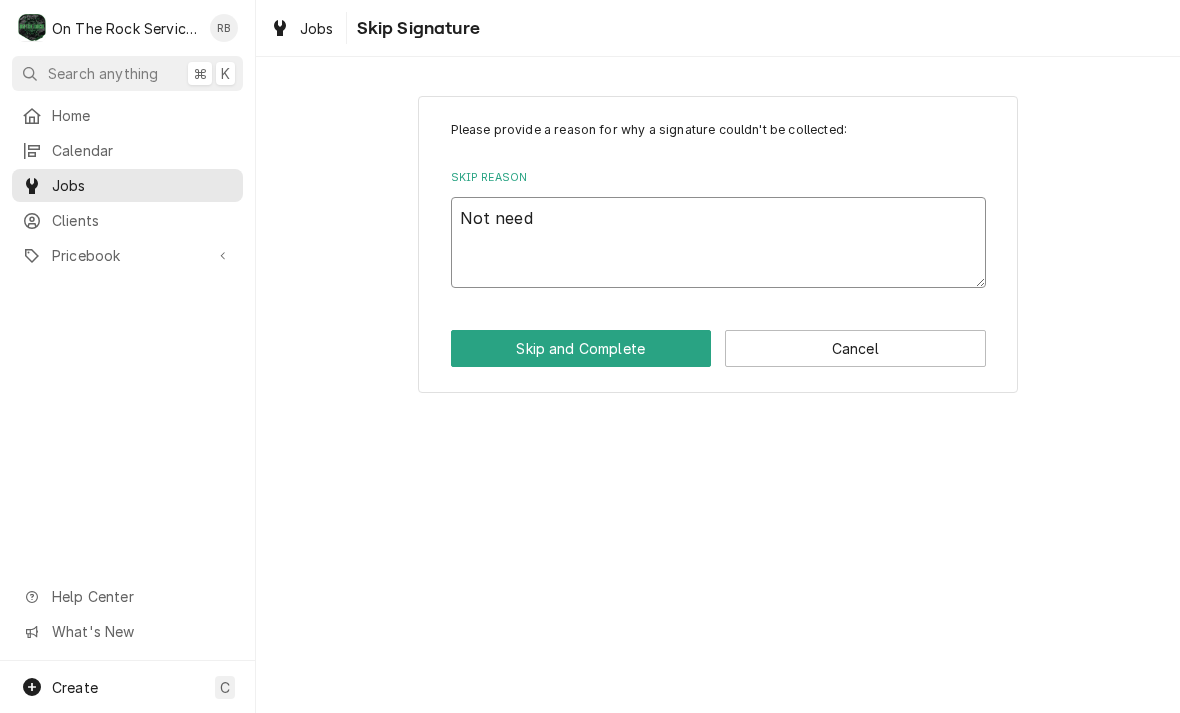 type on "x" 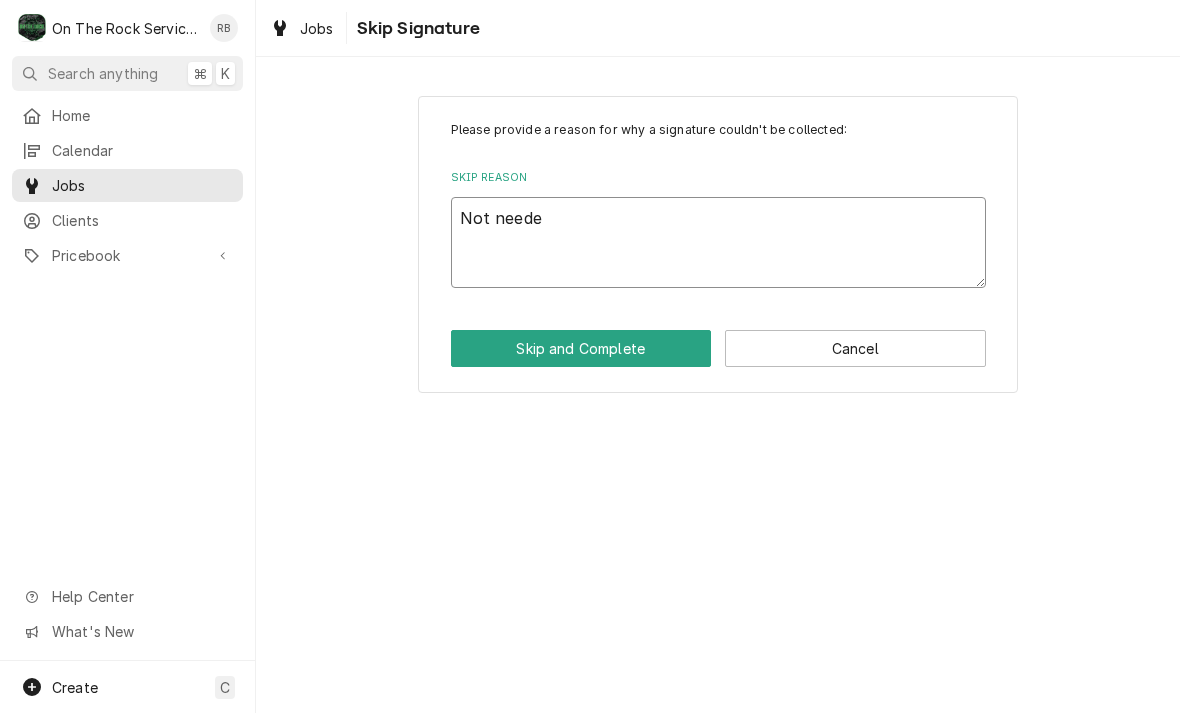 type on "x" 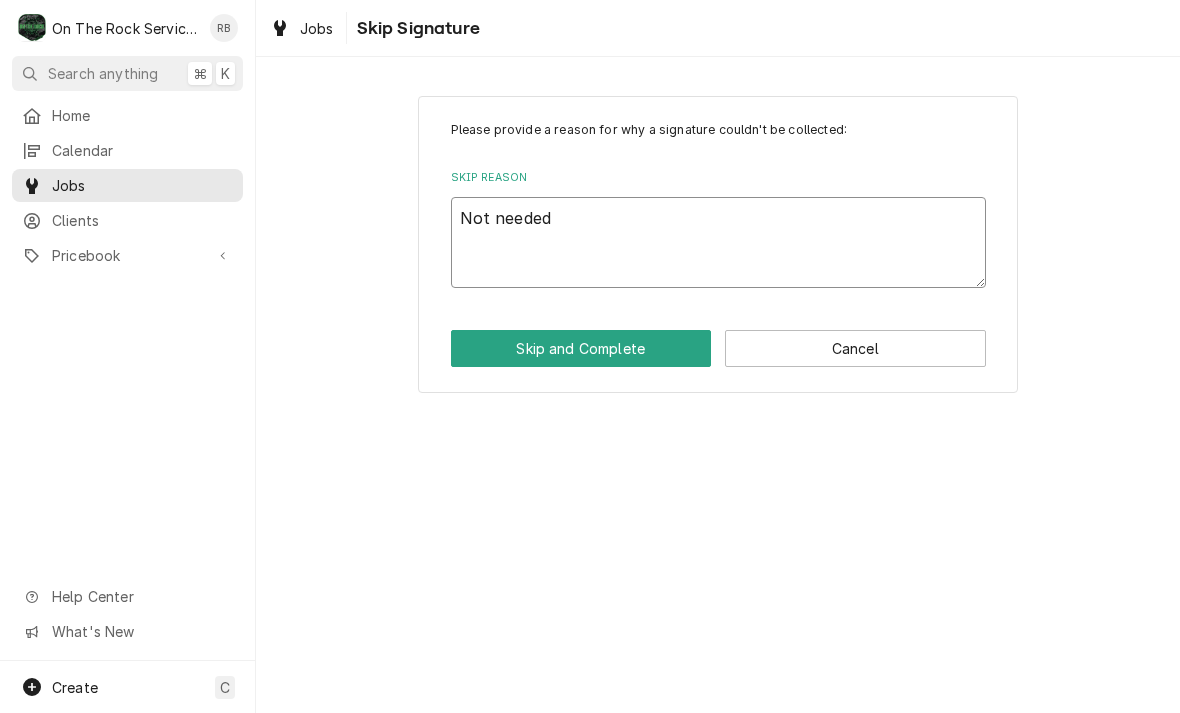 type on "x" 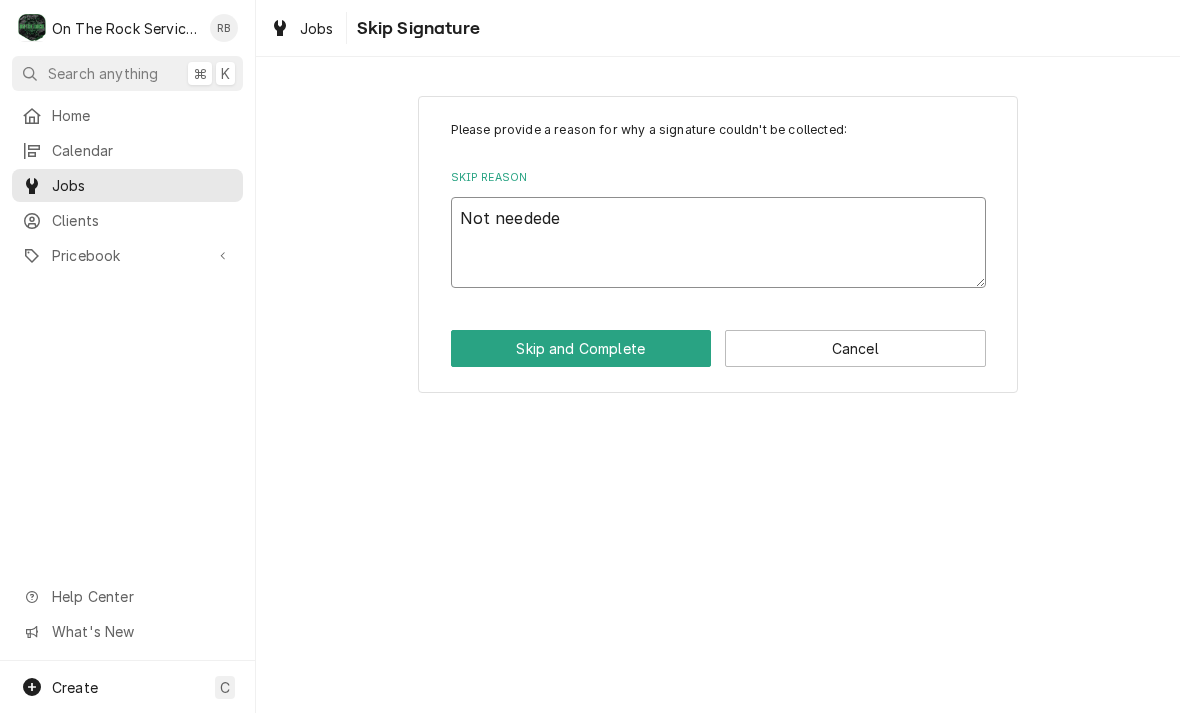 type on "x" 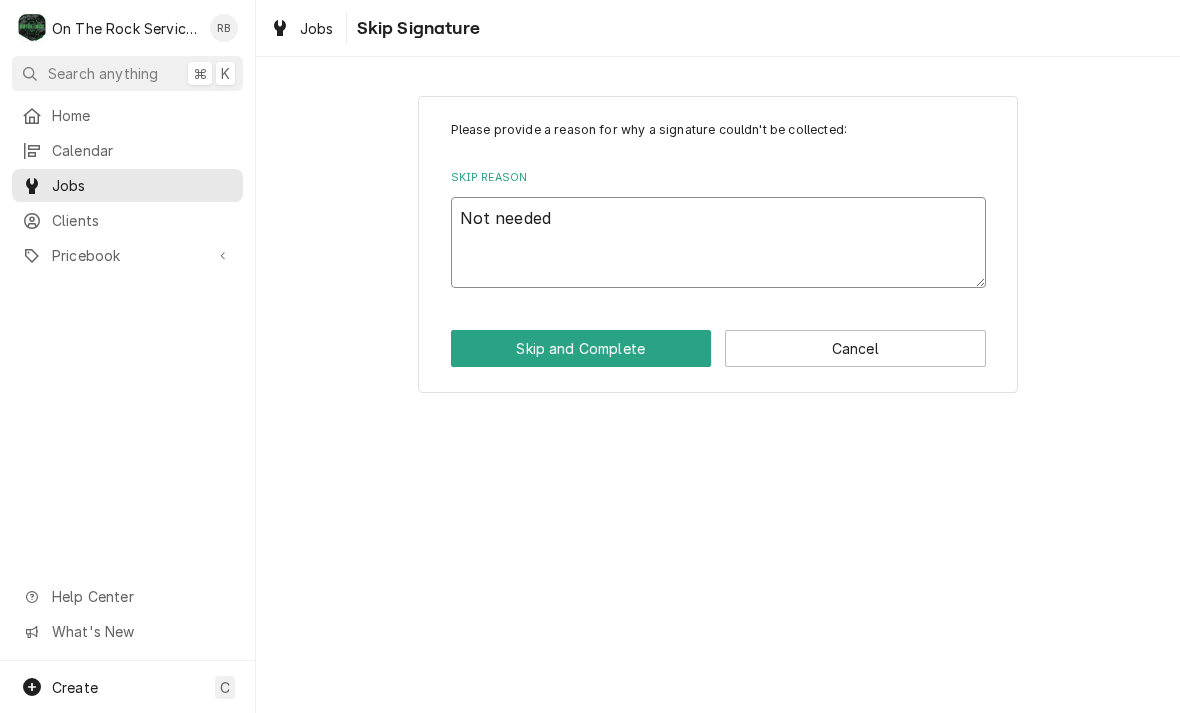 type on "Not needed" 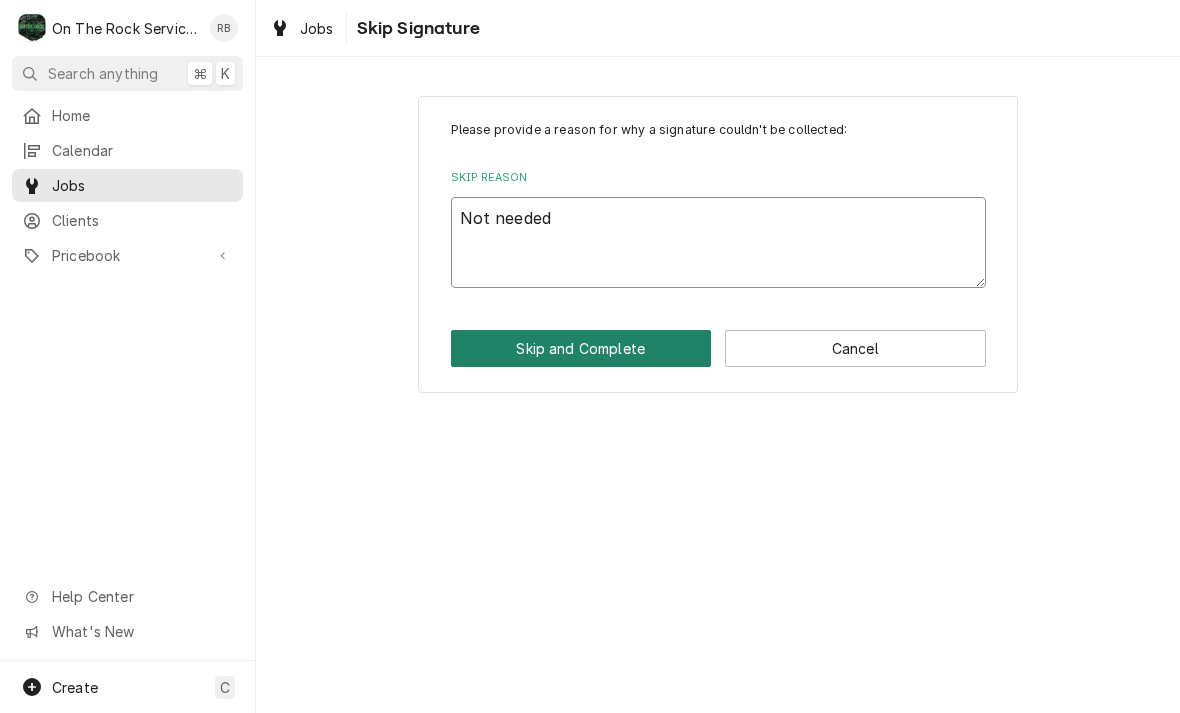 click on "Skip and Complete" at bounding box center [581, 348] 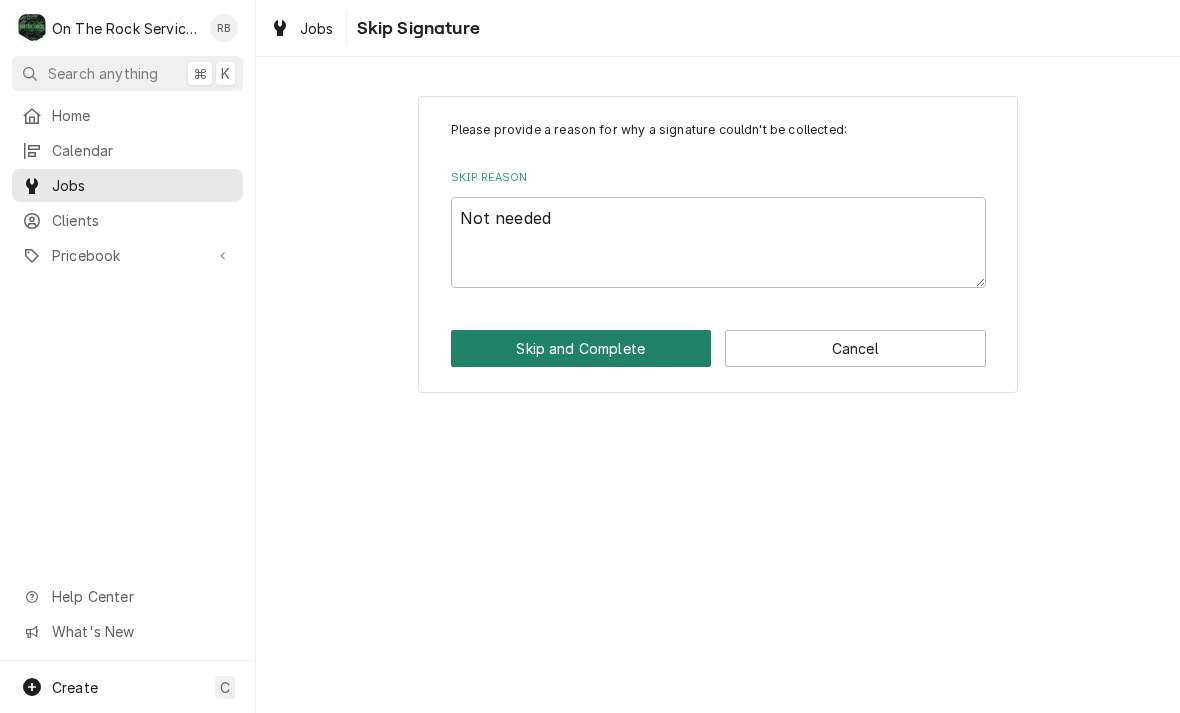 type on "x" 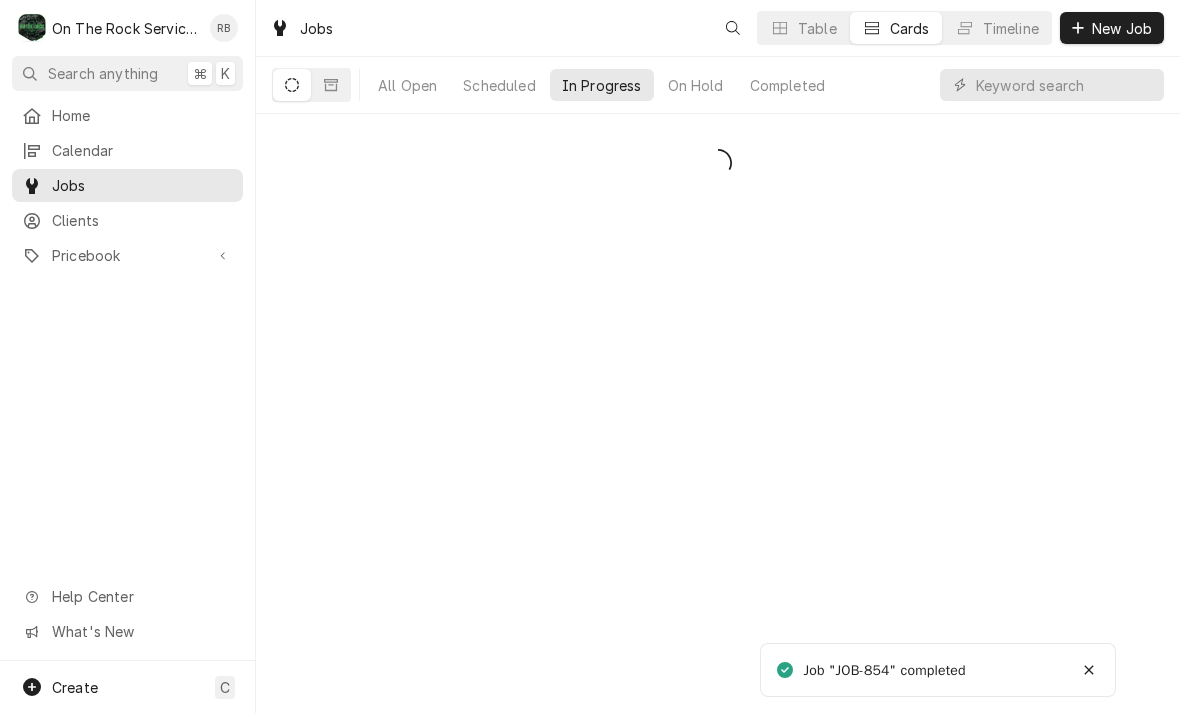 click on "Date — Time — Duration — Labels No labels Reason For Call Not mentioned" at bounding box center [718, 413] 